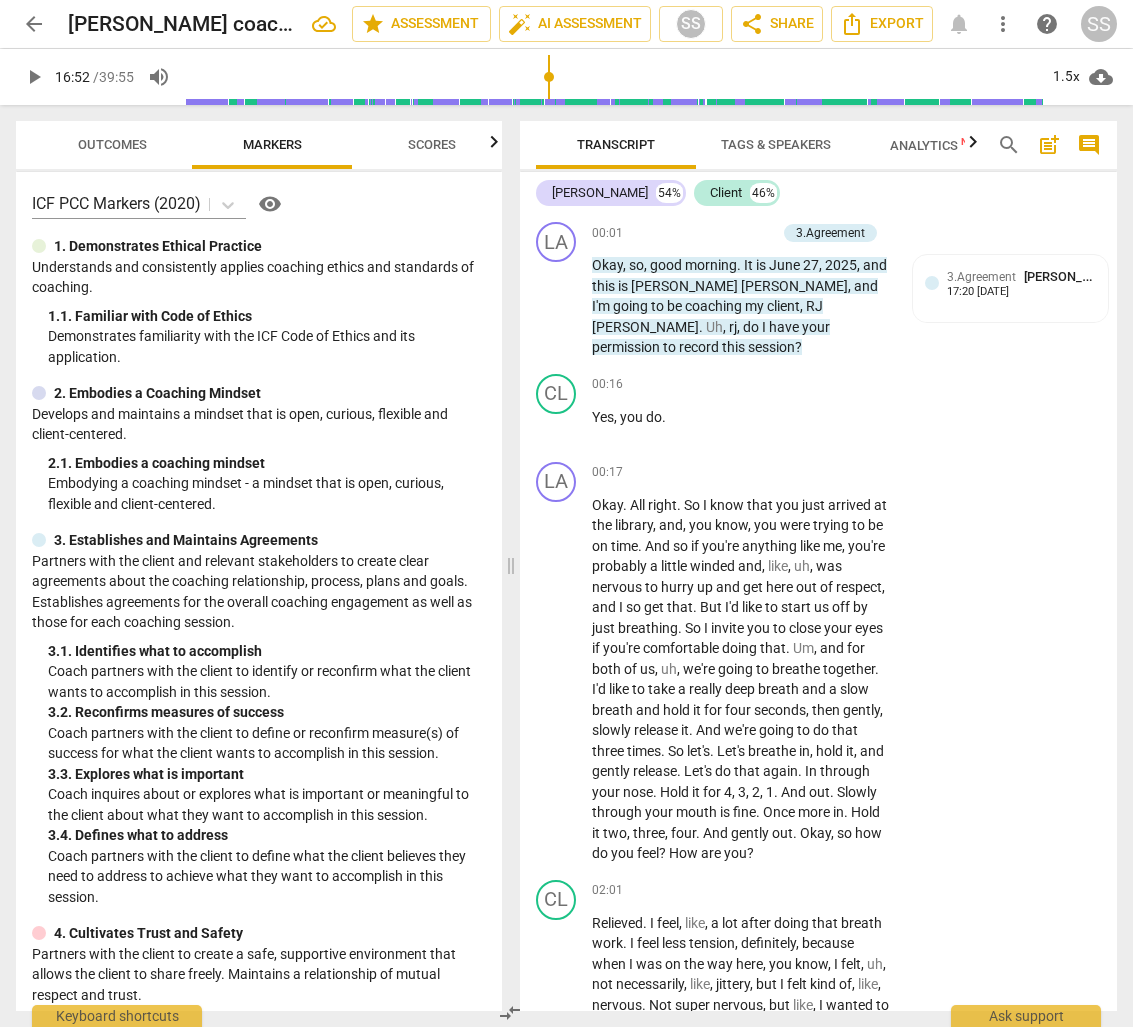 scroll, scrollTop: 0, scrollLeft: 0, axis: both 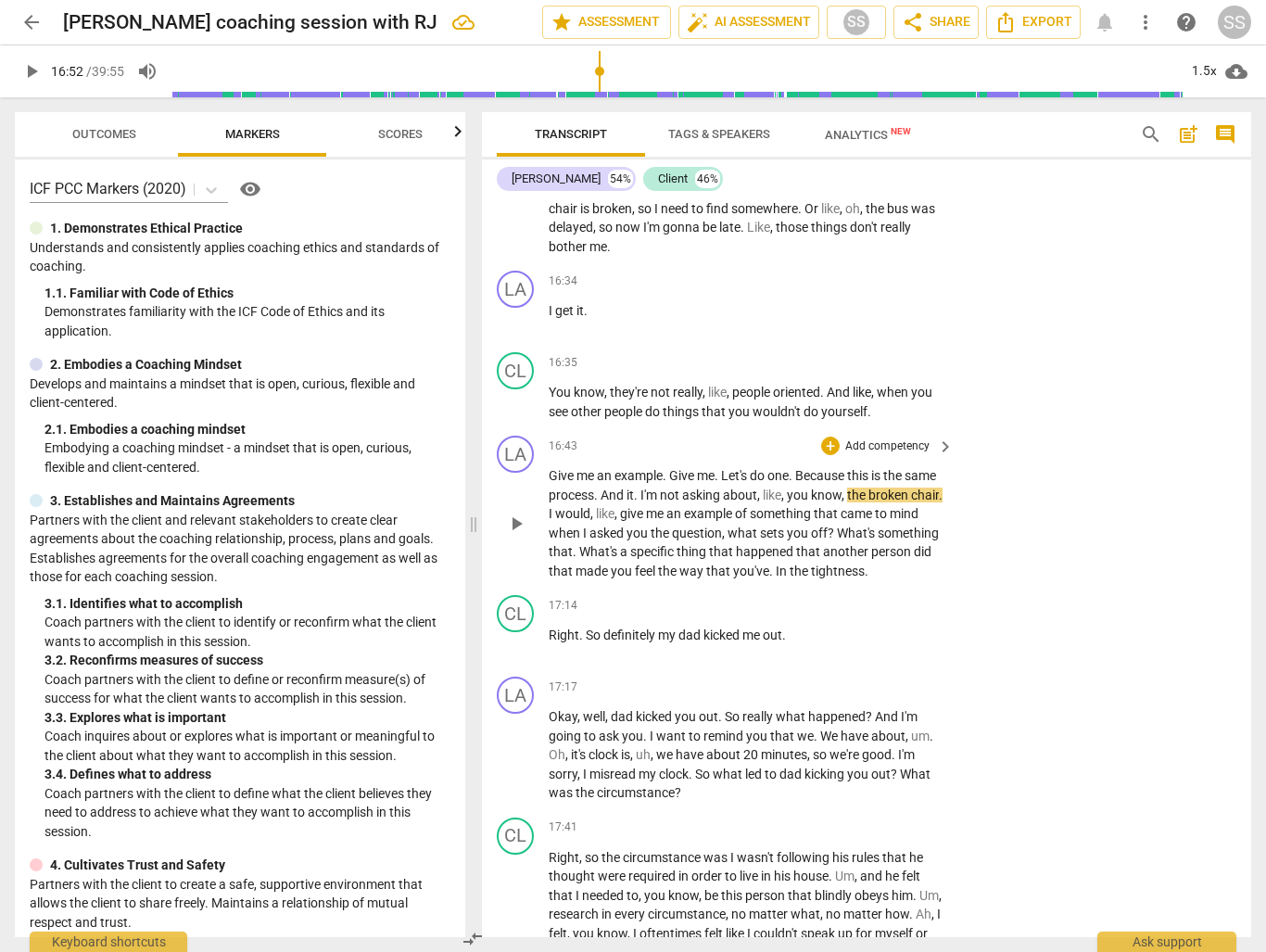 click on "play_arrow" at bounding box center (516, 524) 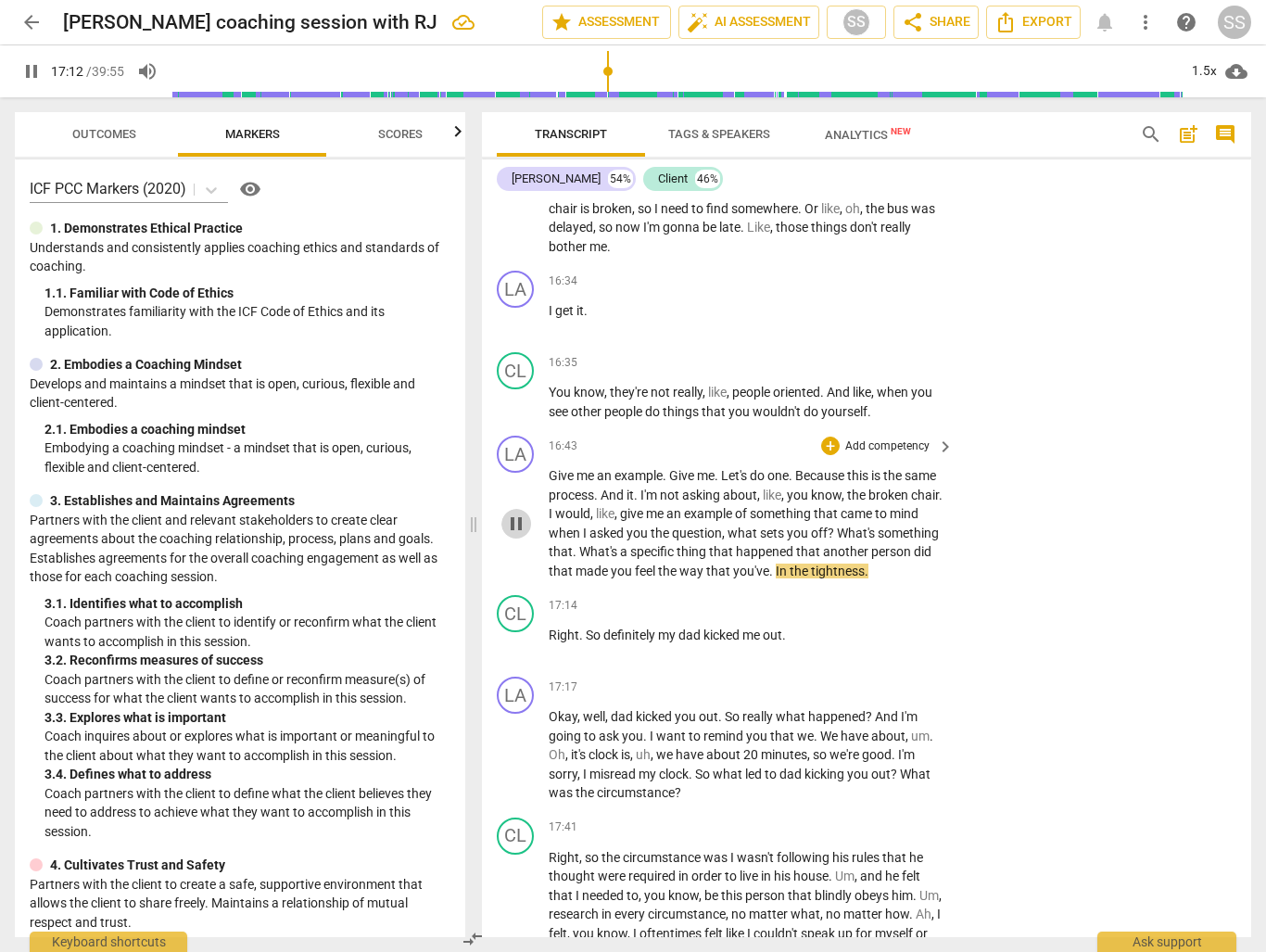 click on "pause" at bounding box center (516, 524) 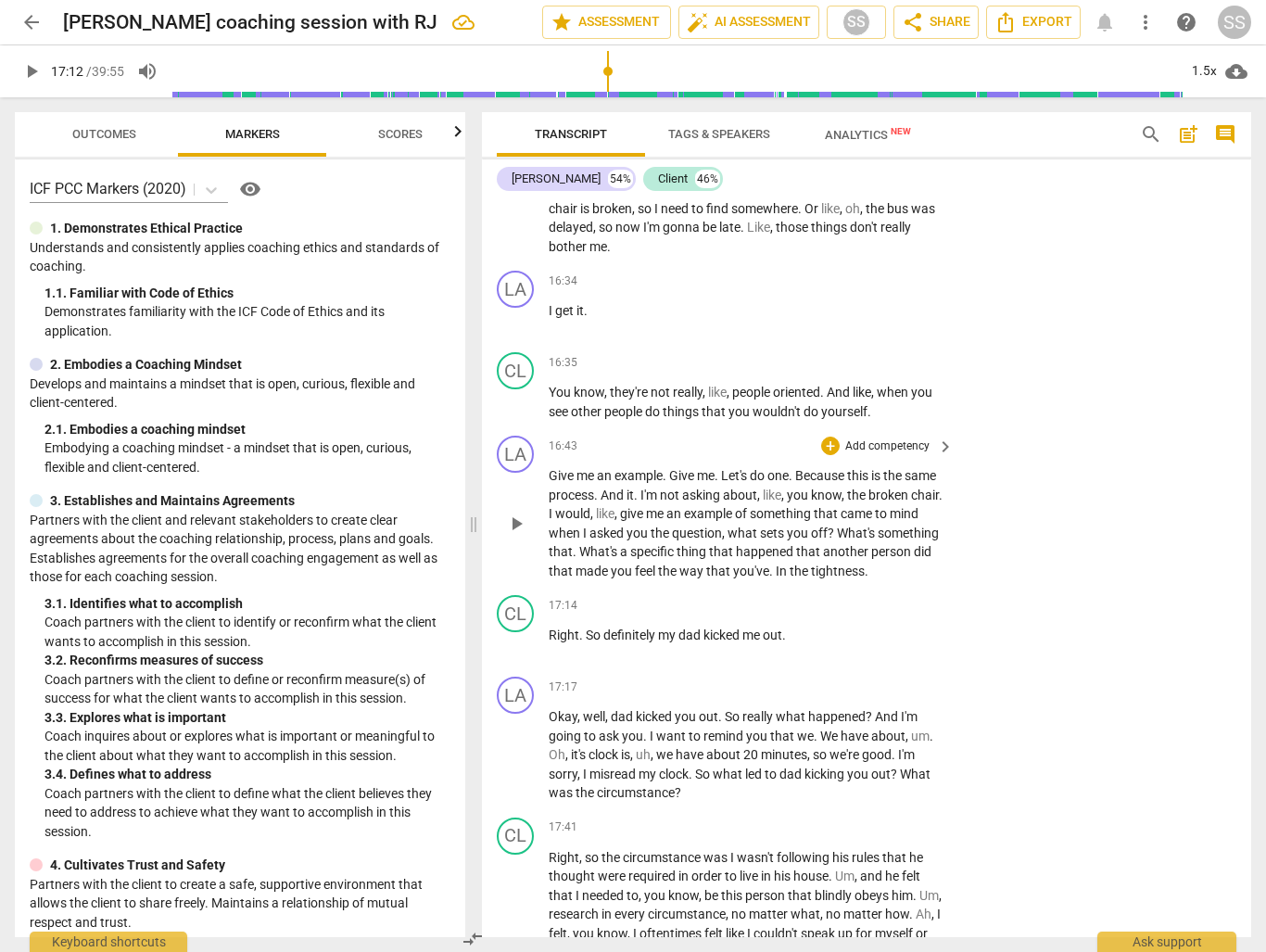 click on "Add competency" at bounding box center [887, 447] 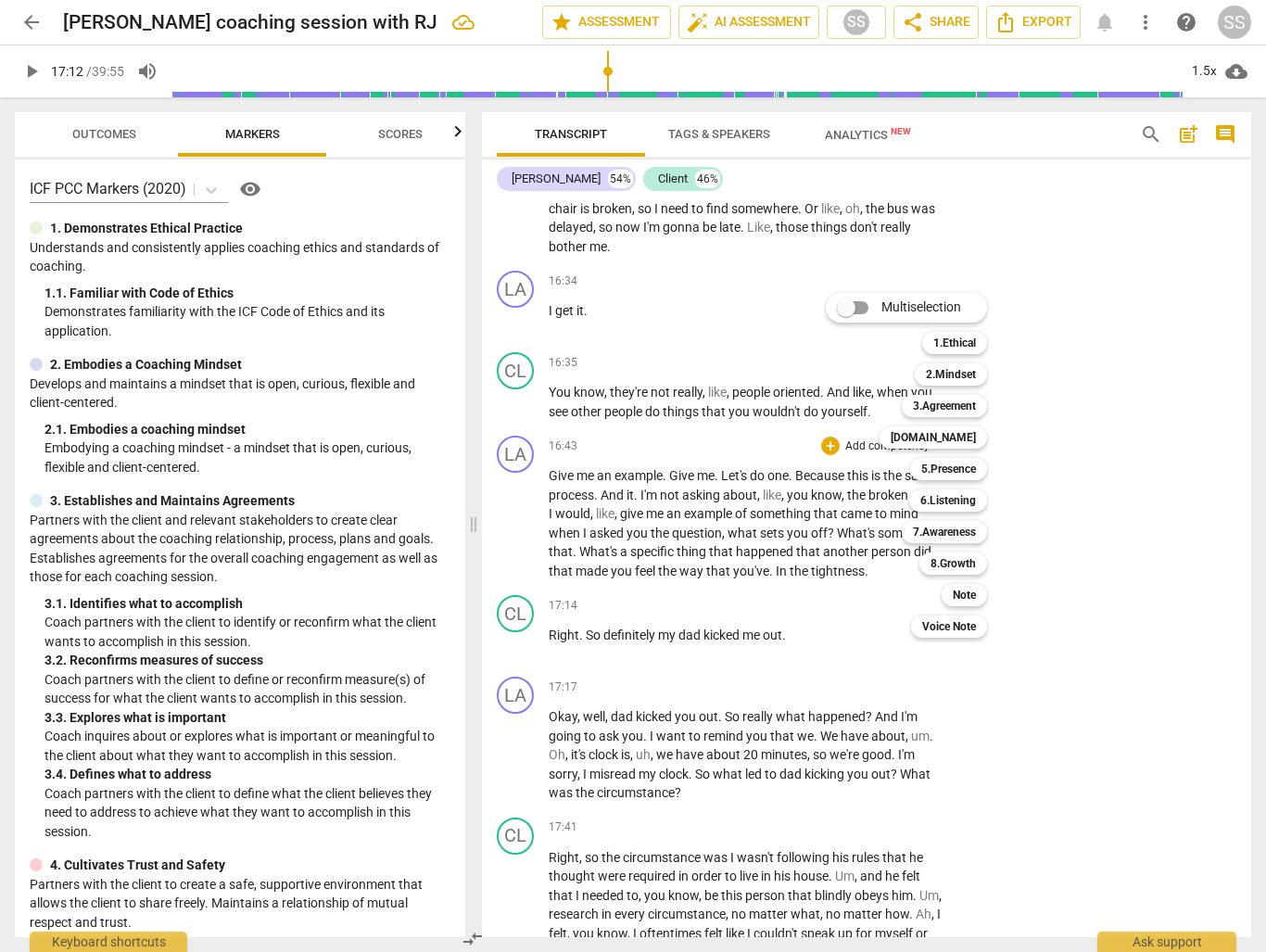 click at bounding box center (633, 476) 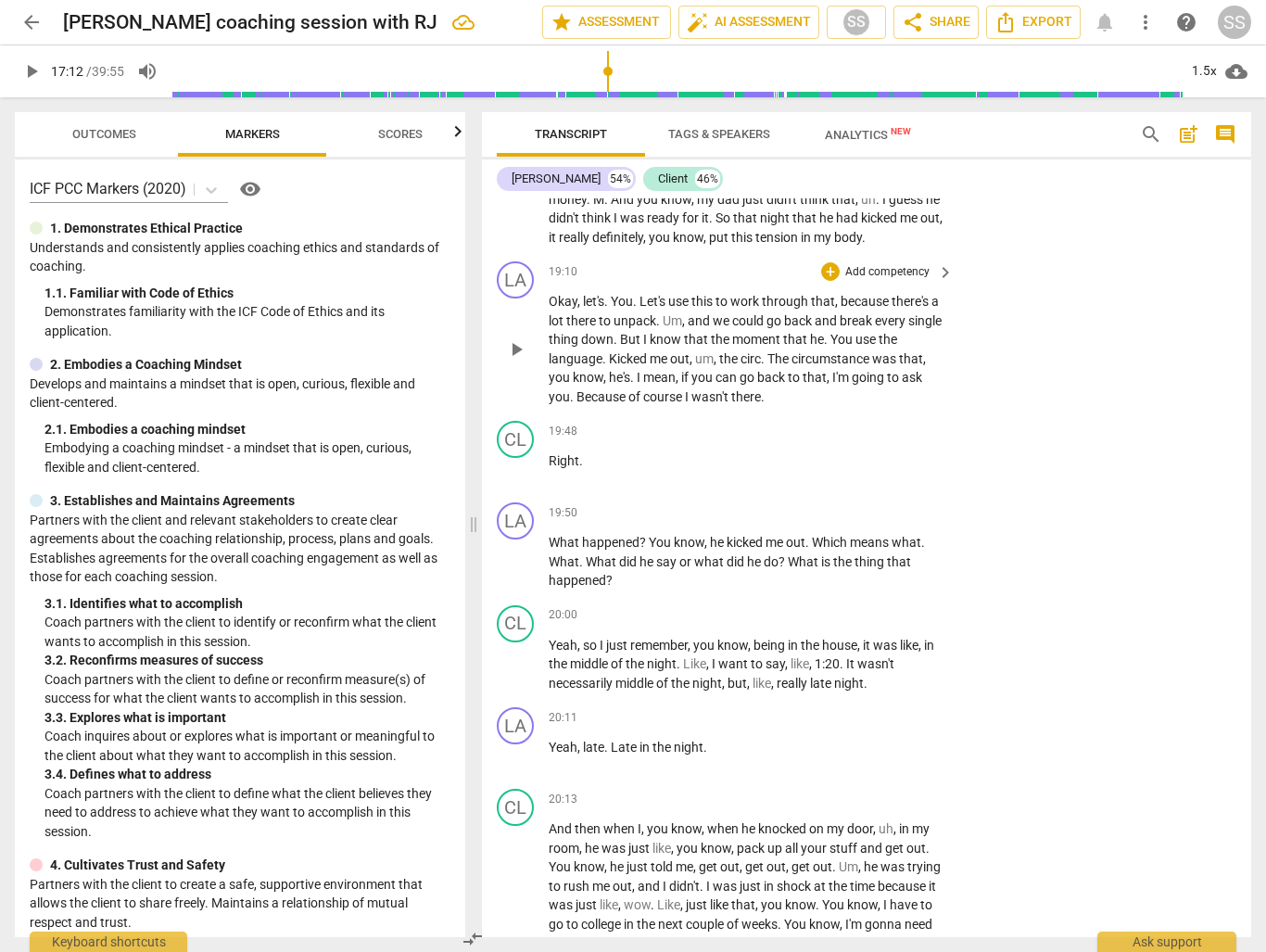 scroll, scrollTop: 6956, scrollLeft: 0, axis: vertical 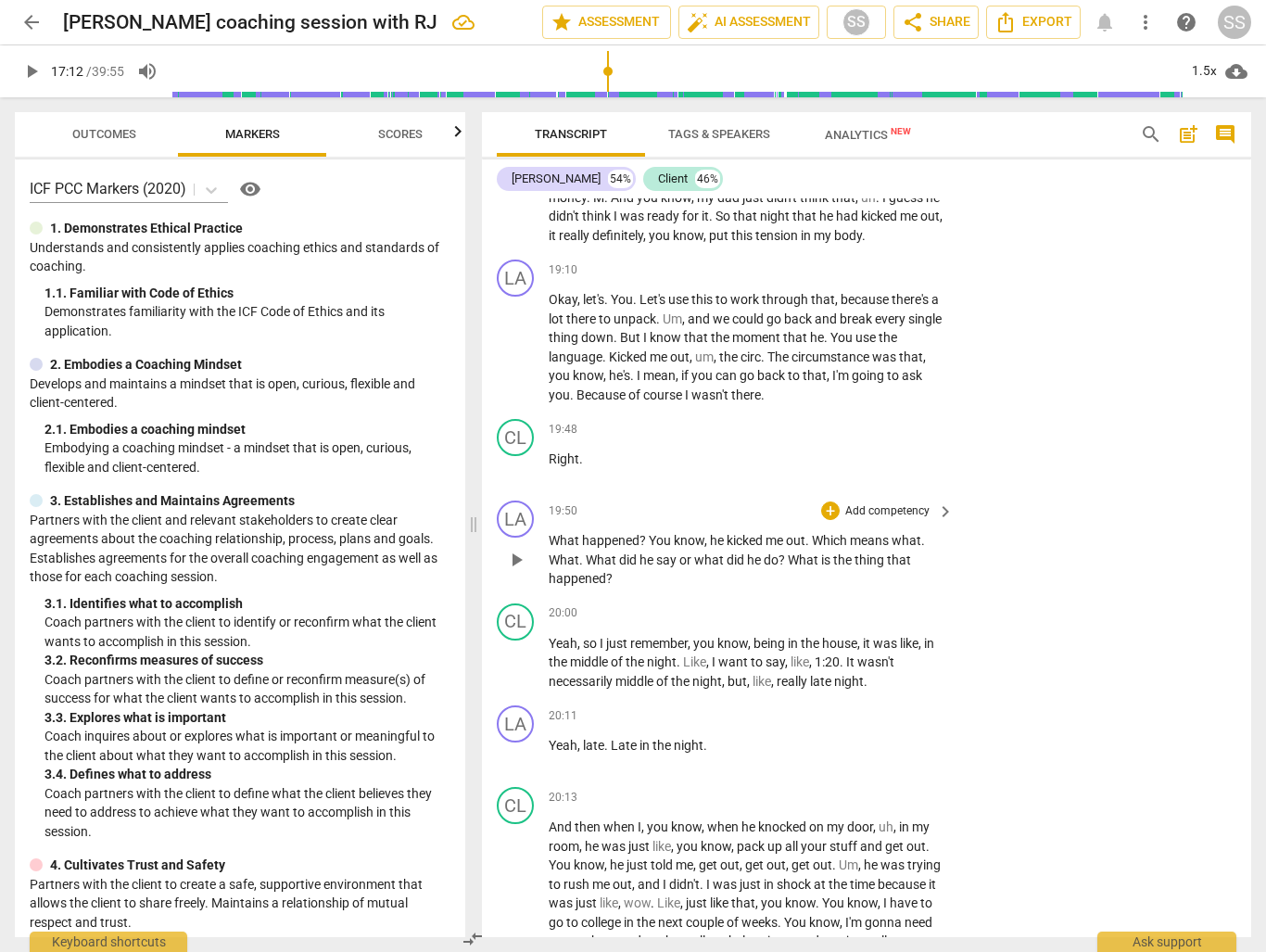 click on "Add competency" at bounding box center (887, 512) 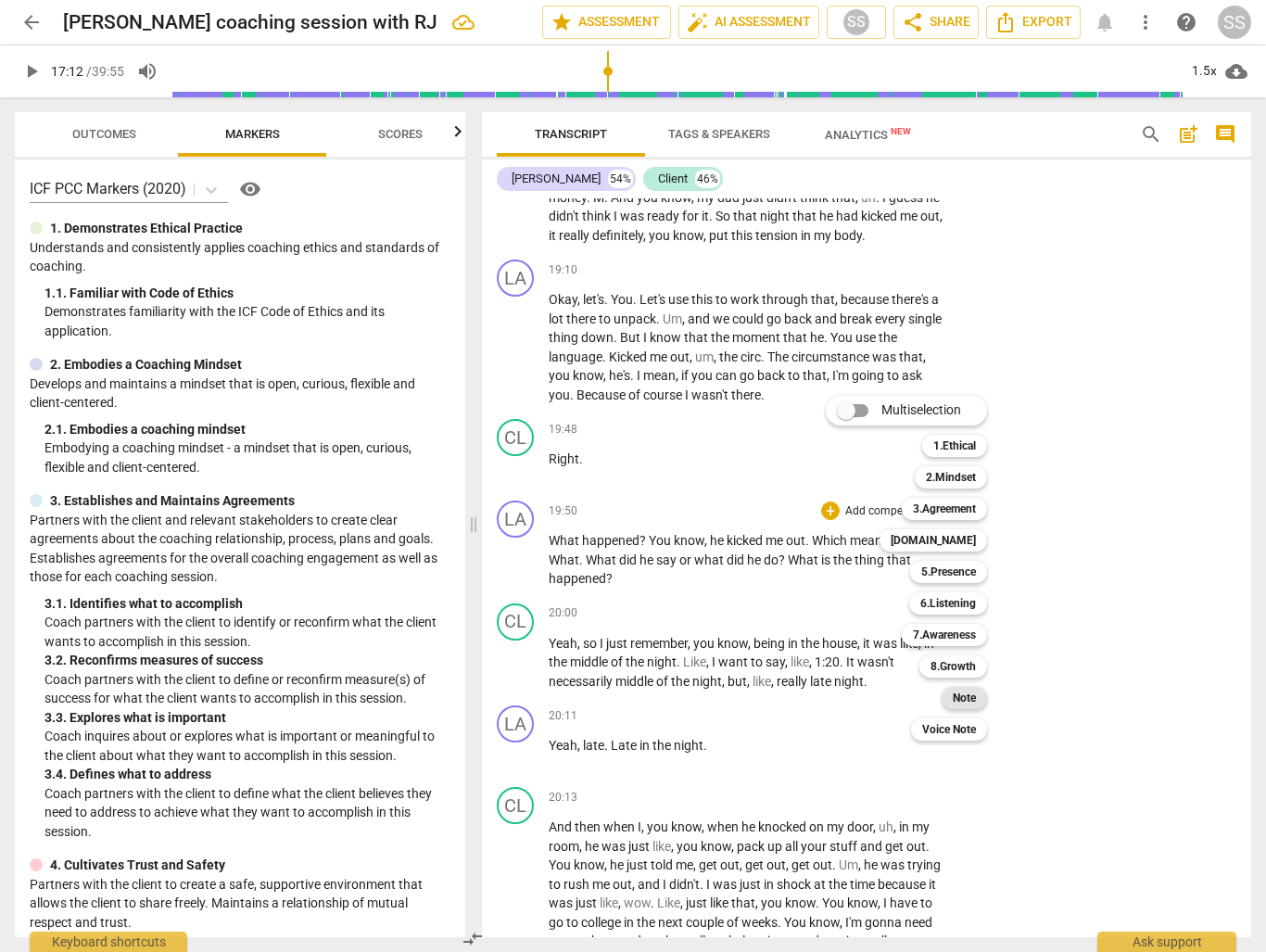 click on "Note" at bounding box center (964, 698) 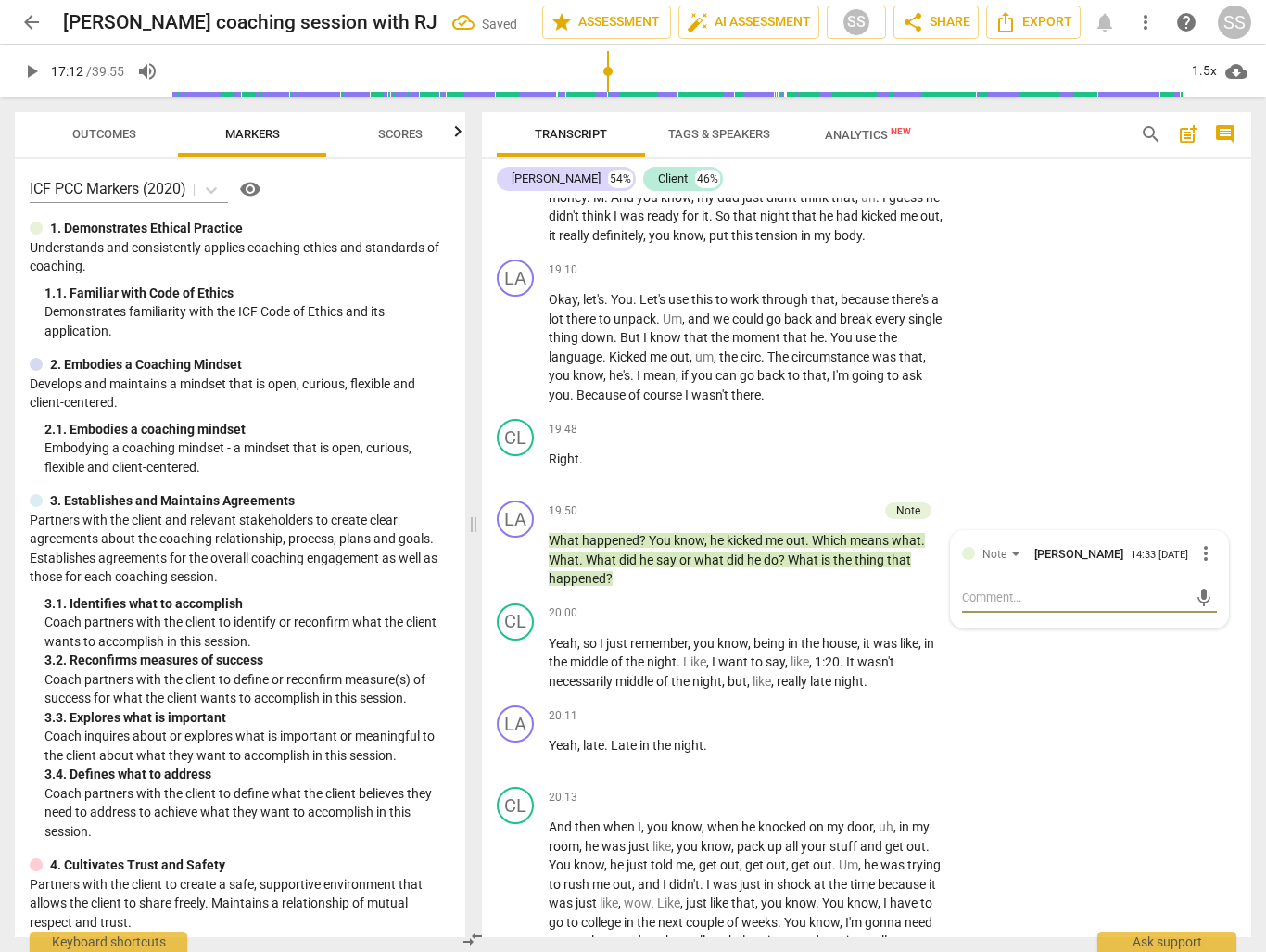 type on "W" 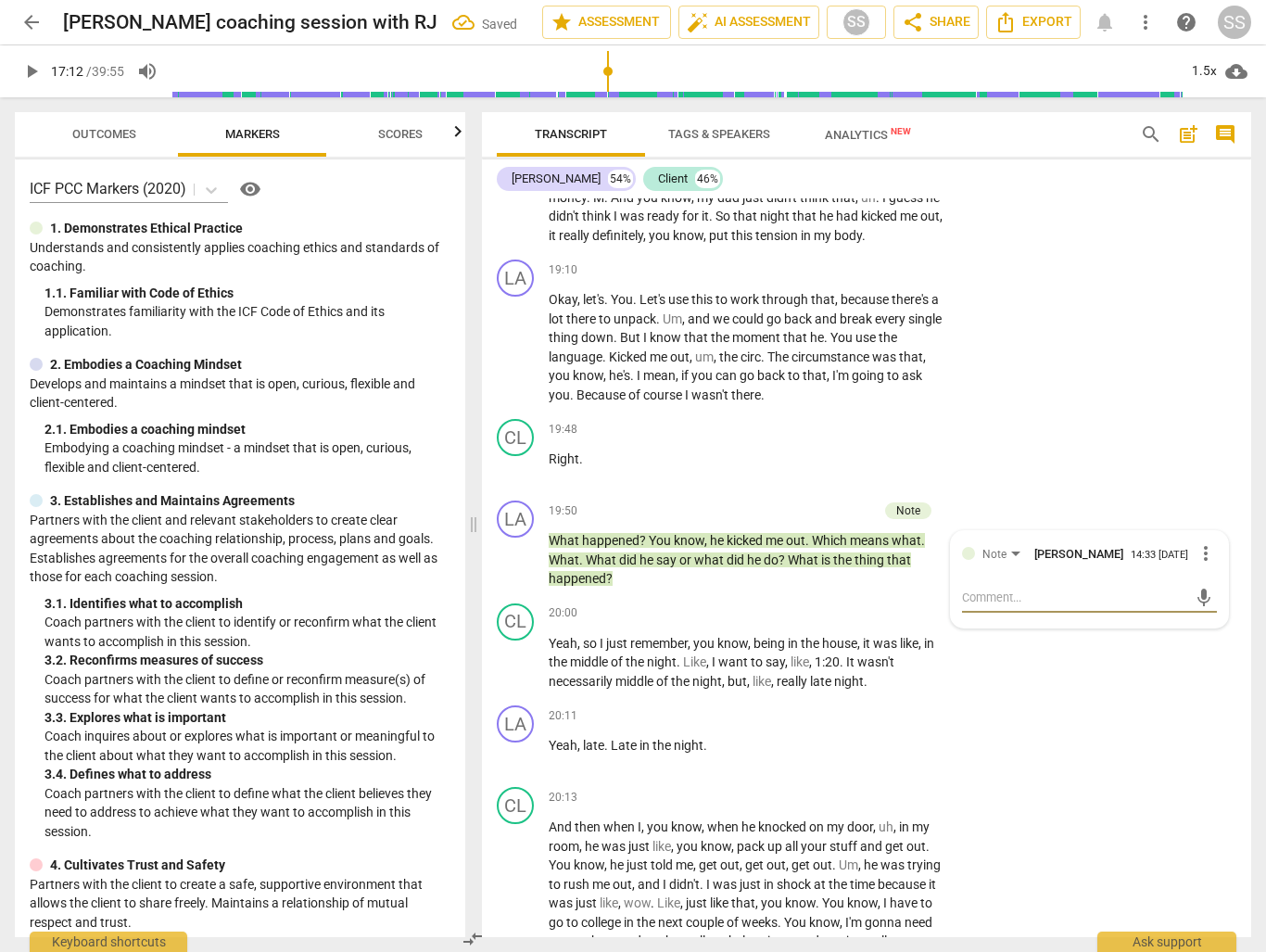 type on "W" 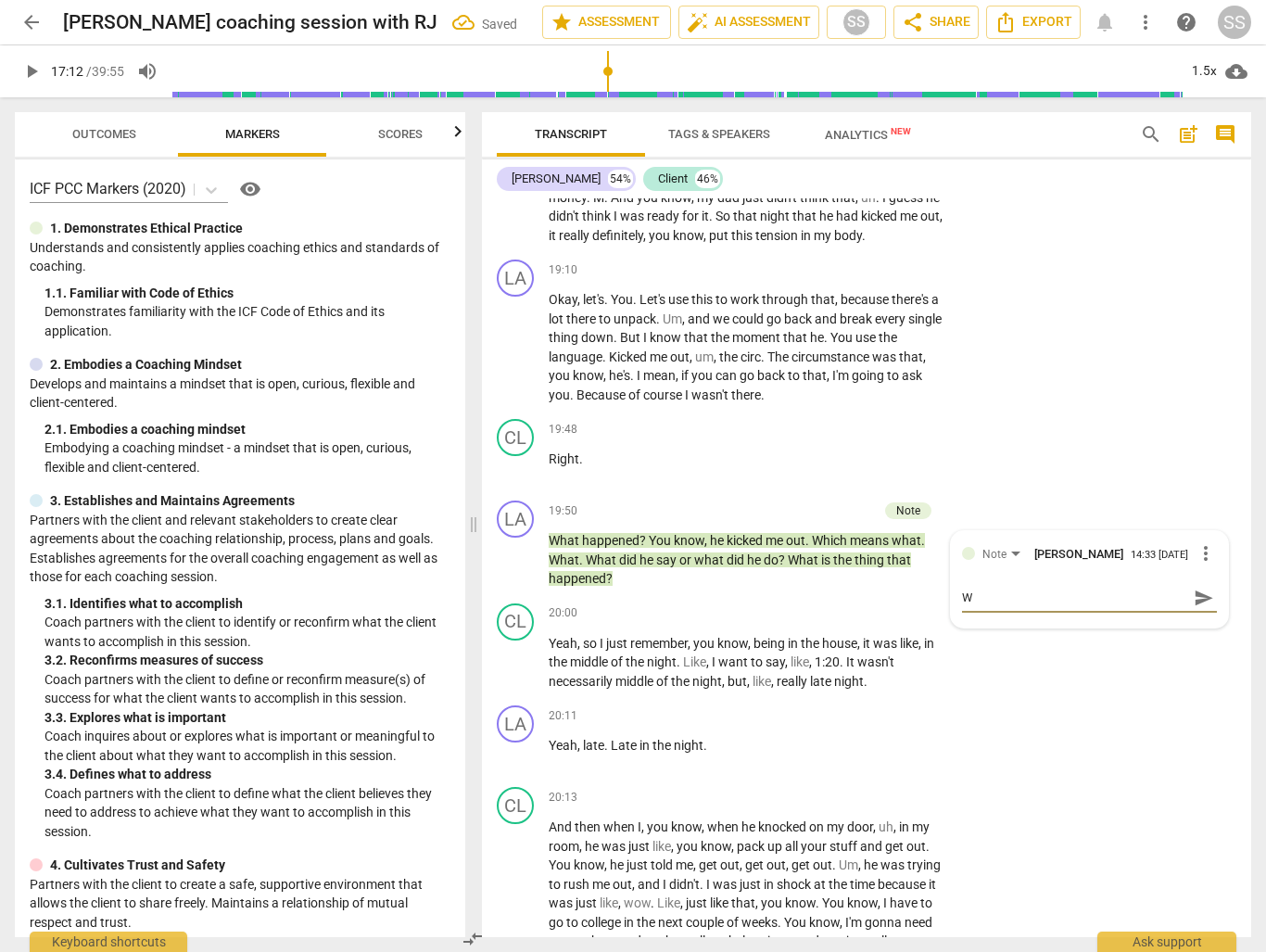 type on "Wh" 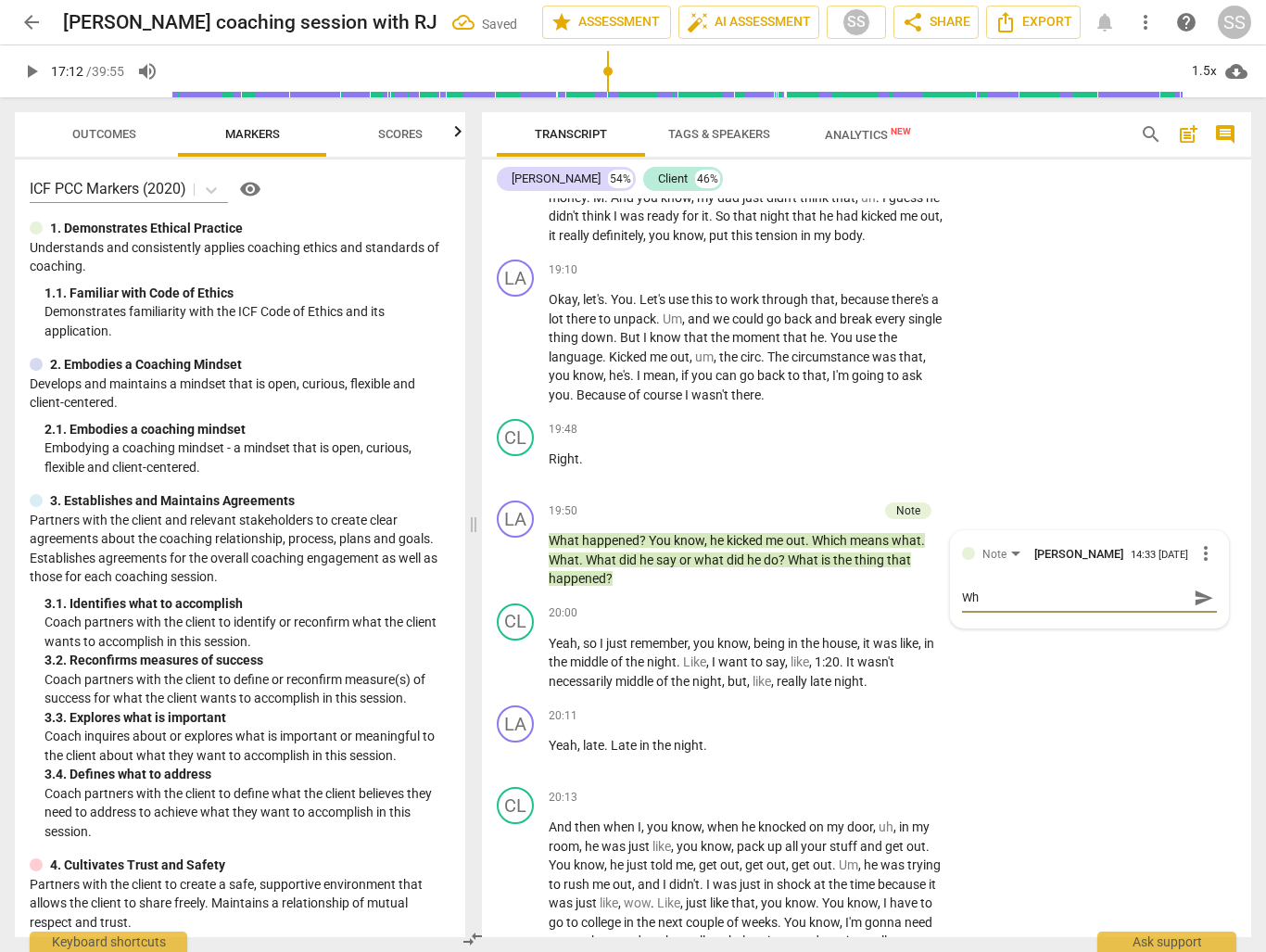 type on "Wha" 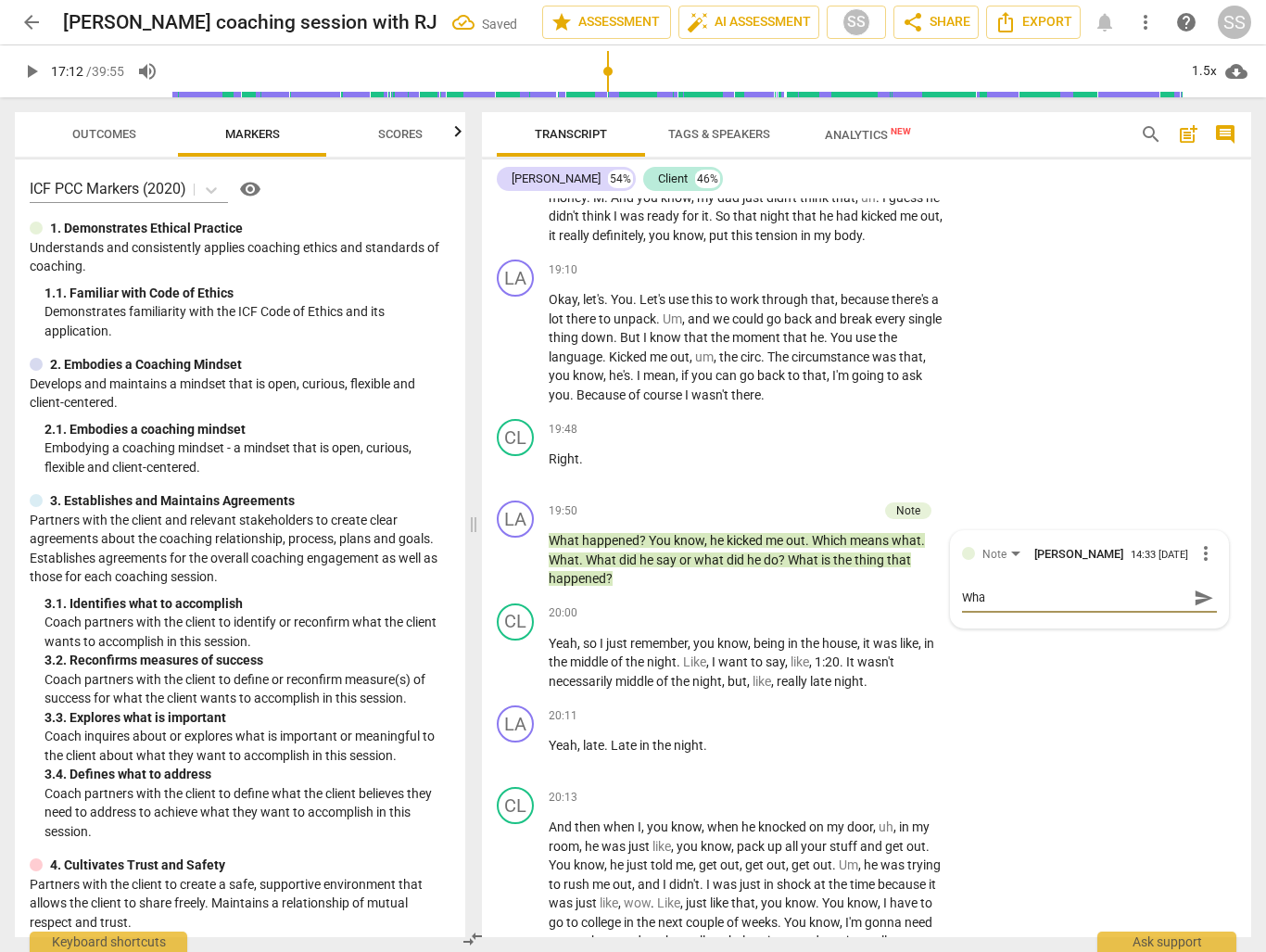 type on "What" 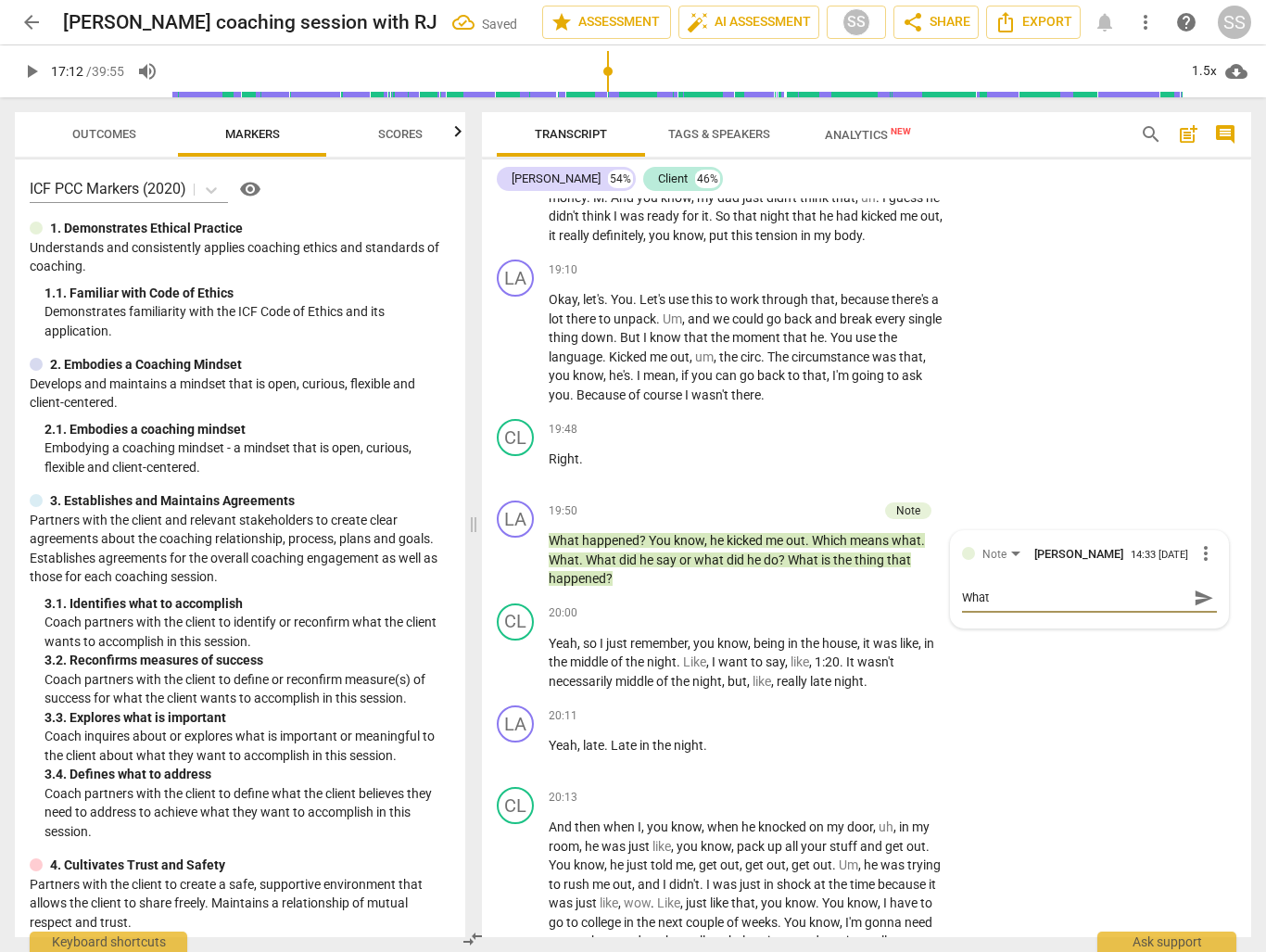 type on "What" 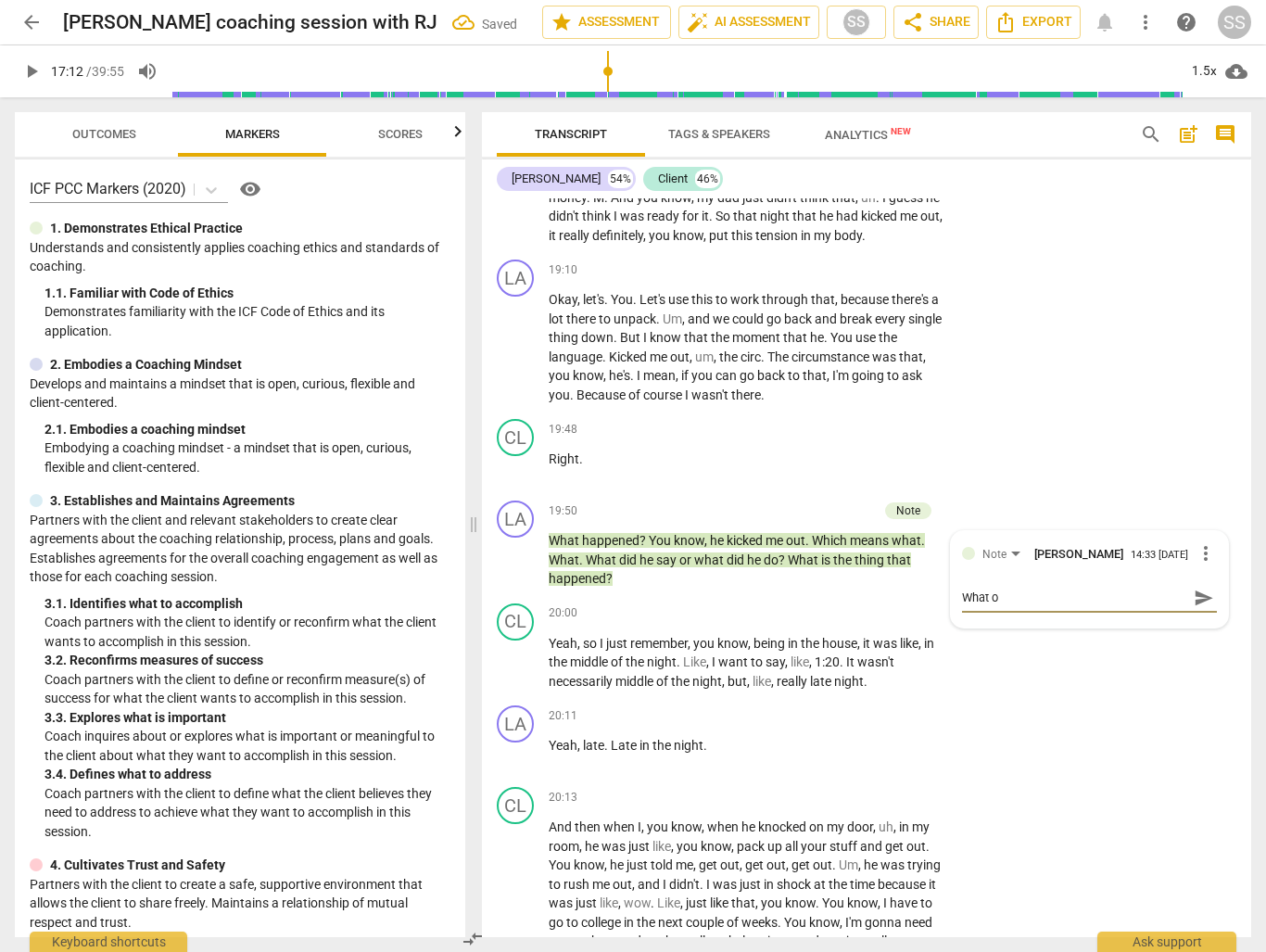 type on "What on" 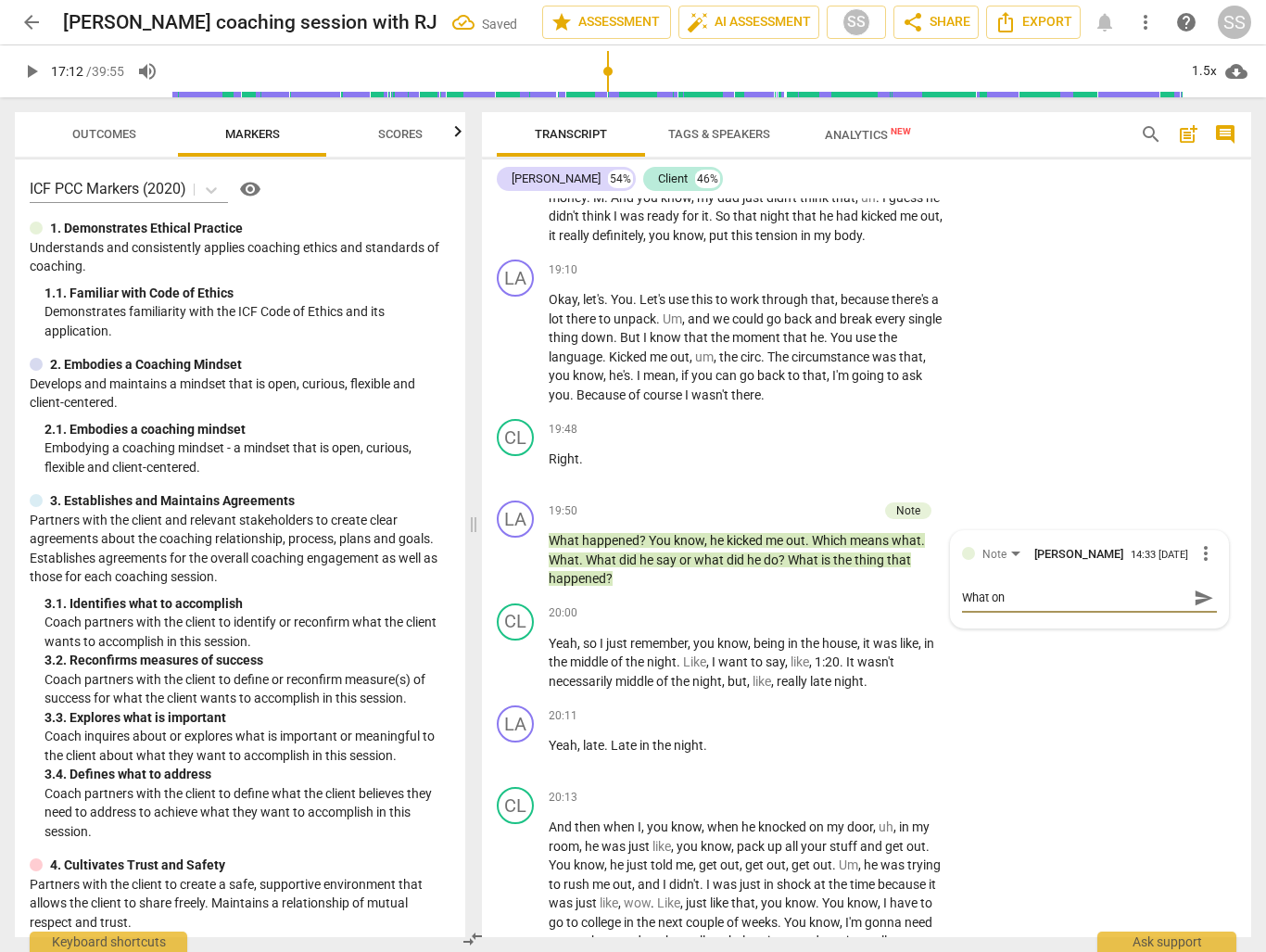 type on "What one" 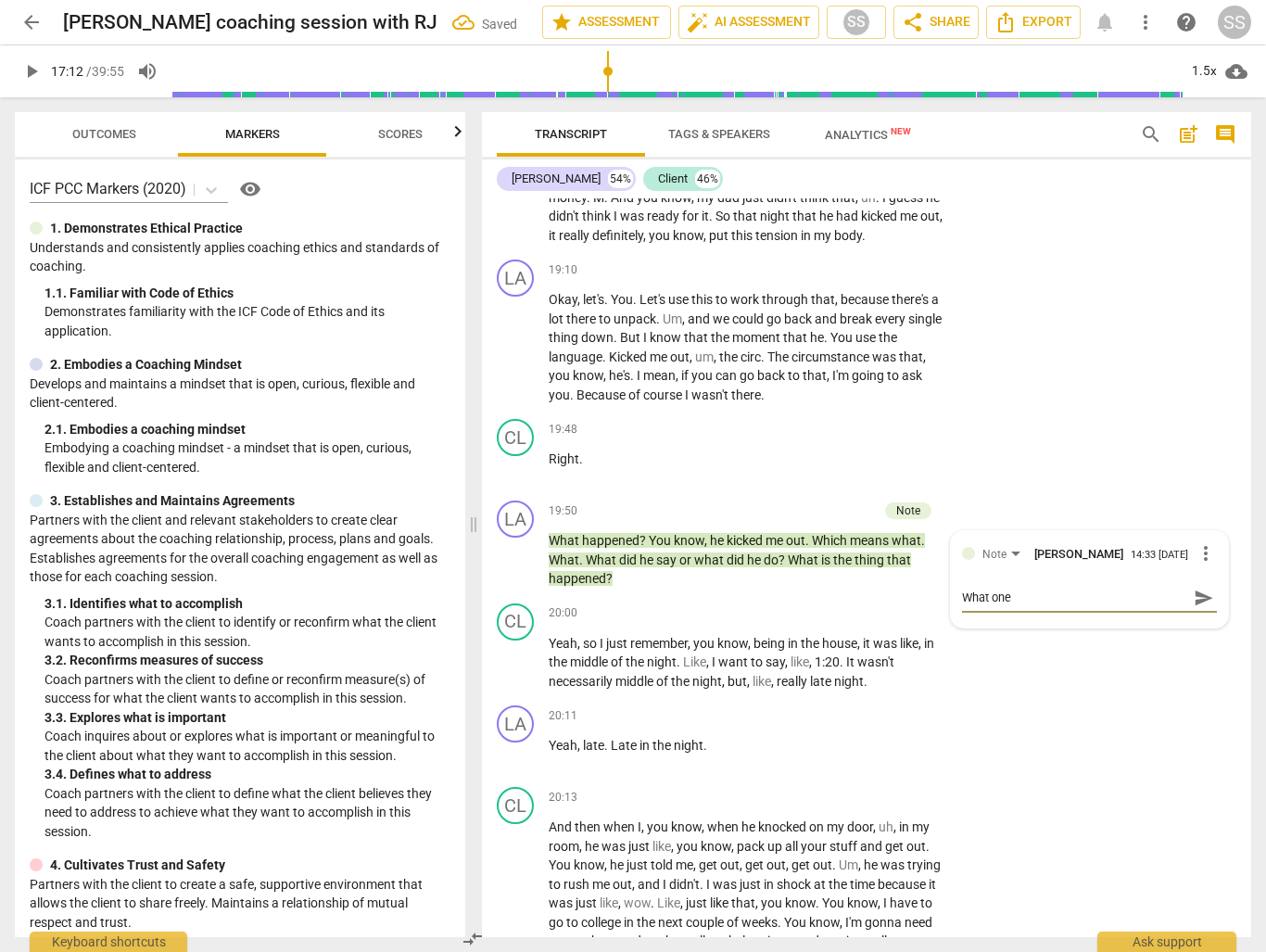 type on "What one" 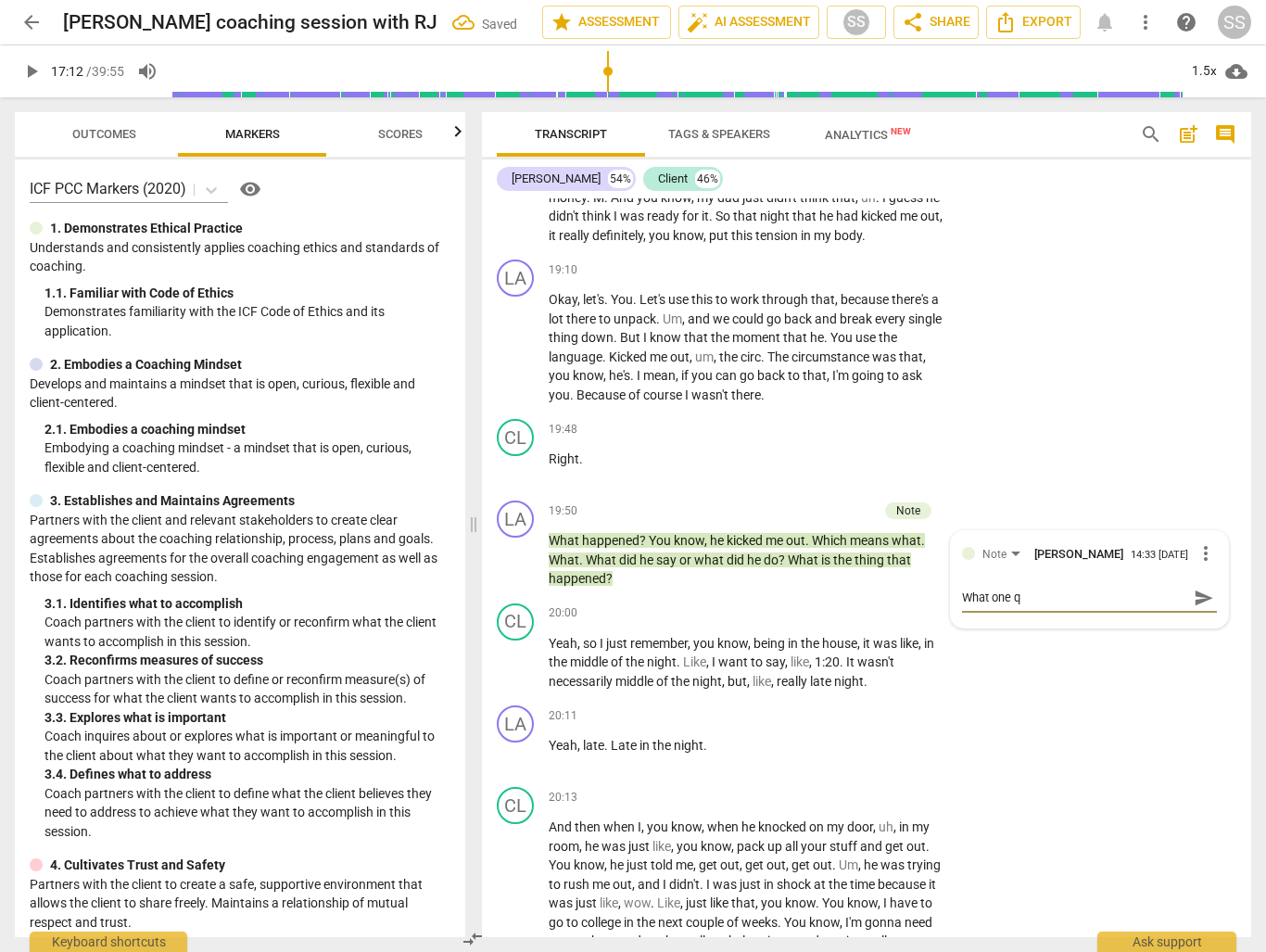 type on "What one qu" 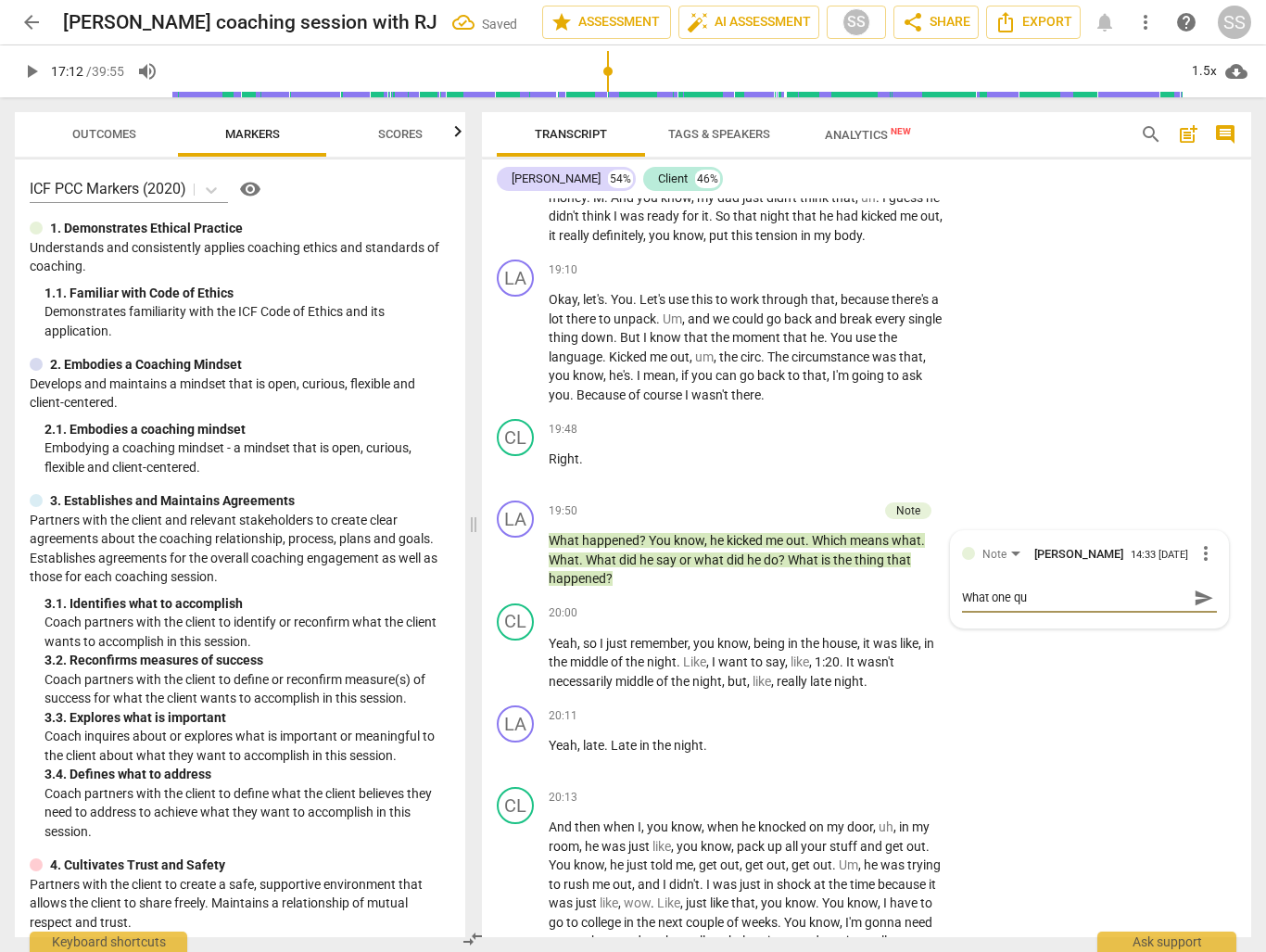 type on "What one que" 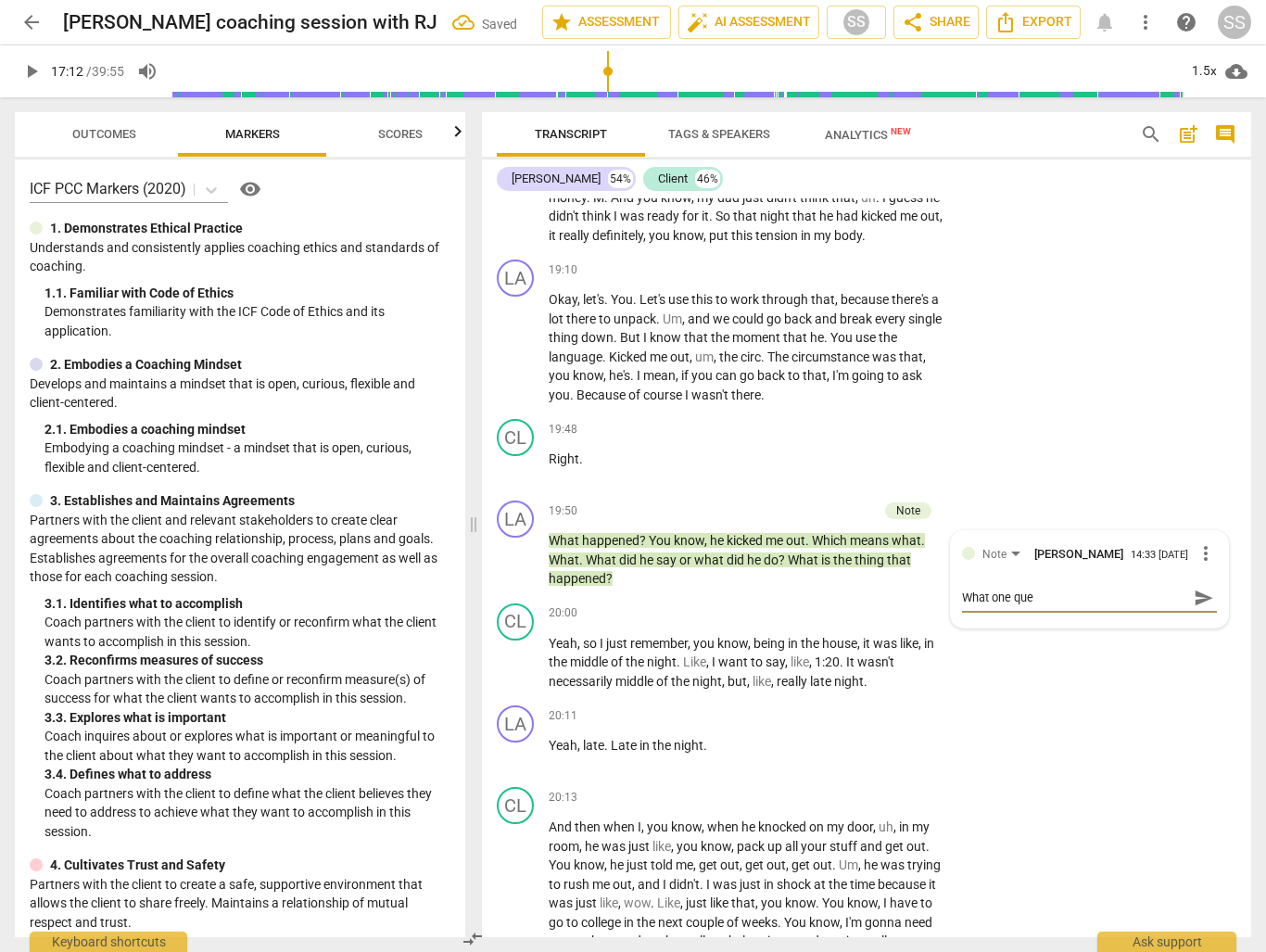 type on "What one ques" 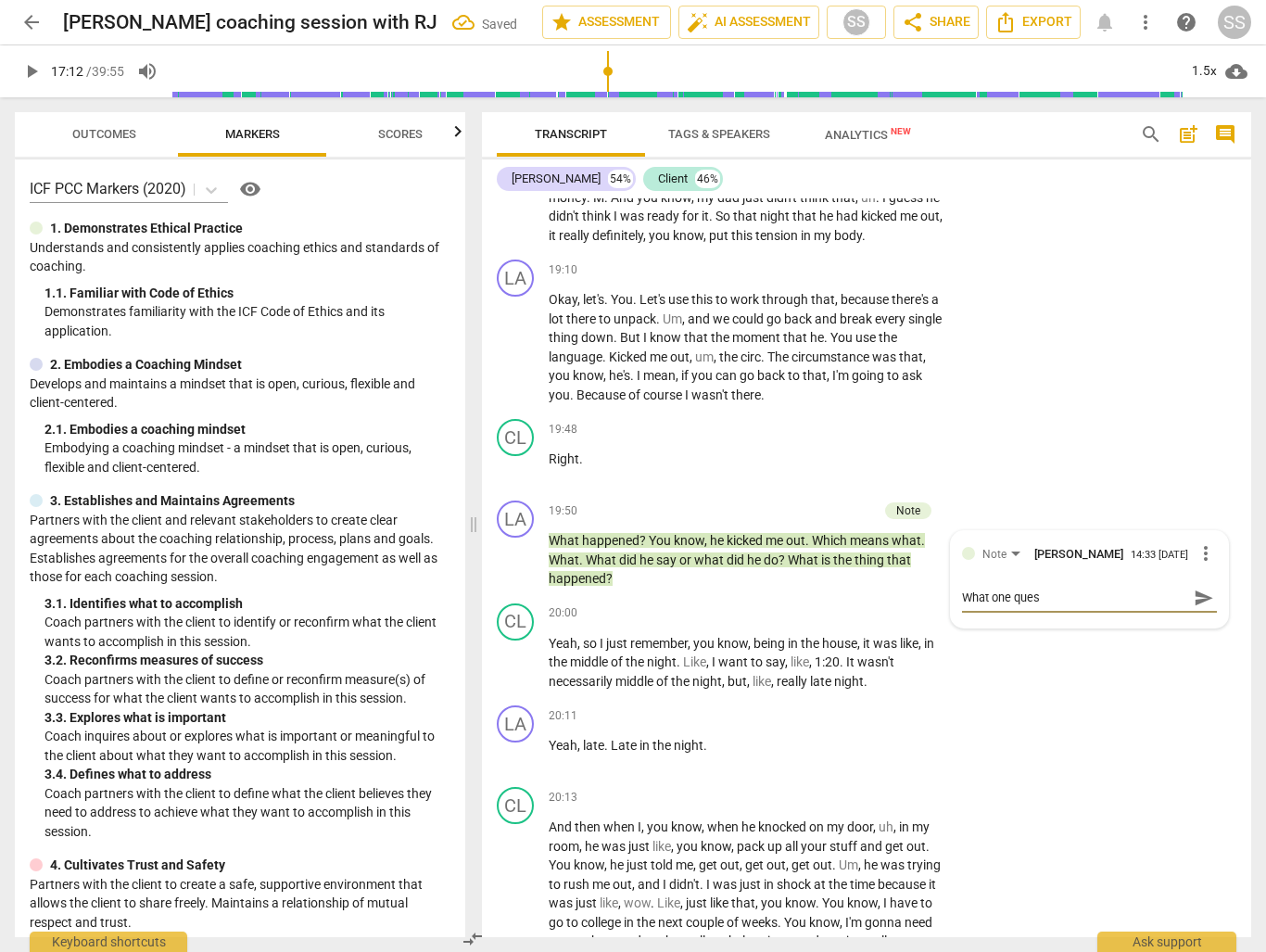 type on "What one quest" 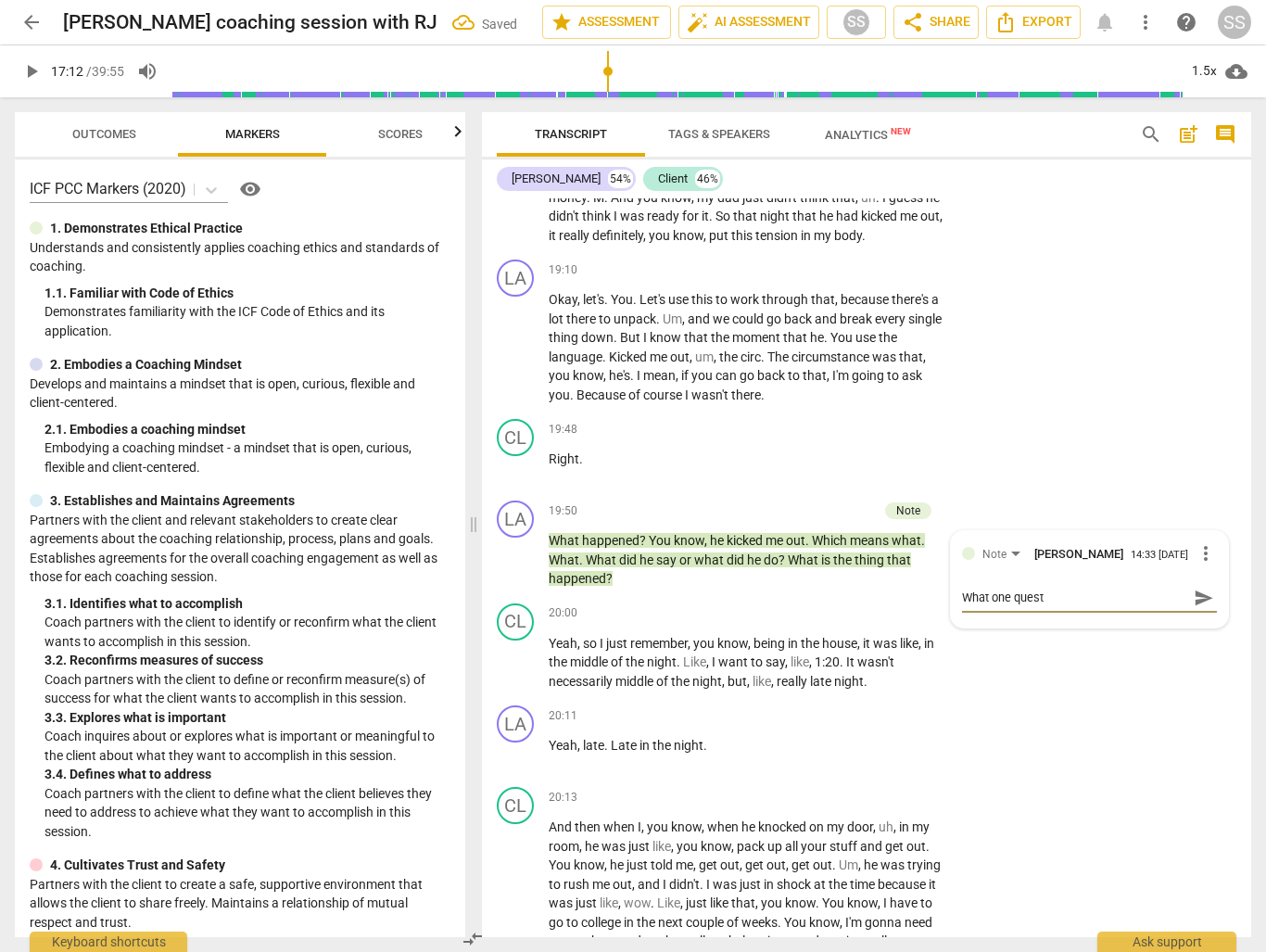 type on "What one questi" 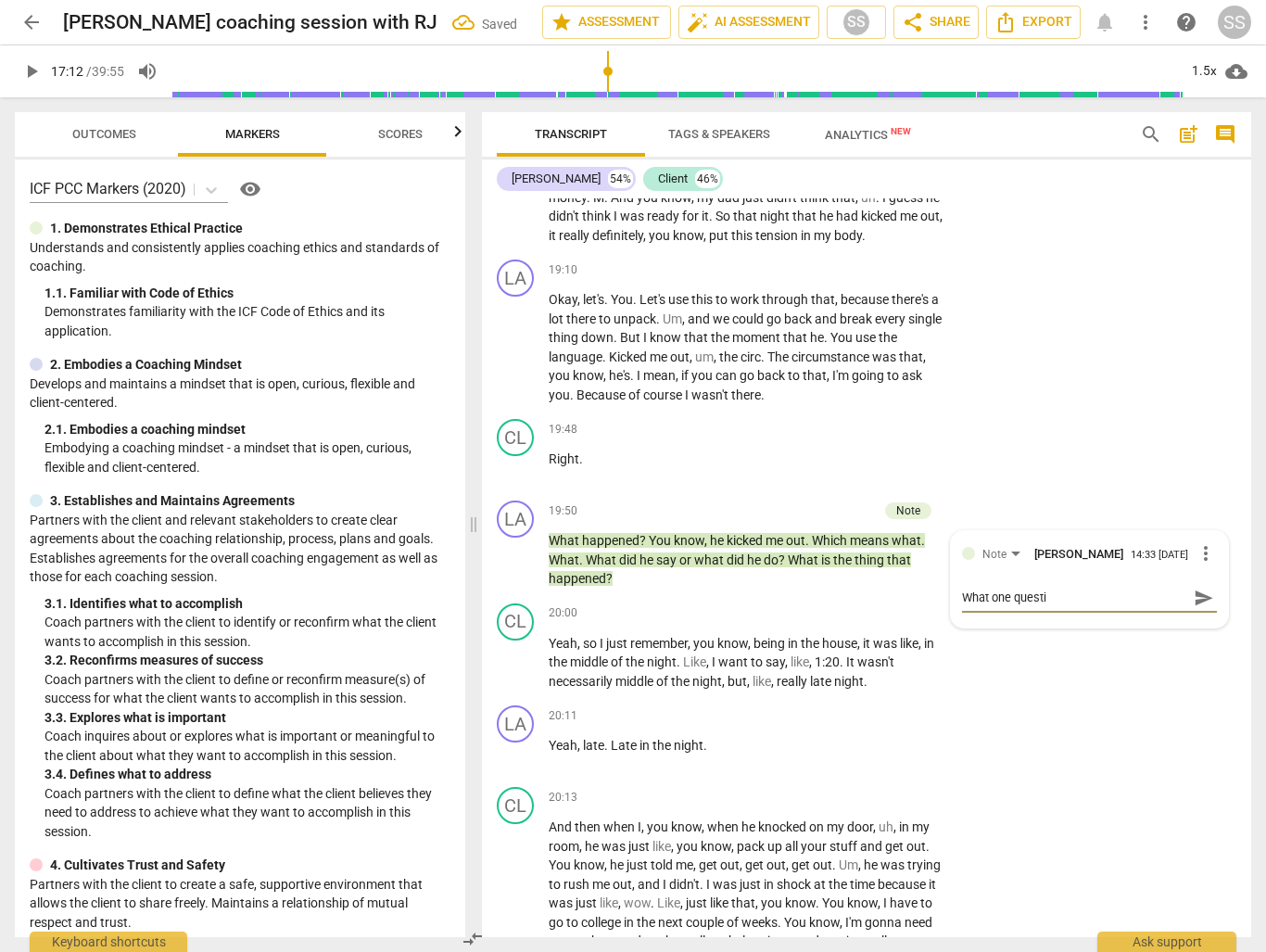 type on "What one questio" 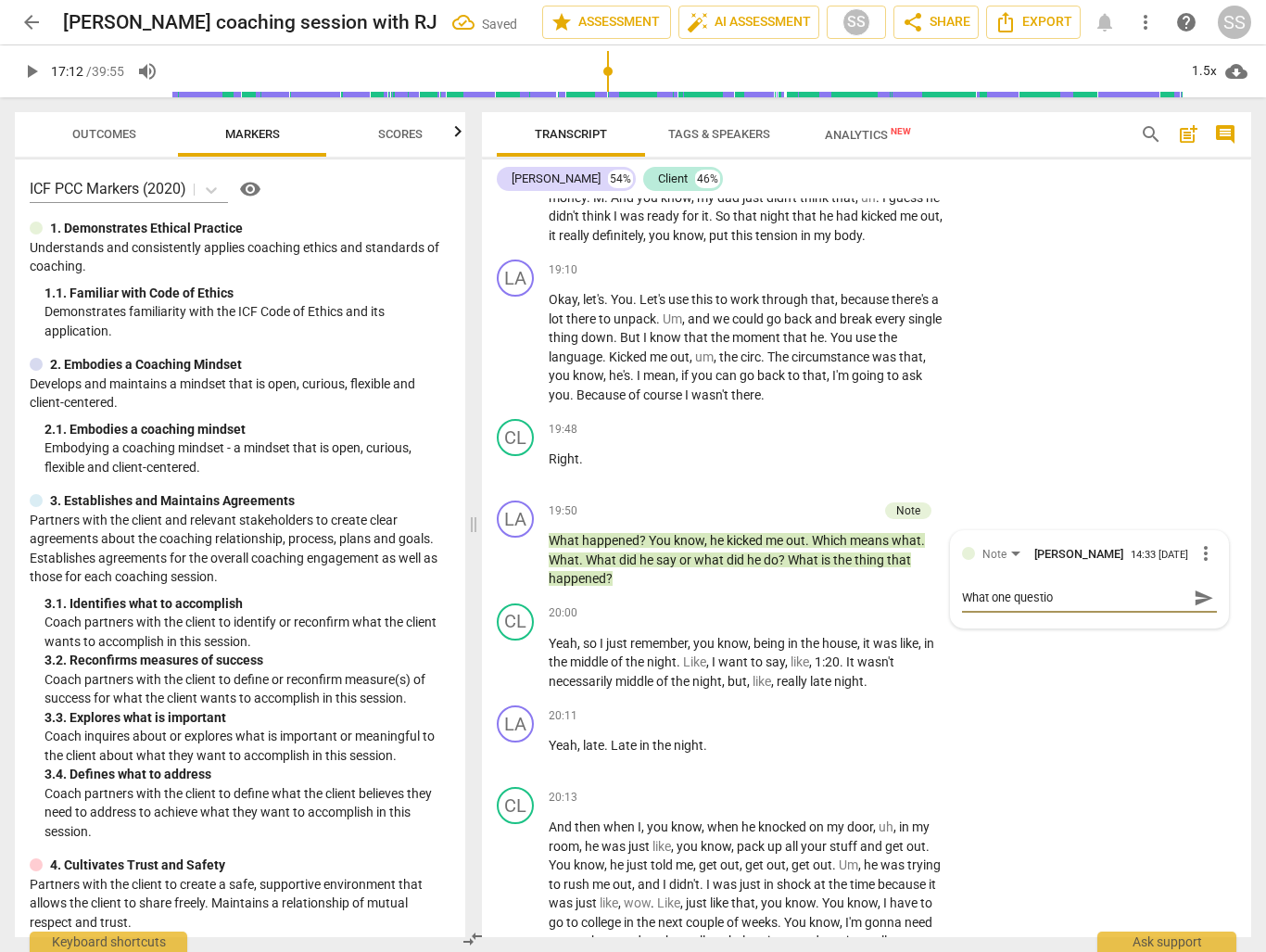 type on "What one question" 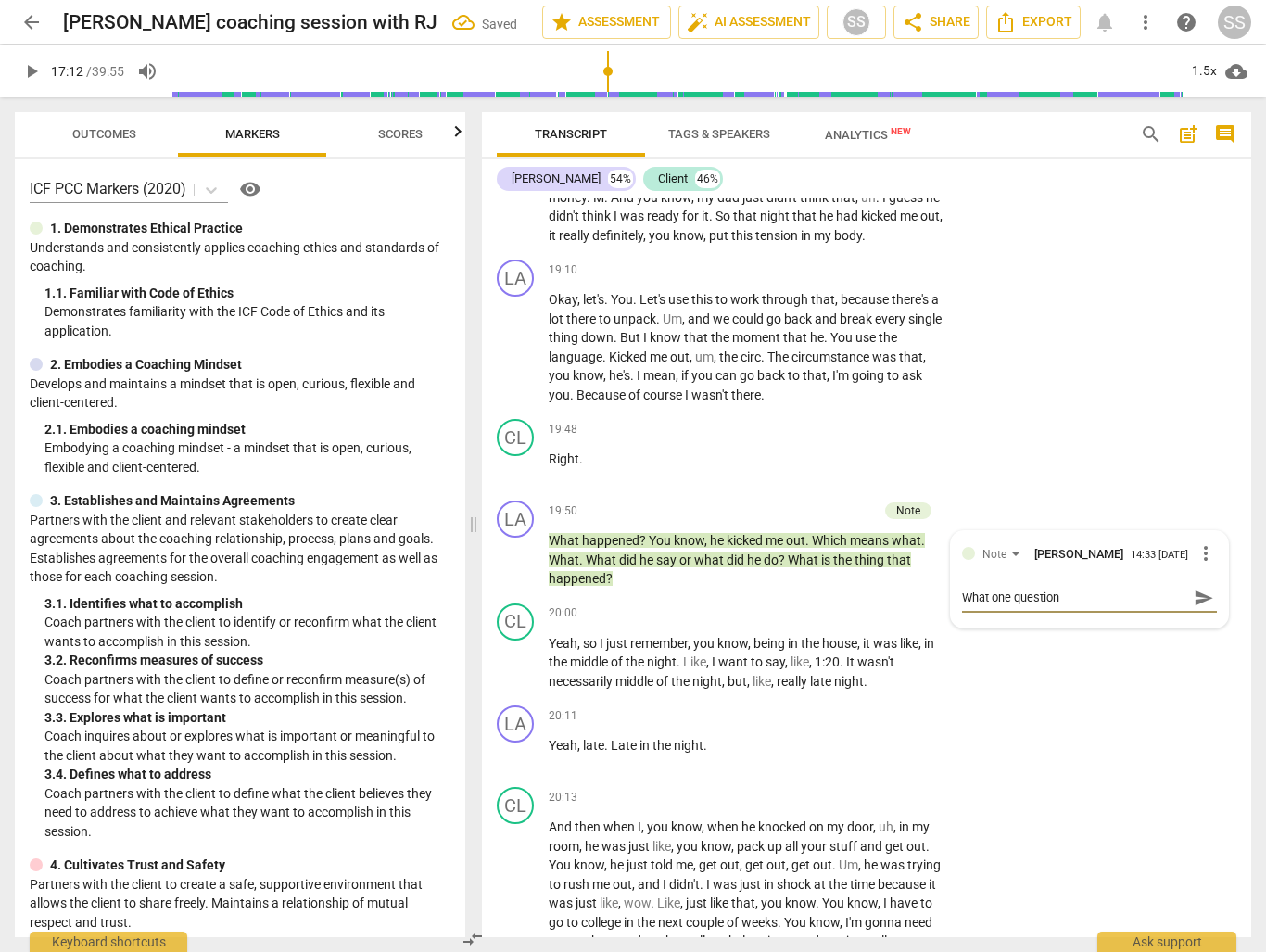 type on "What one question" 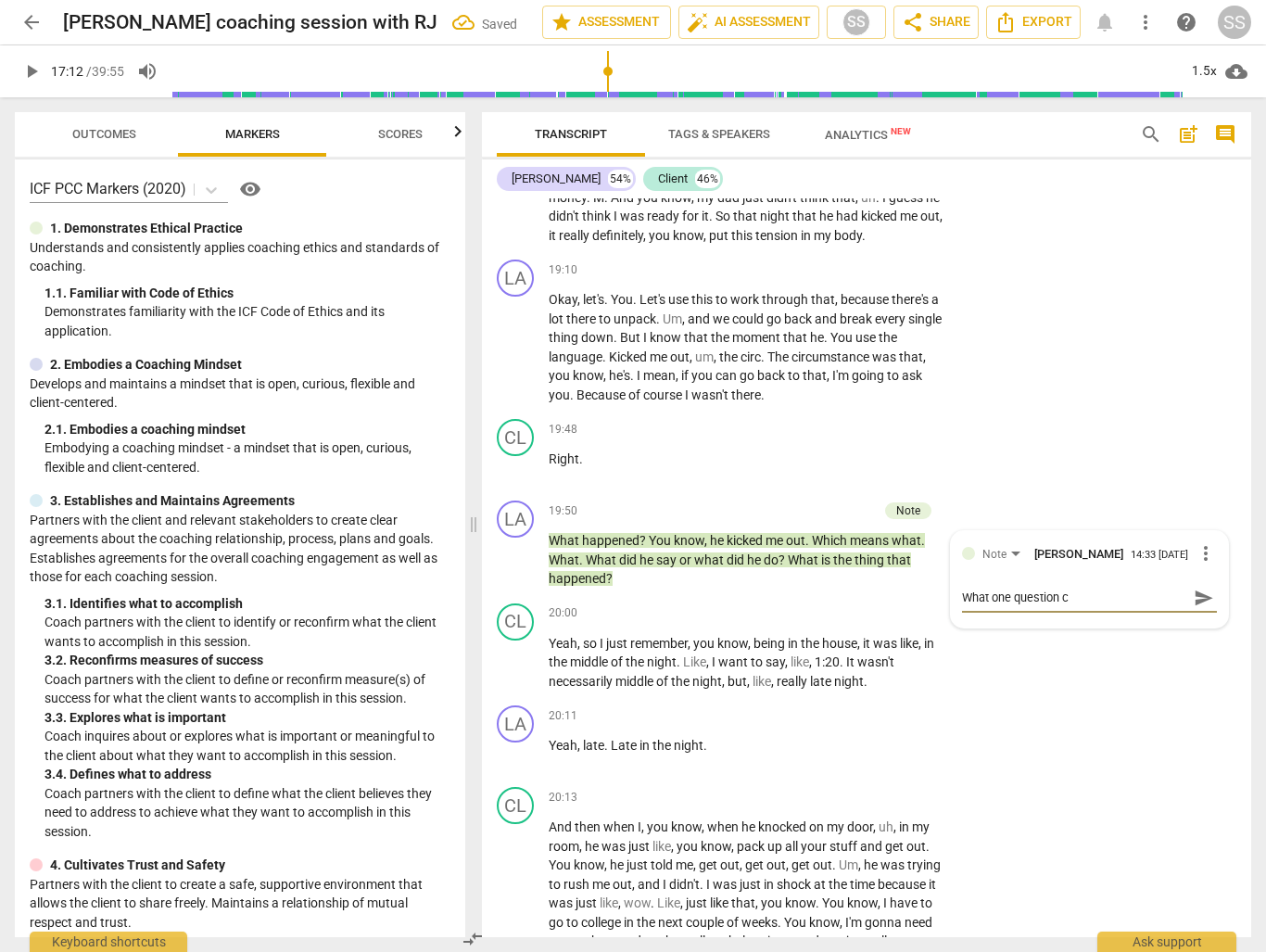 type on "What one question co" 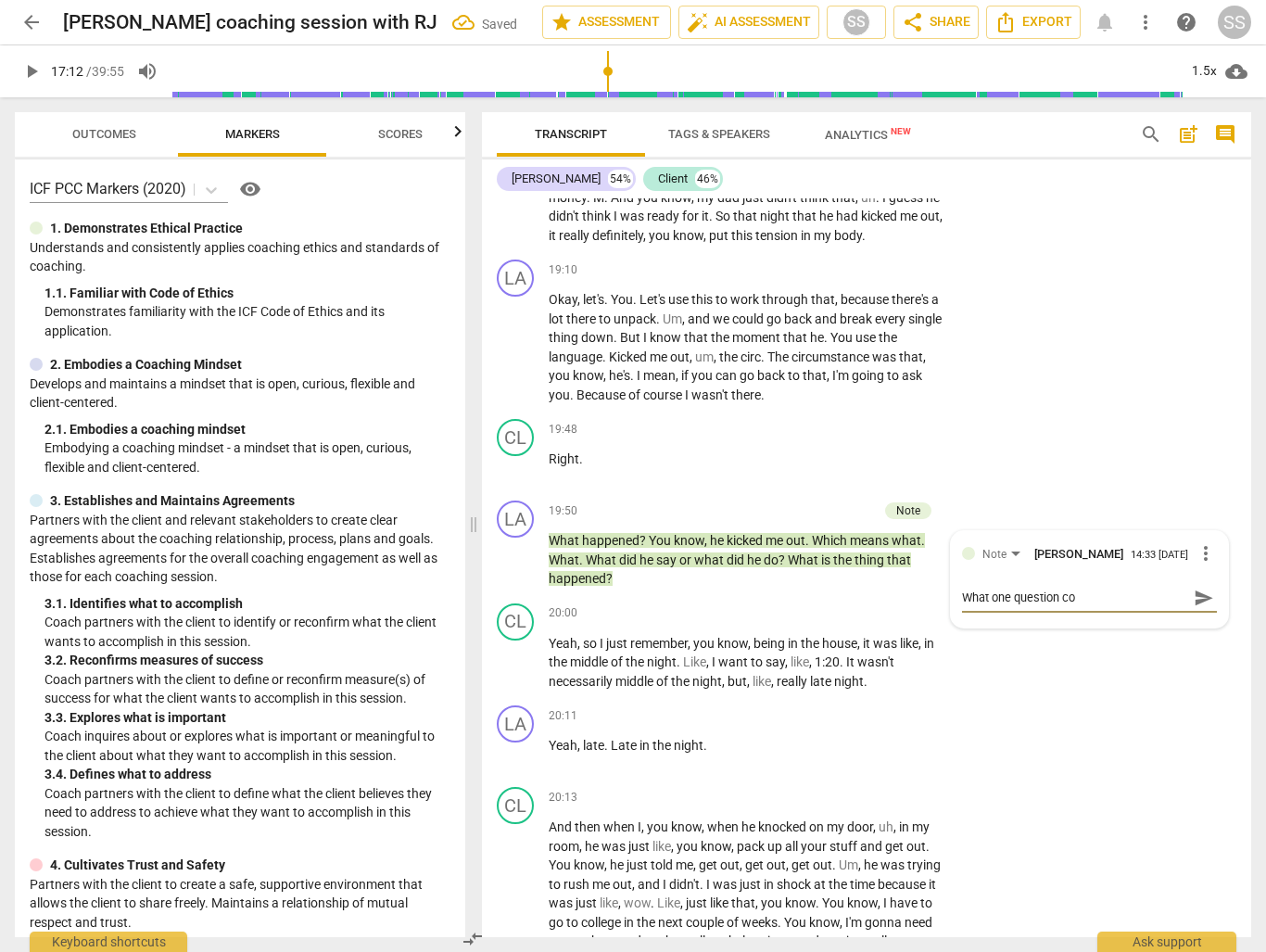 type on "What one question cou" 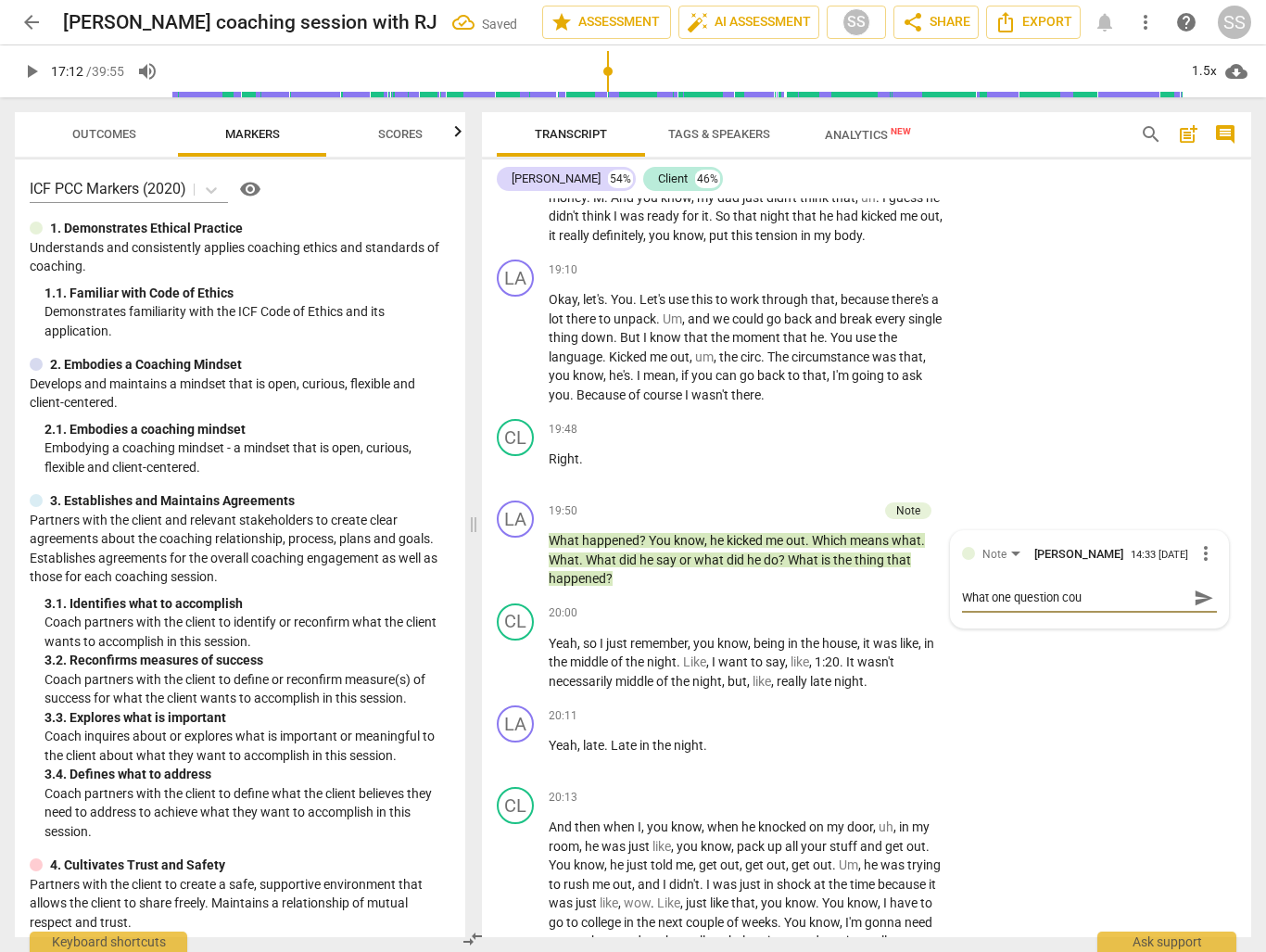 type on "What one question coul" 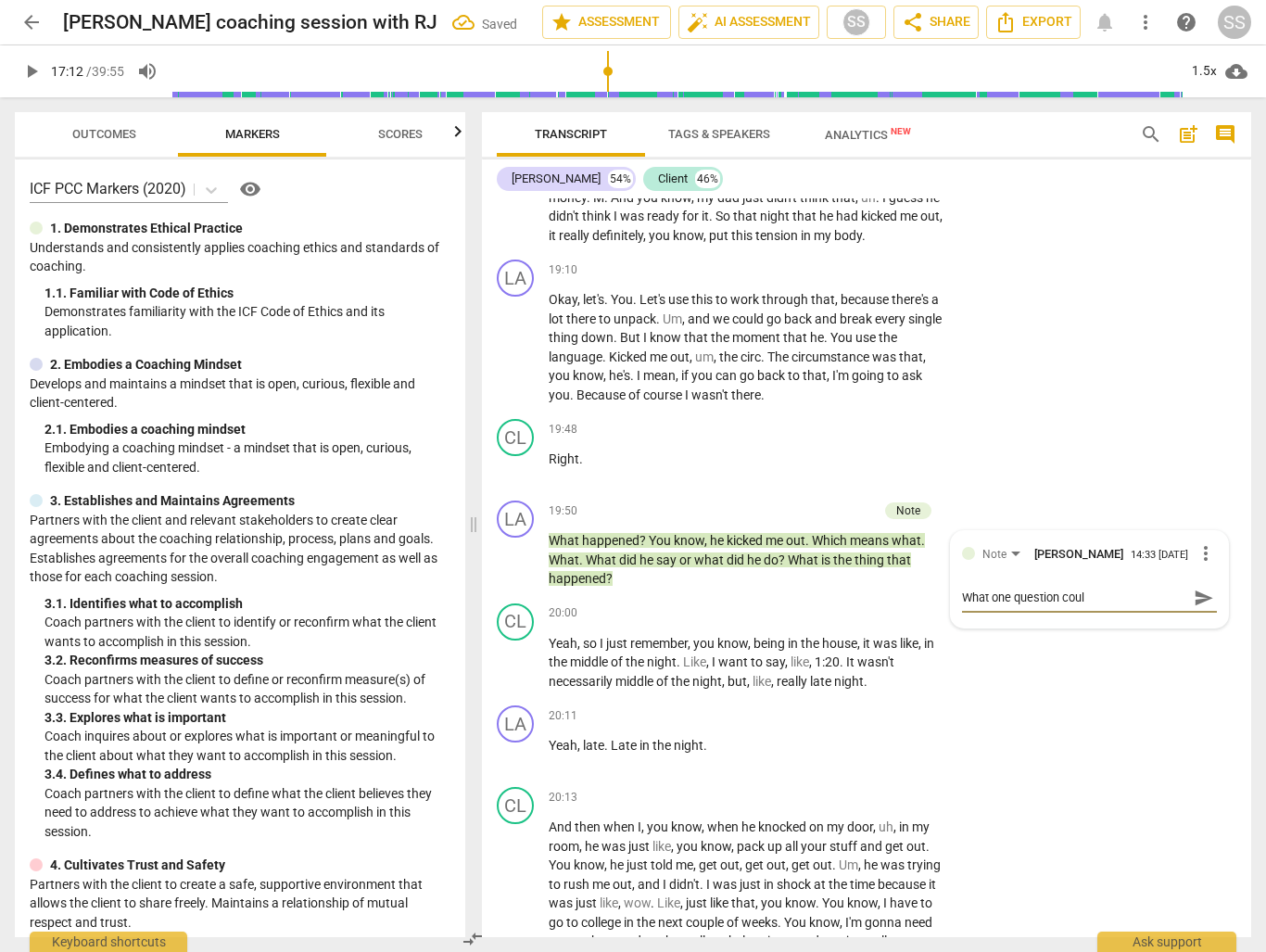 type on "What one question could" 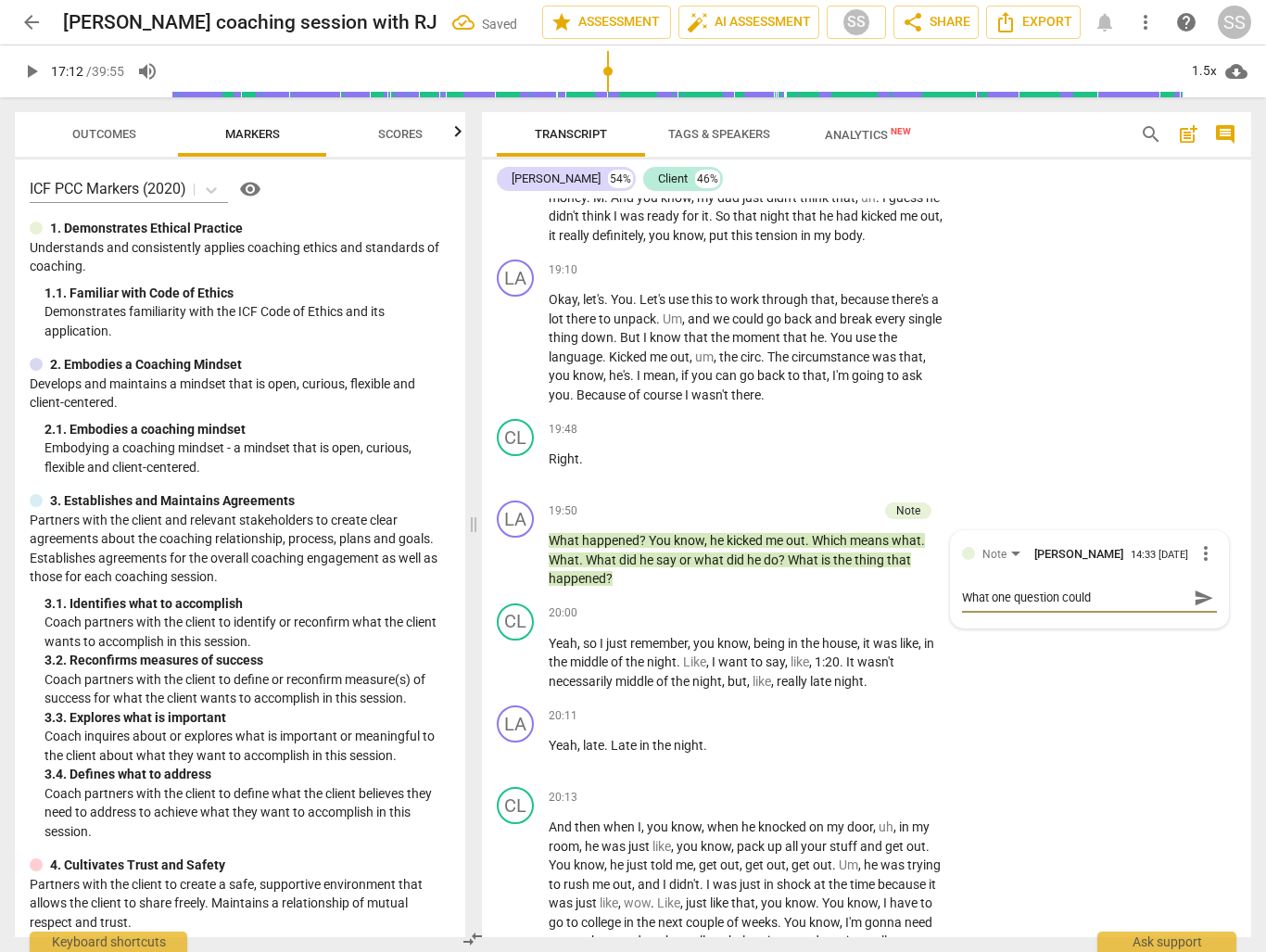 type on "What one question couldu" 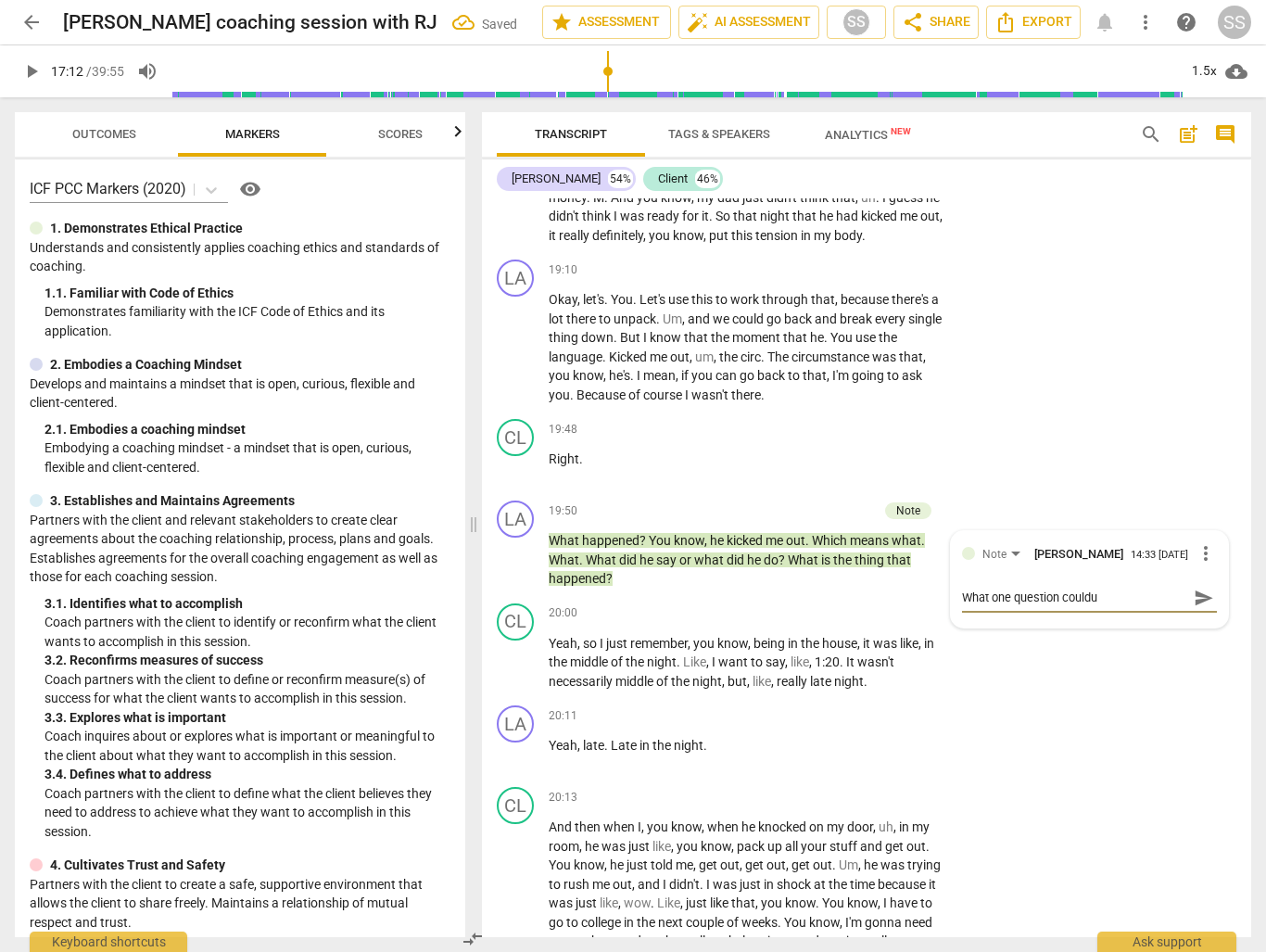 type on "What one question coulduy" 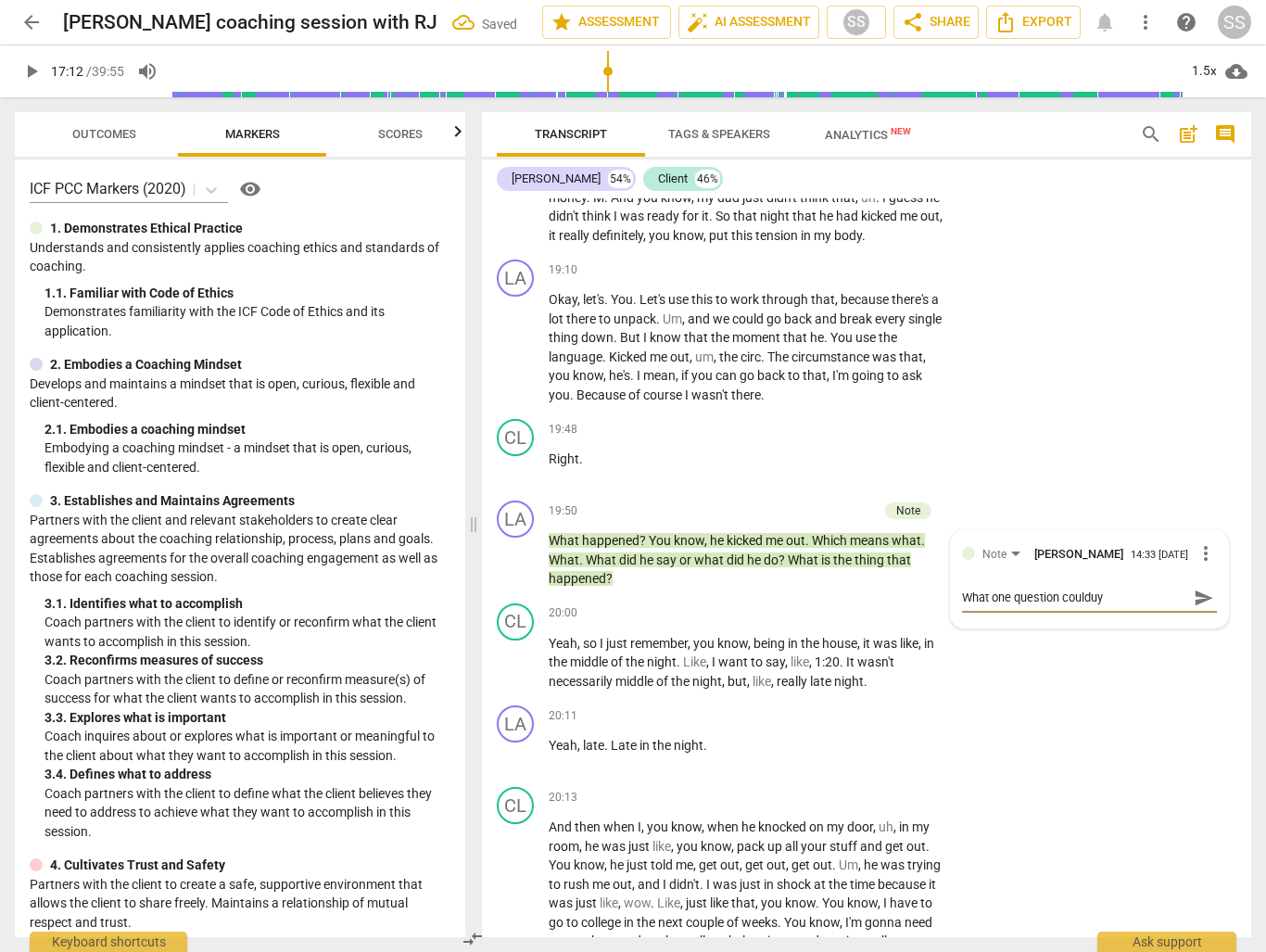 type on "What one question coulduyo" 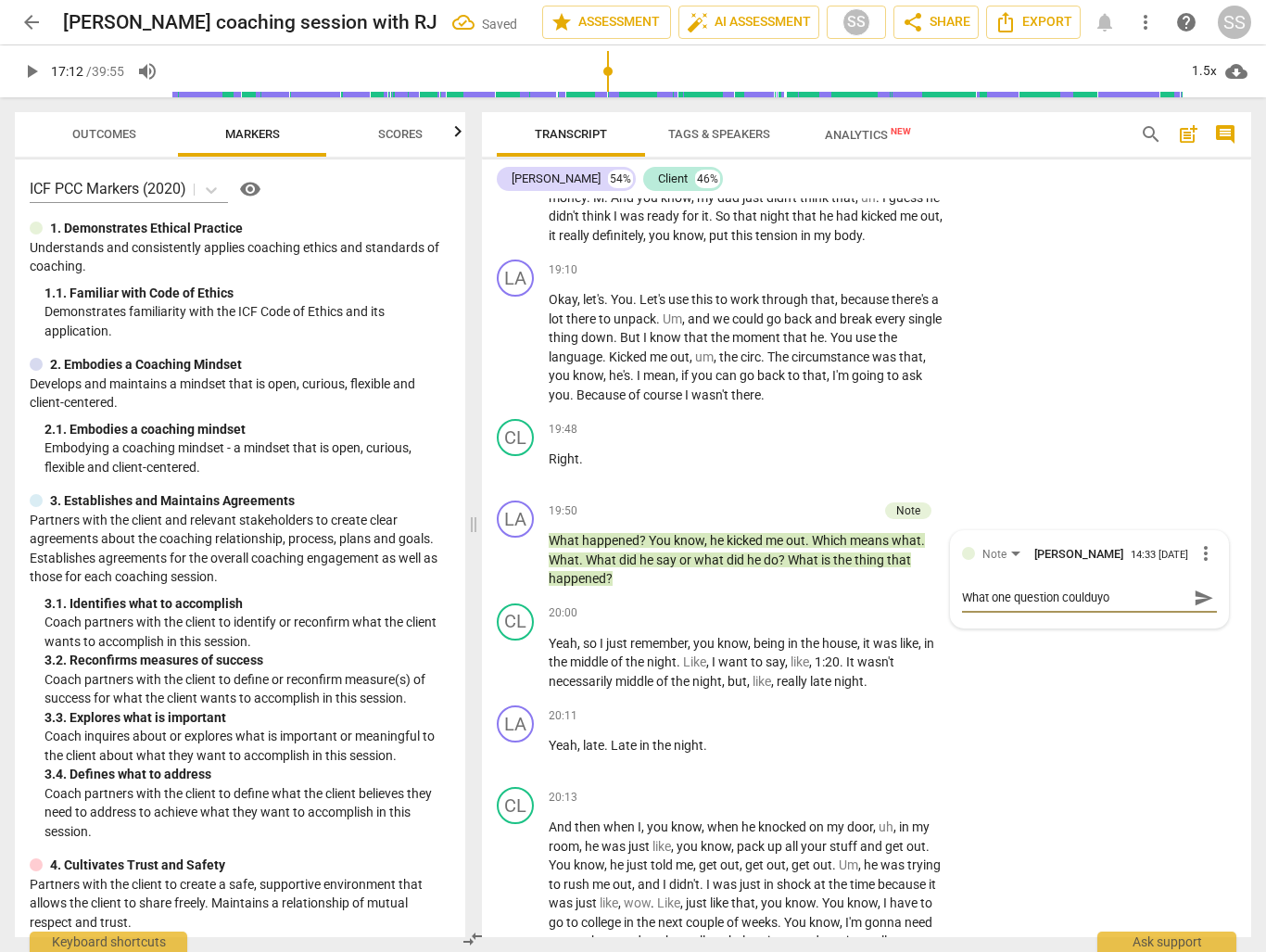 type on "What one question coulduyou" 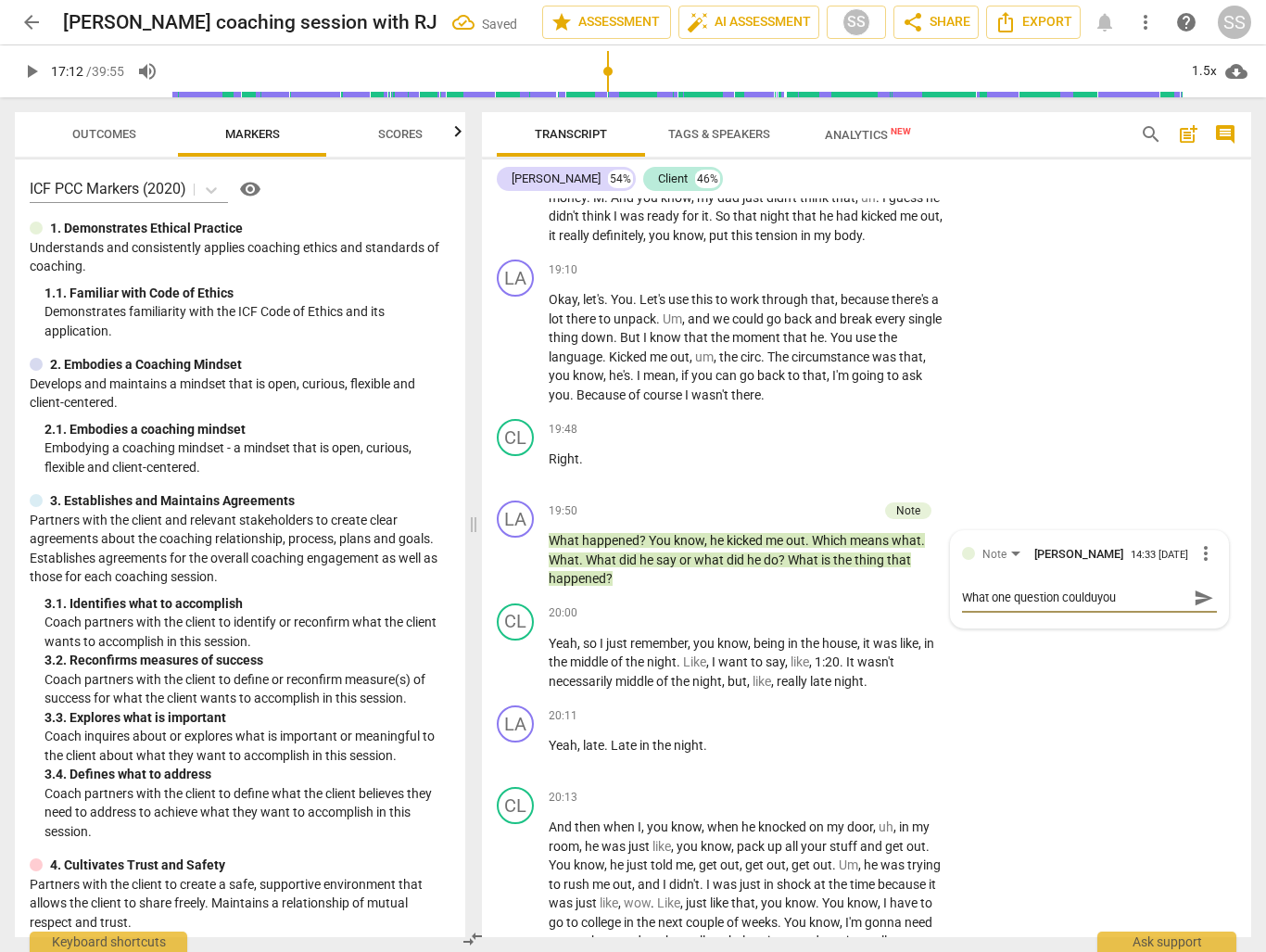 type on "What one question coulduyou" 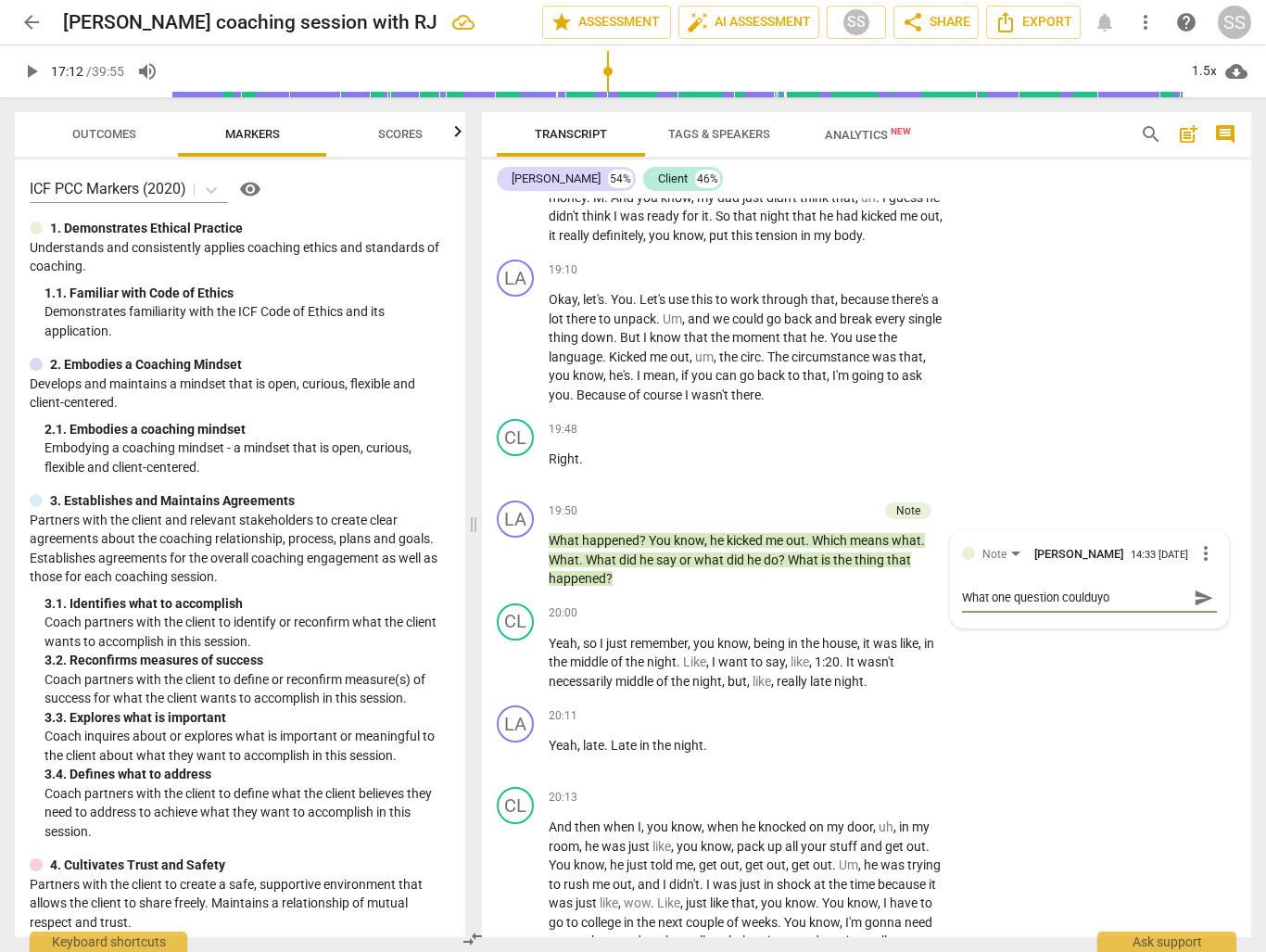 type on "What one question coulduy" 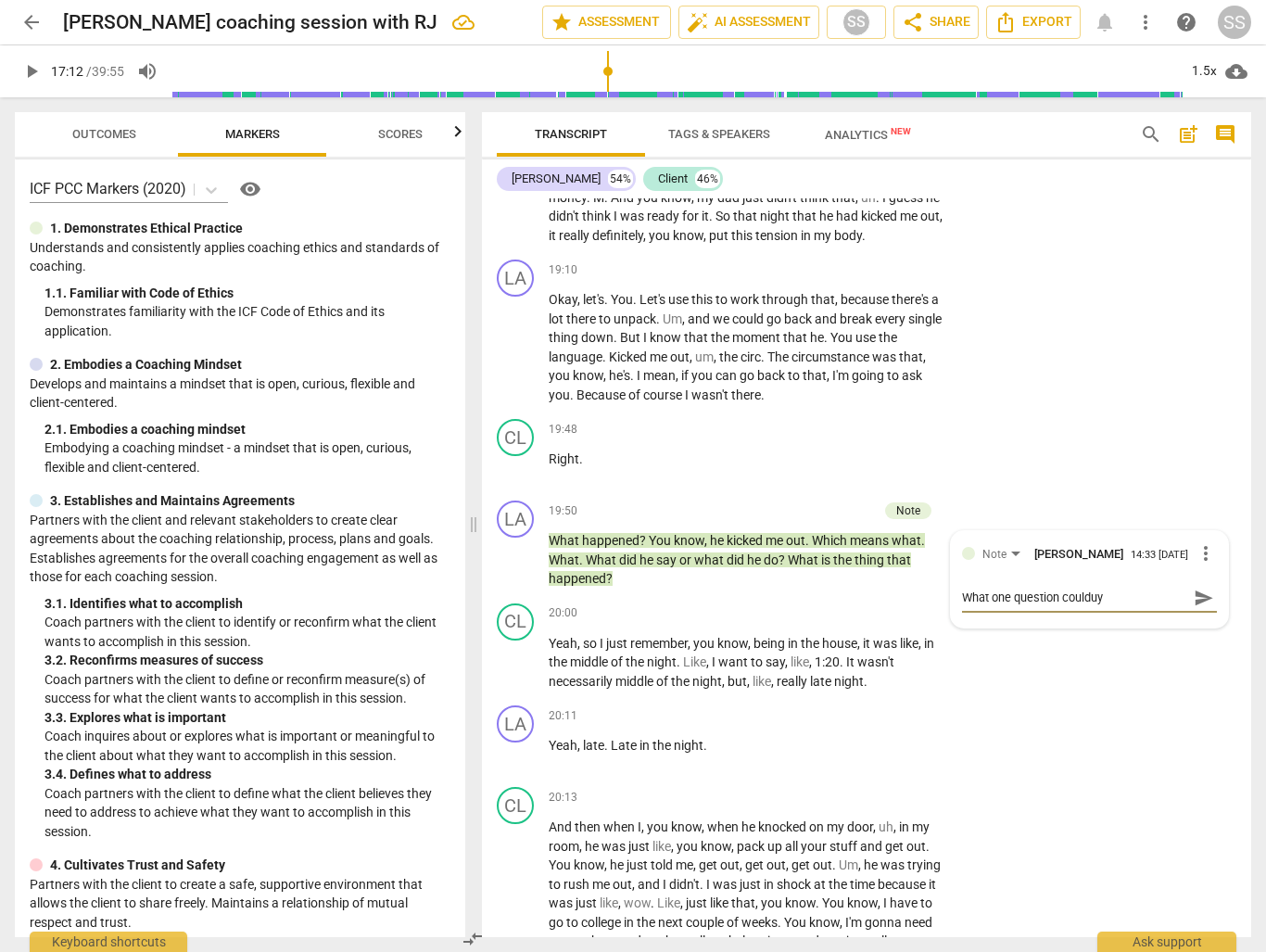 type on "What one question couldu" 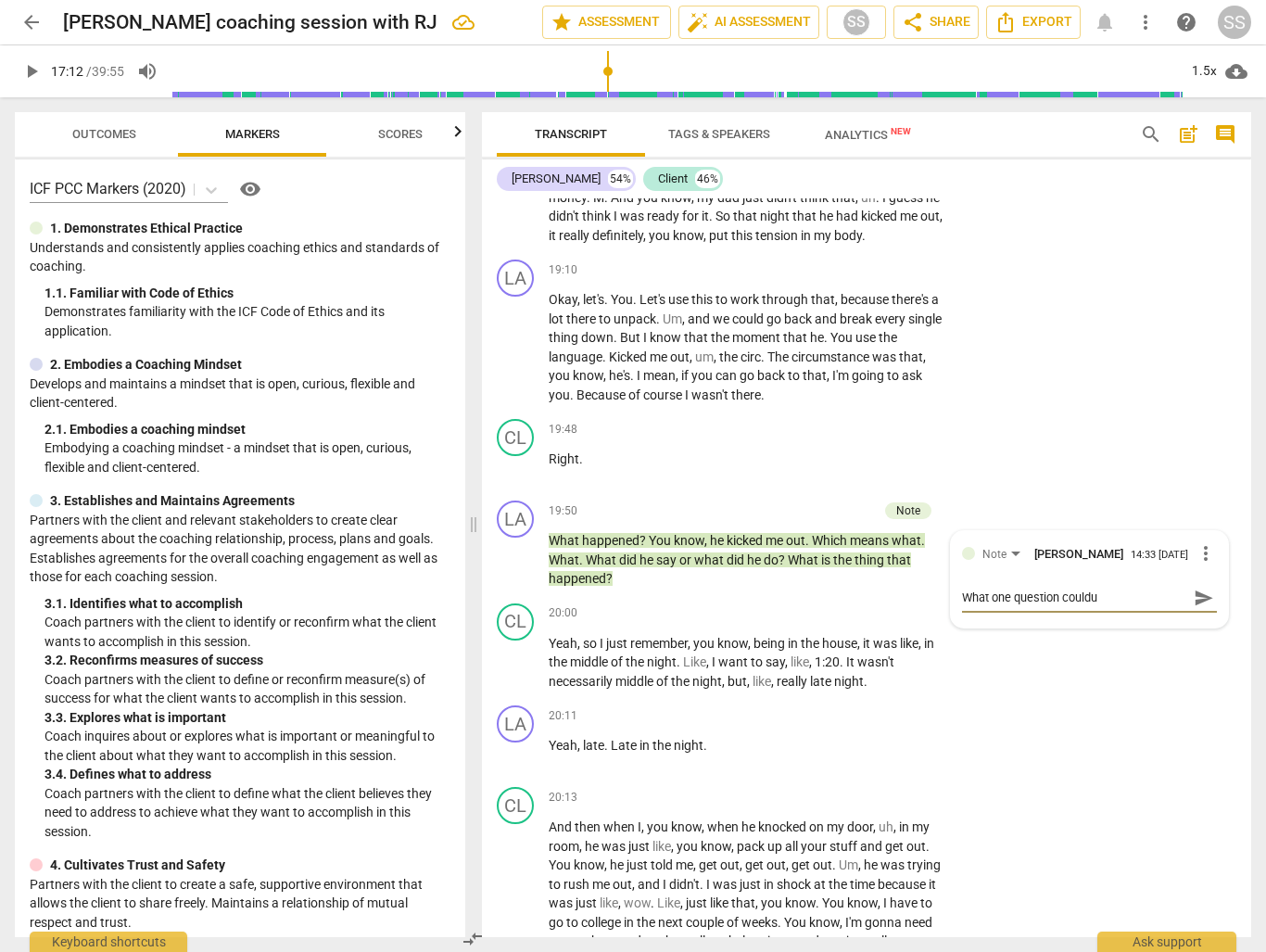 type on "What one question could" 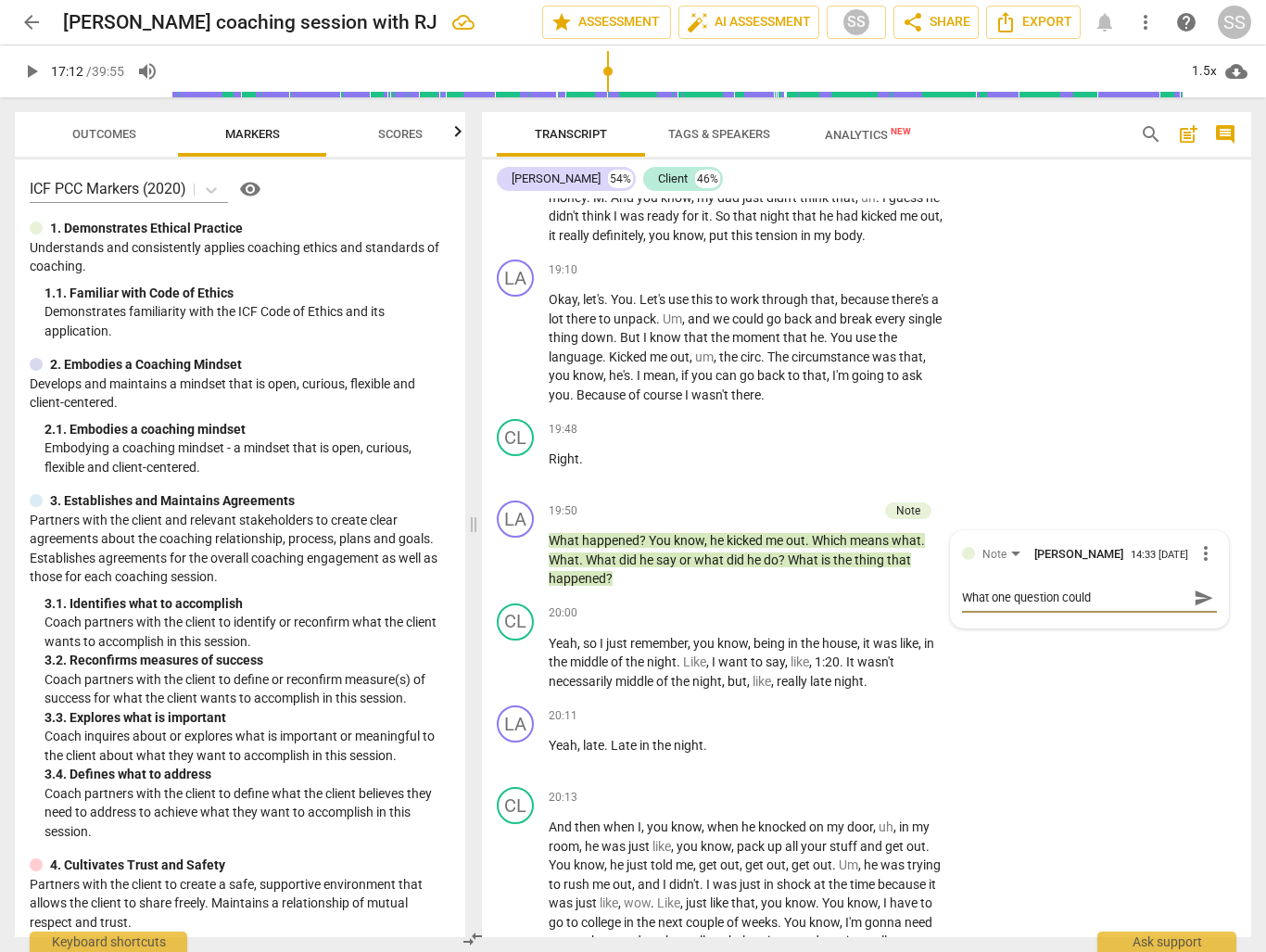 type on "What one question could" 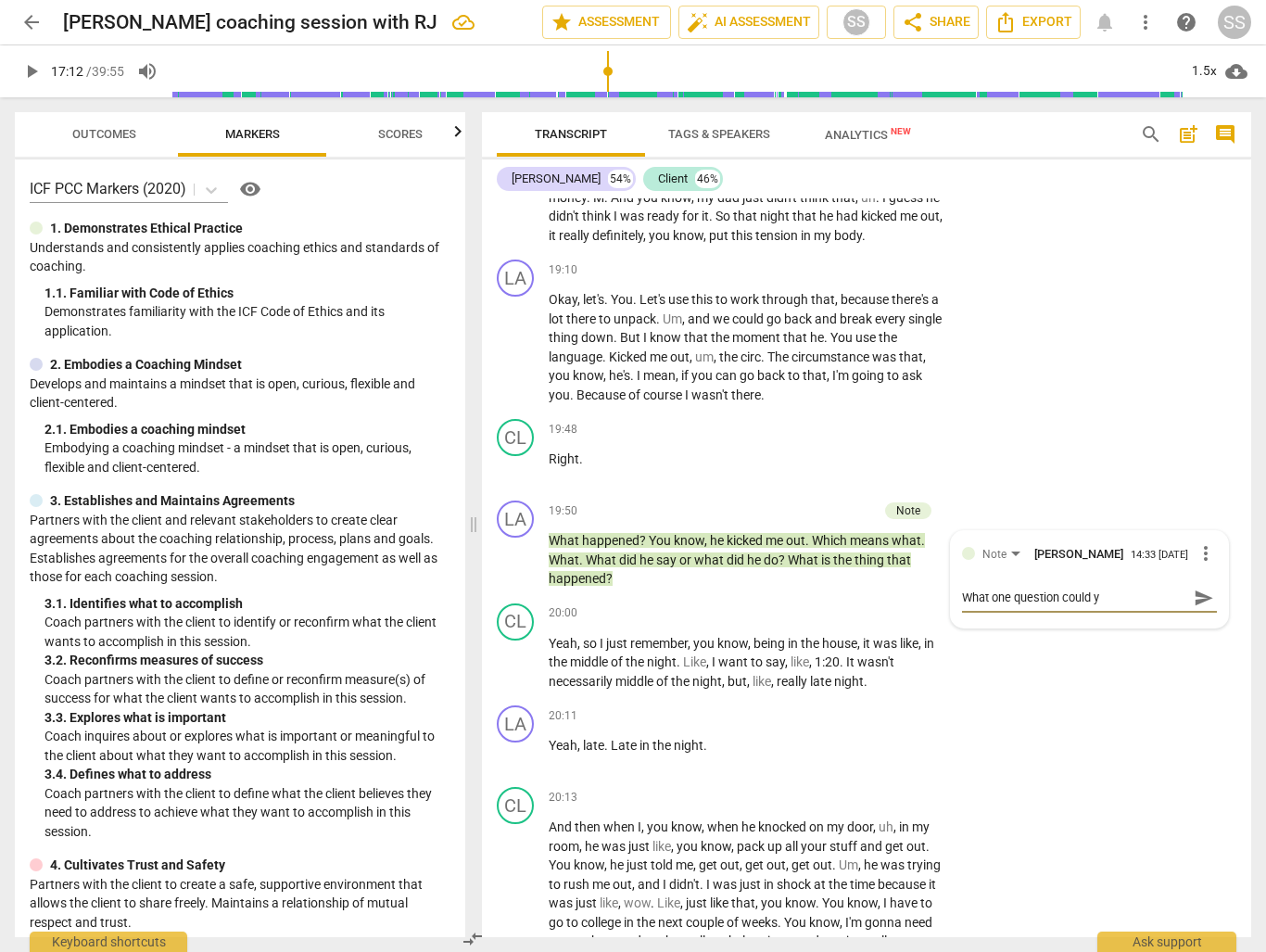type on "What one question could yo" 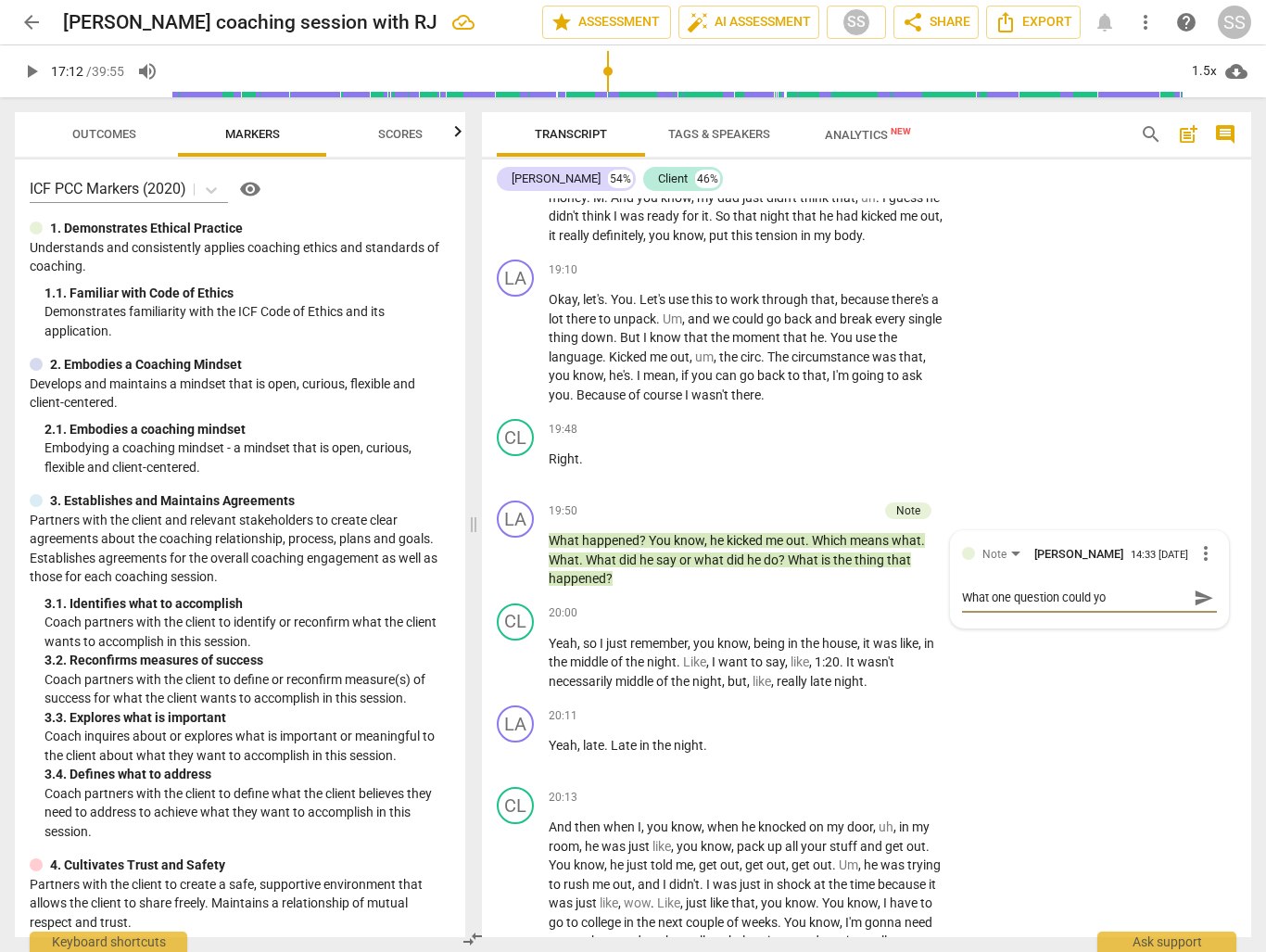type on "What one question could you" 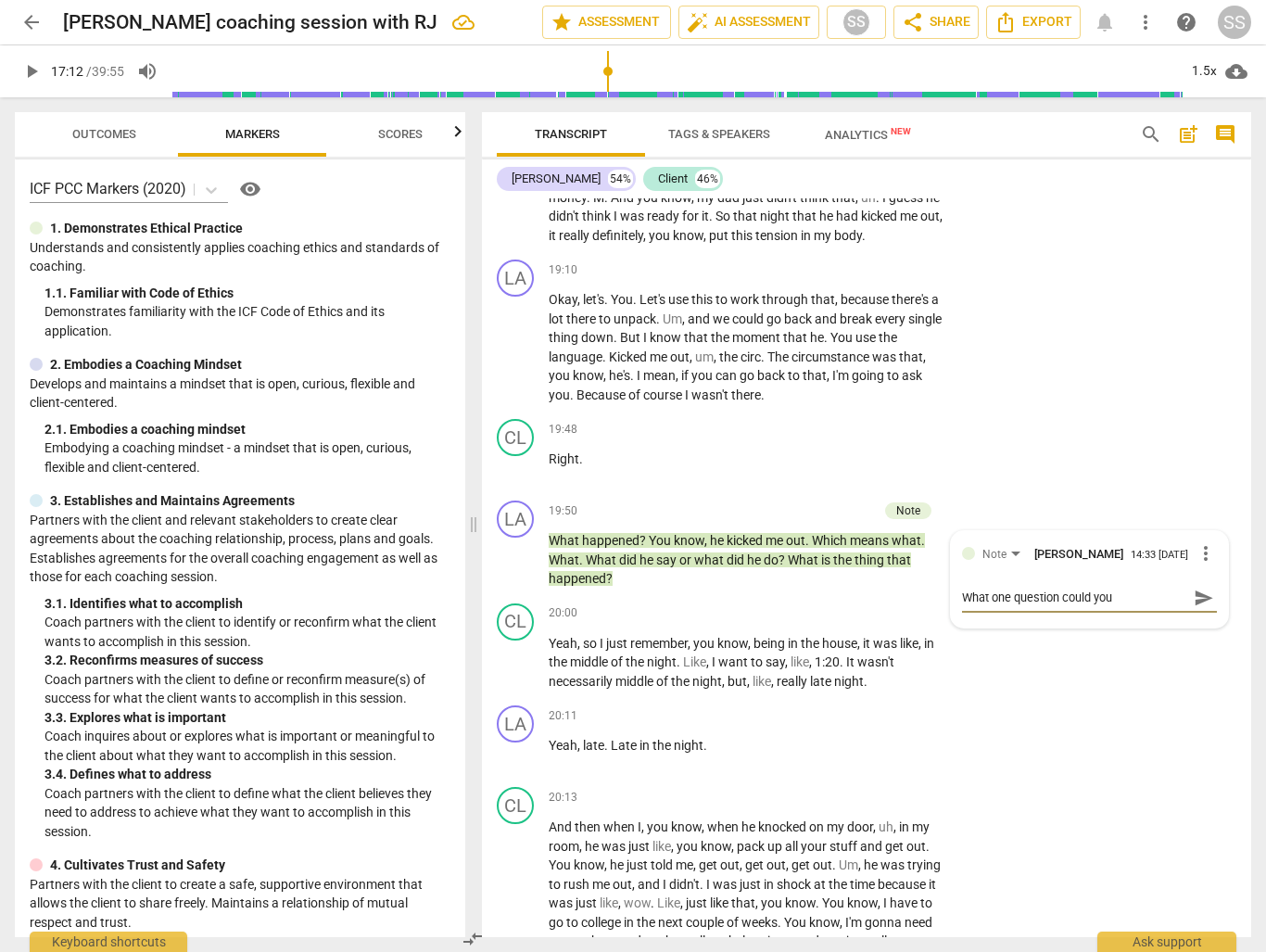 type on "What one question could you" 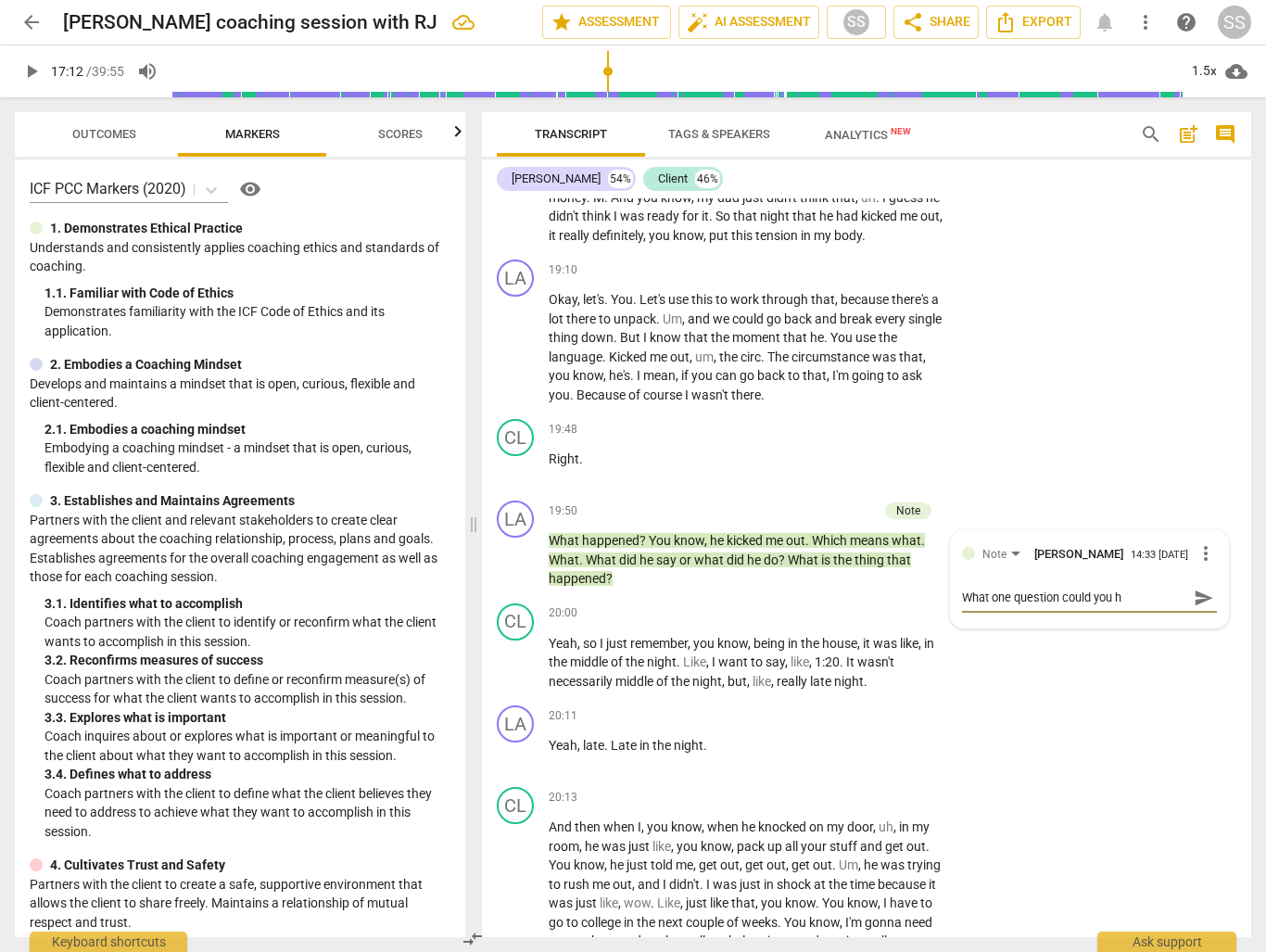 type on "What one question could you ha" 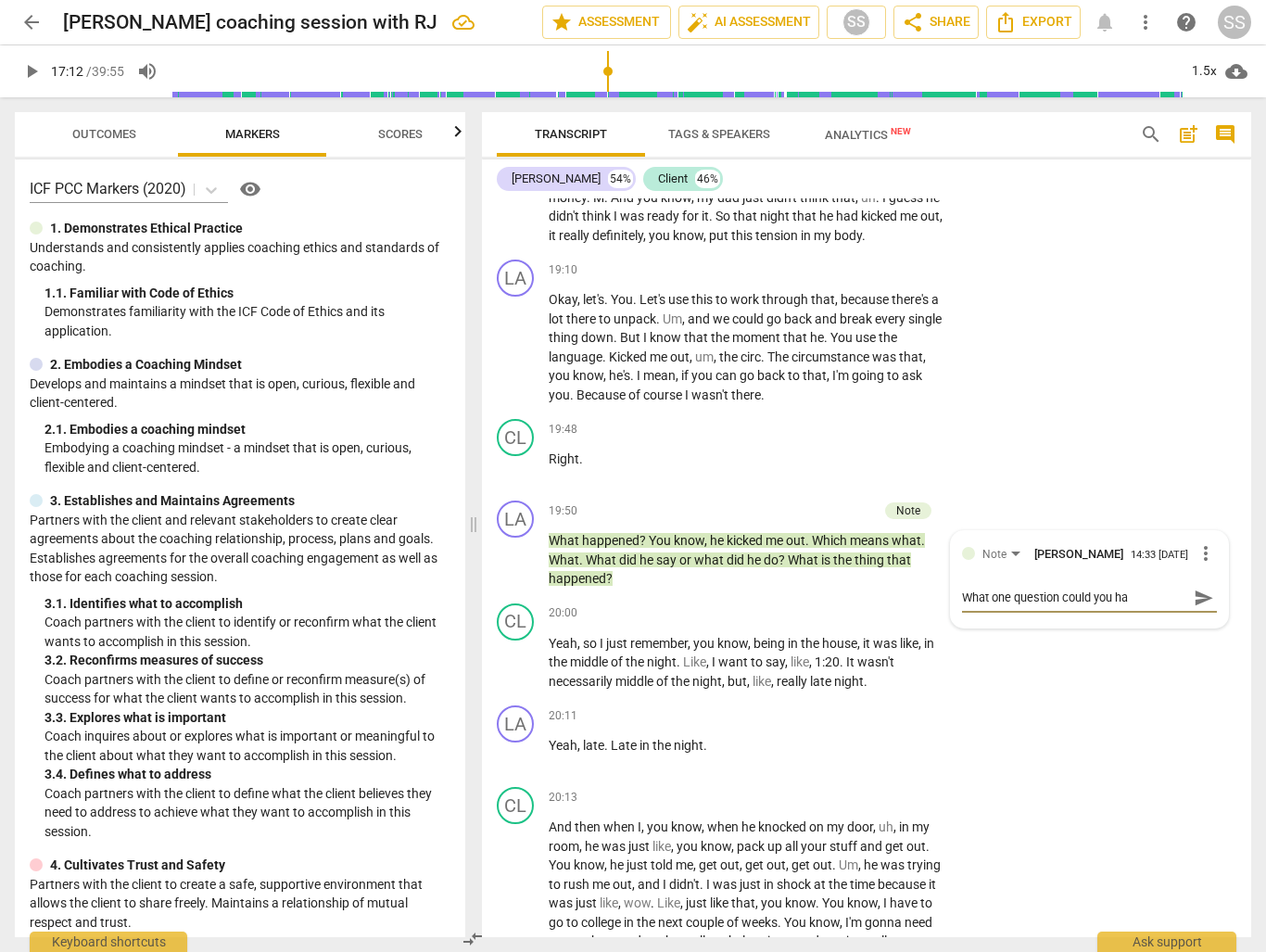 type on "What one question could you hav" 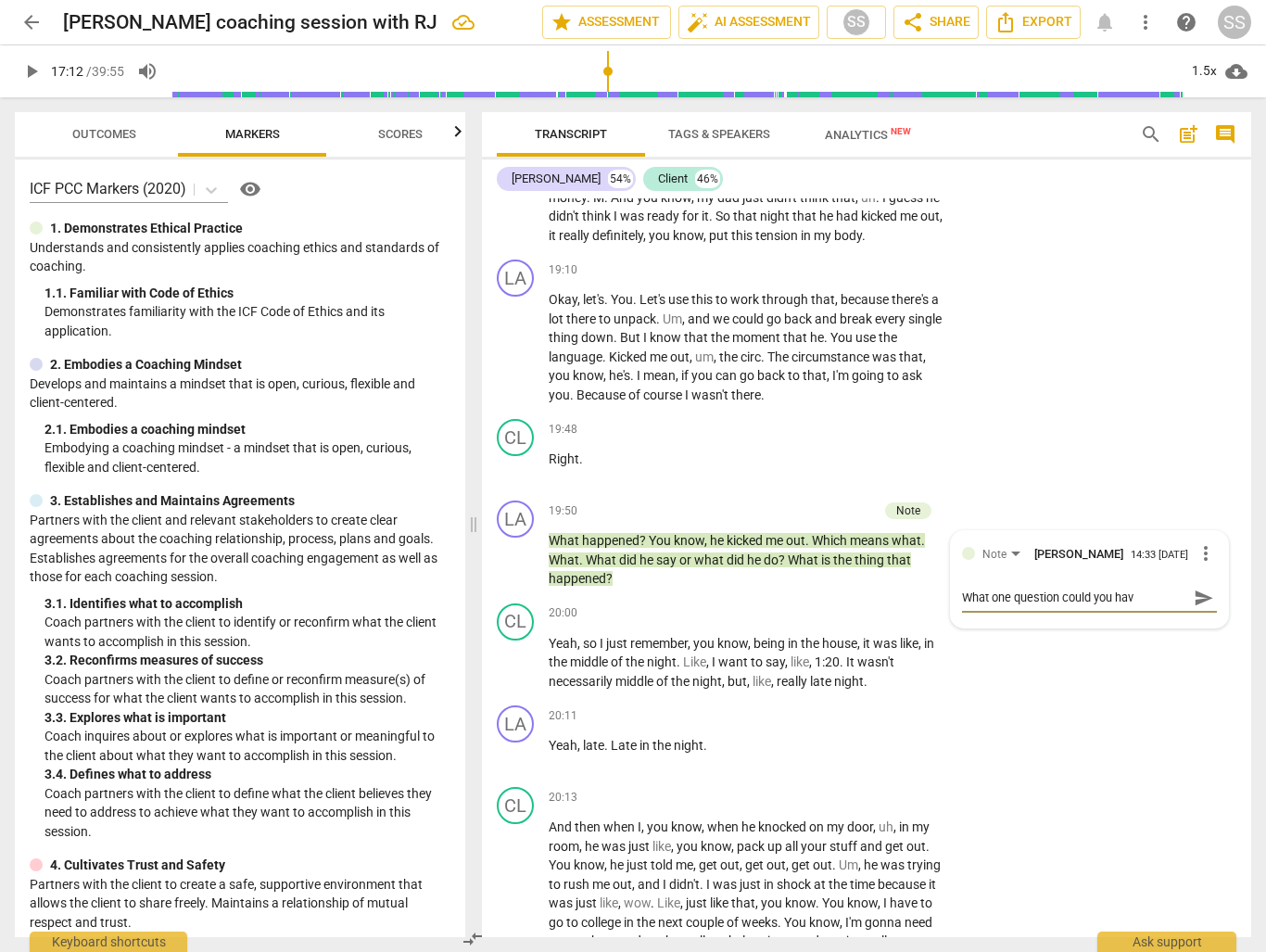 type on "What one question could you have" 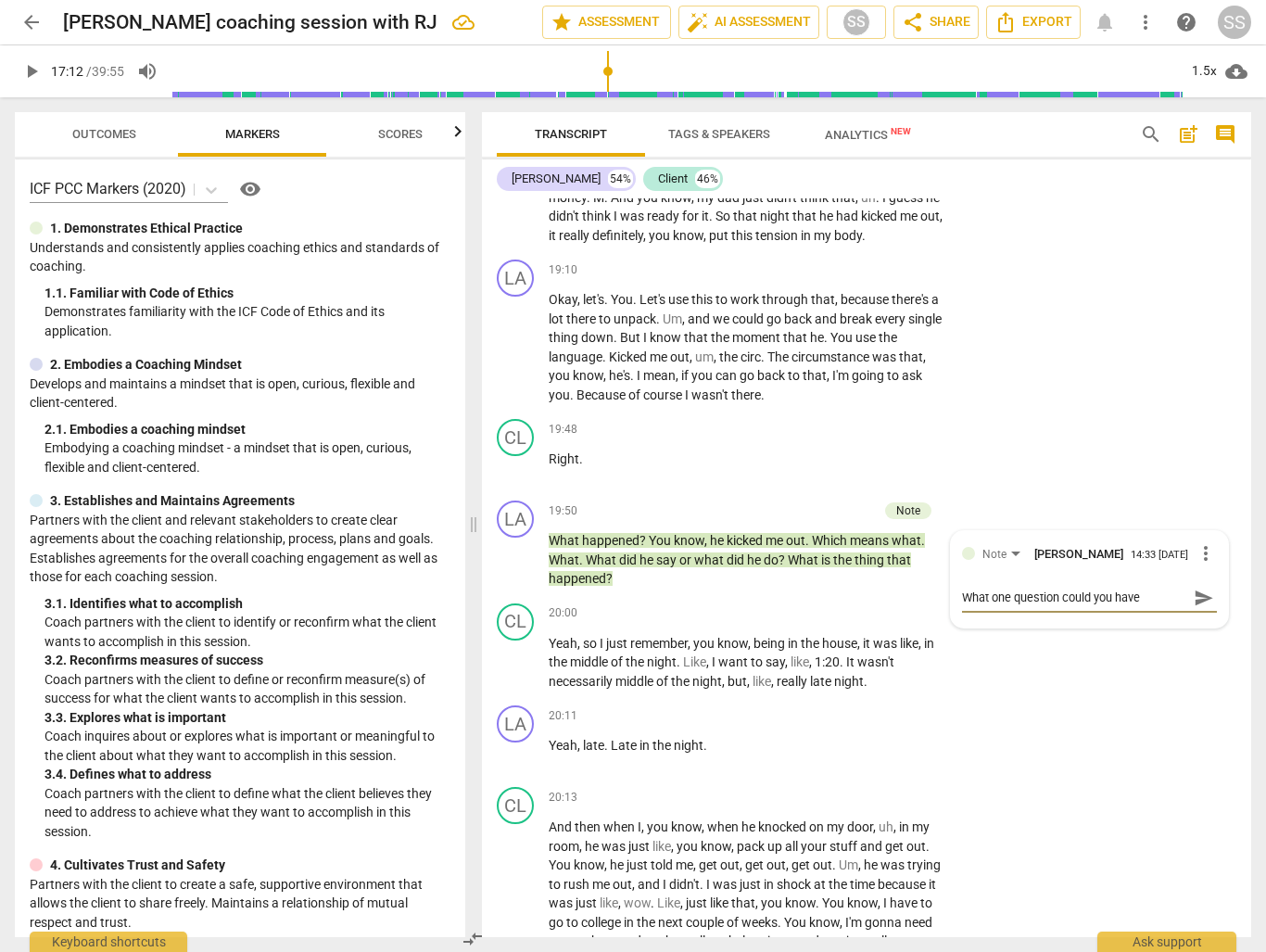 type on "What one question could you have" 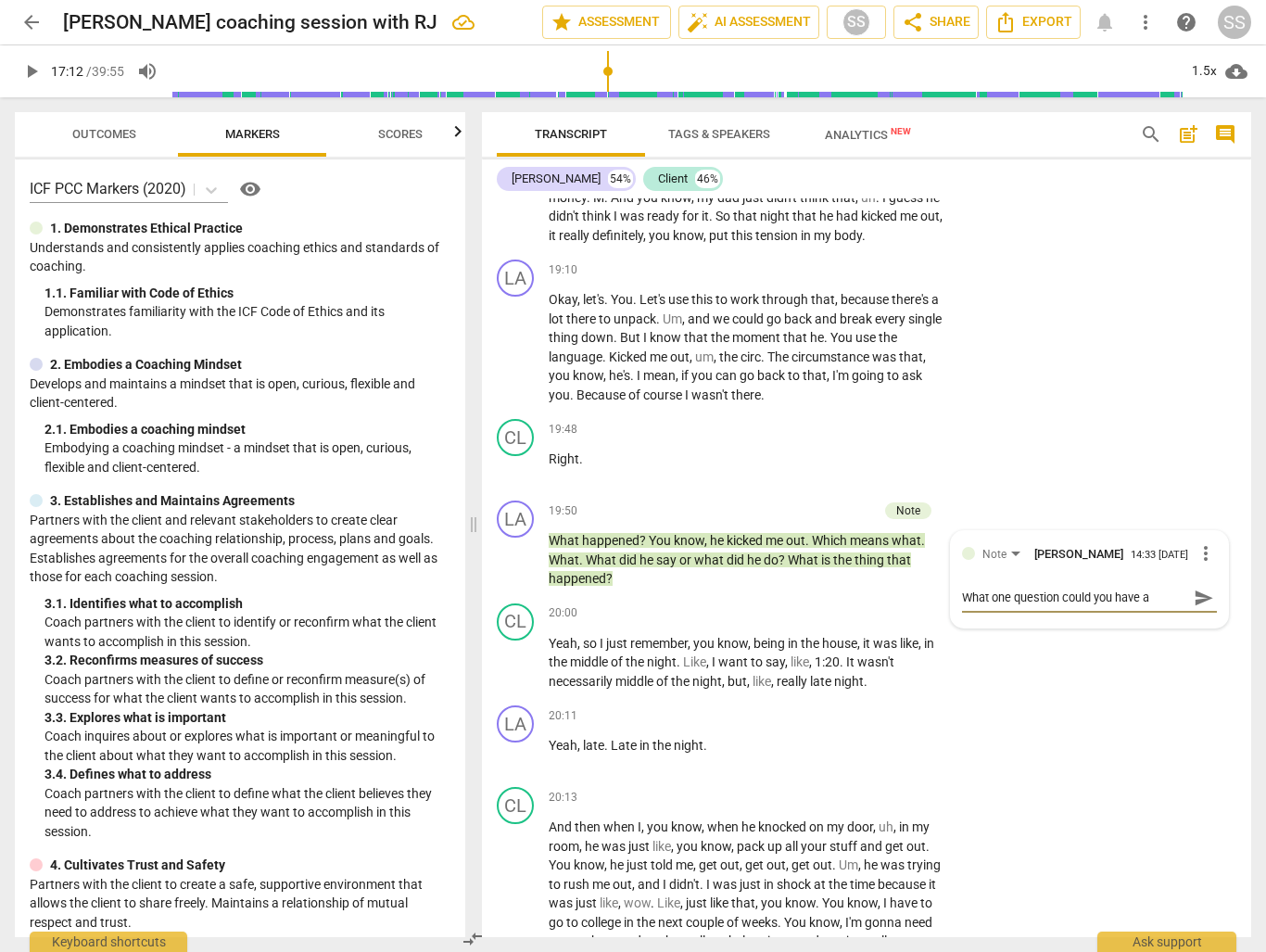 type on "What one question could you have as" 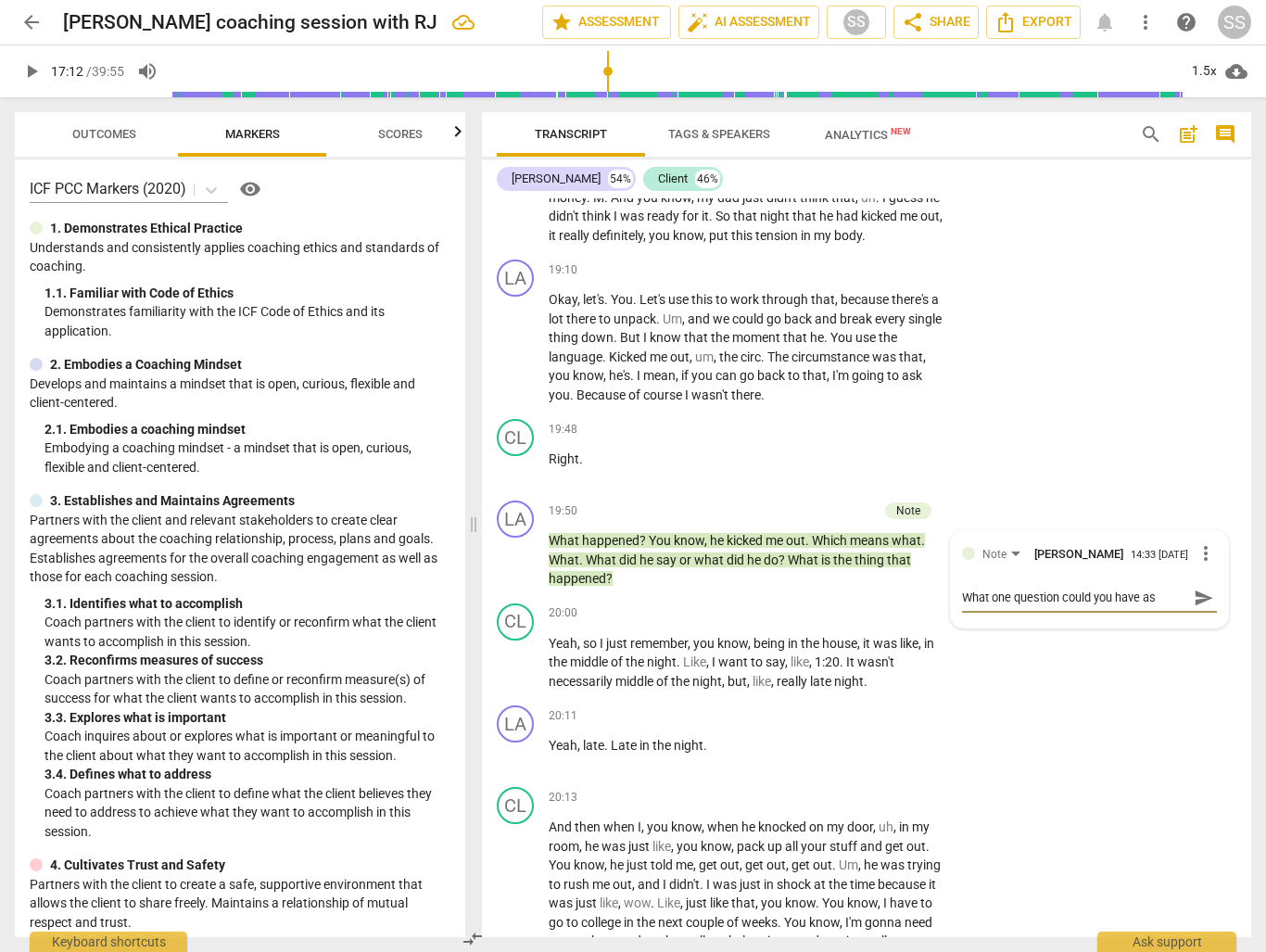 type on "What one question could you have ask" 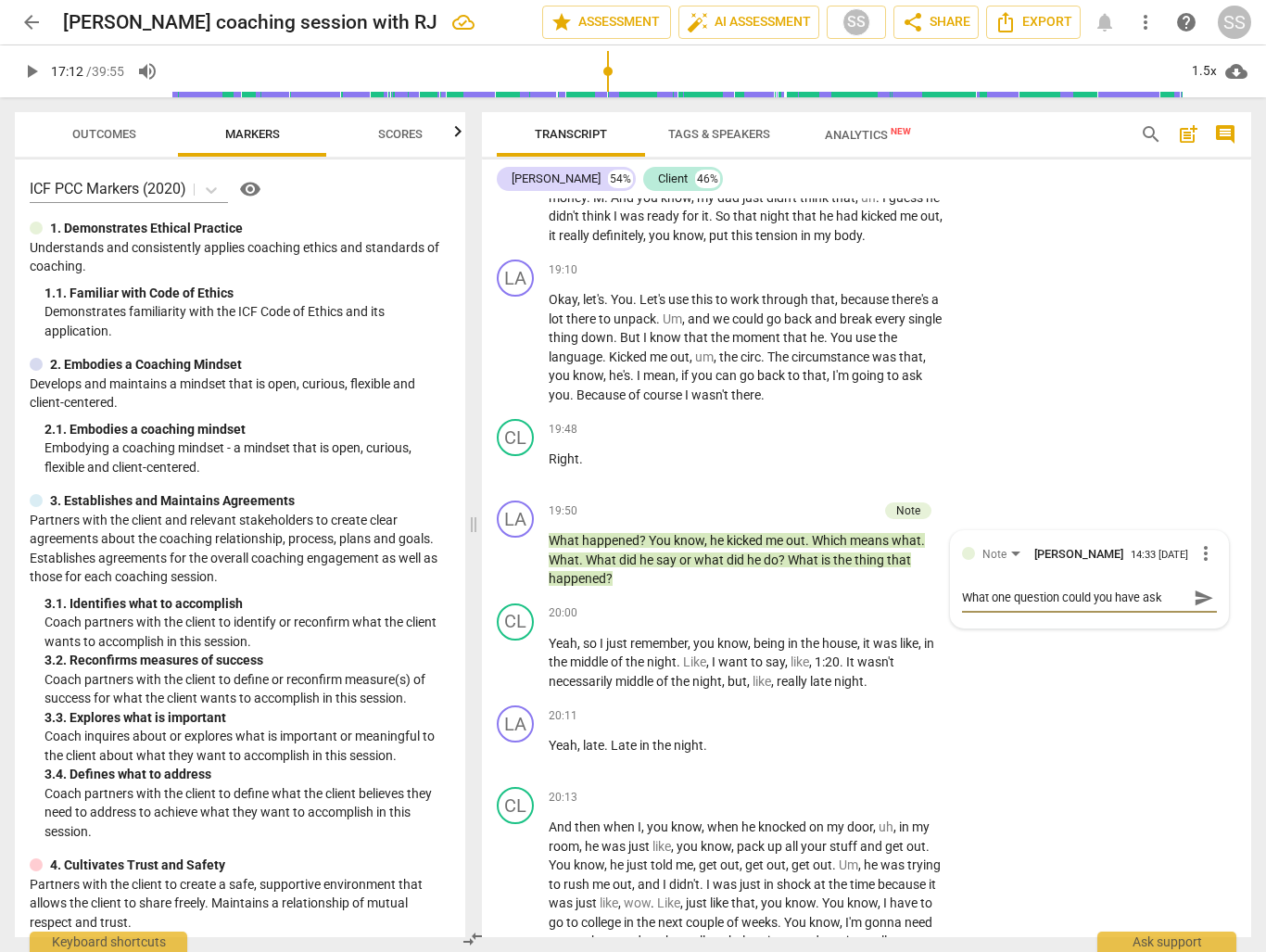 type on "What one question could you have aske" 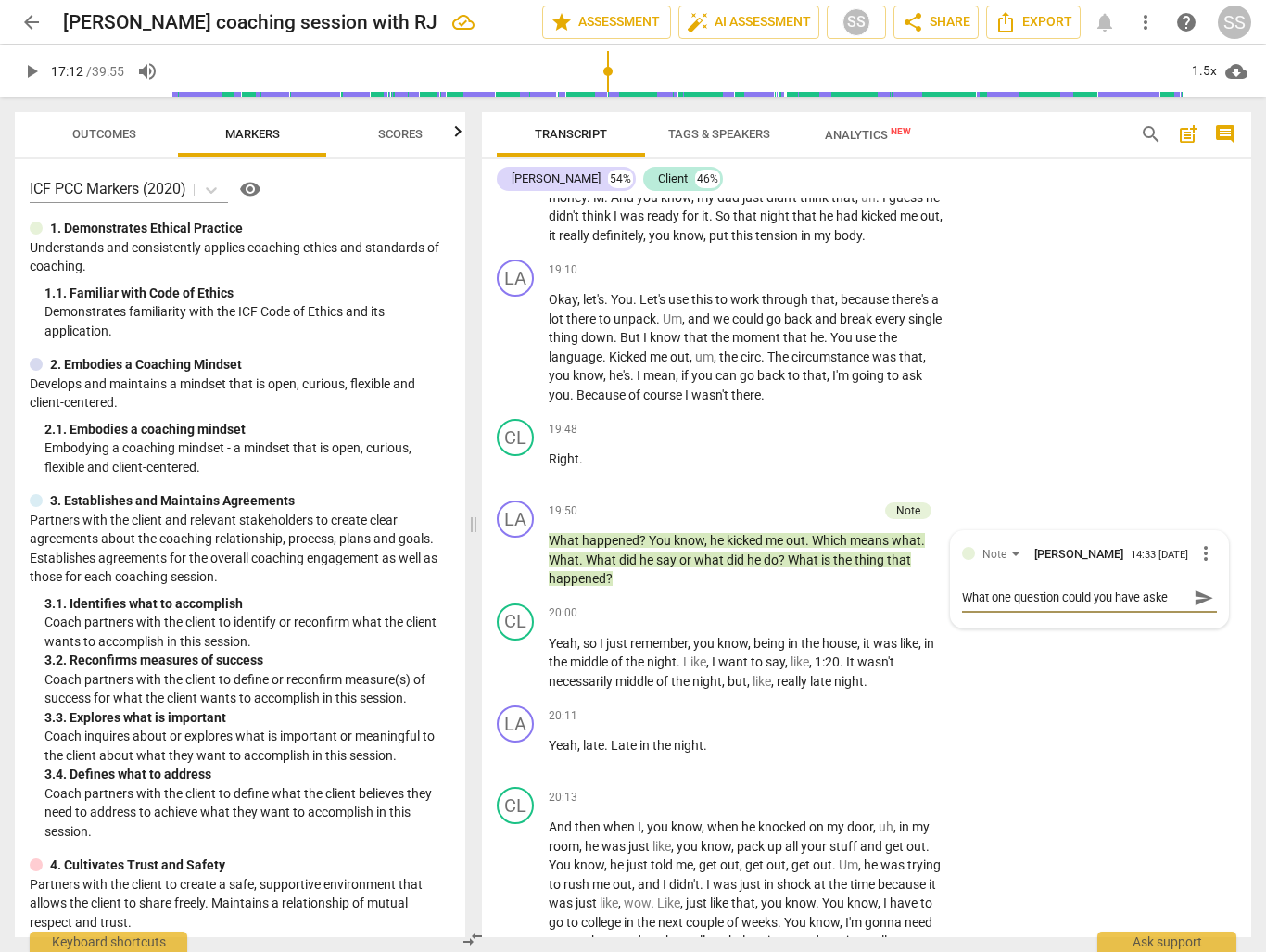type on "What one question could you have asked" 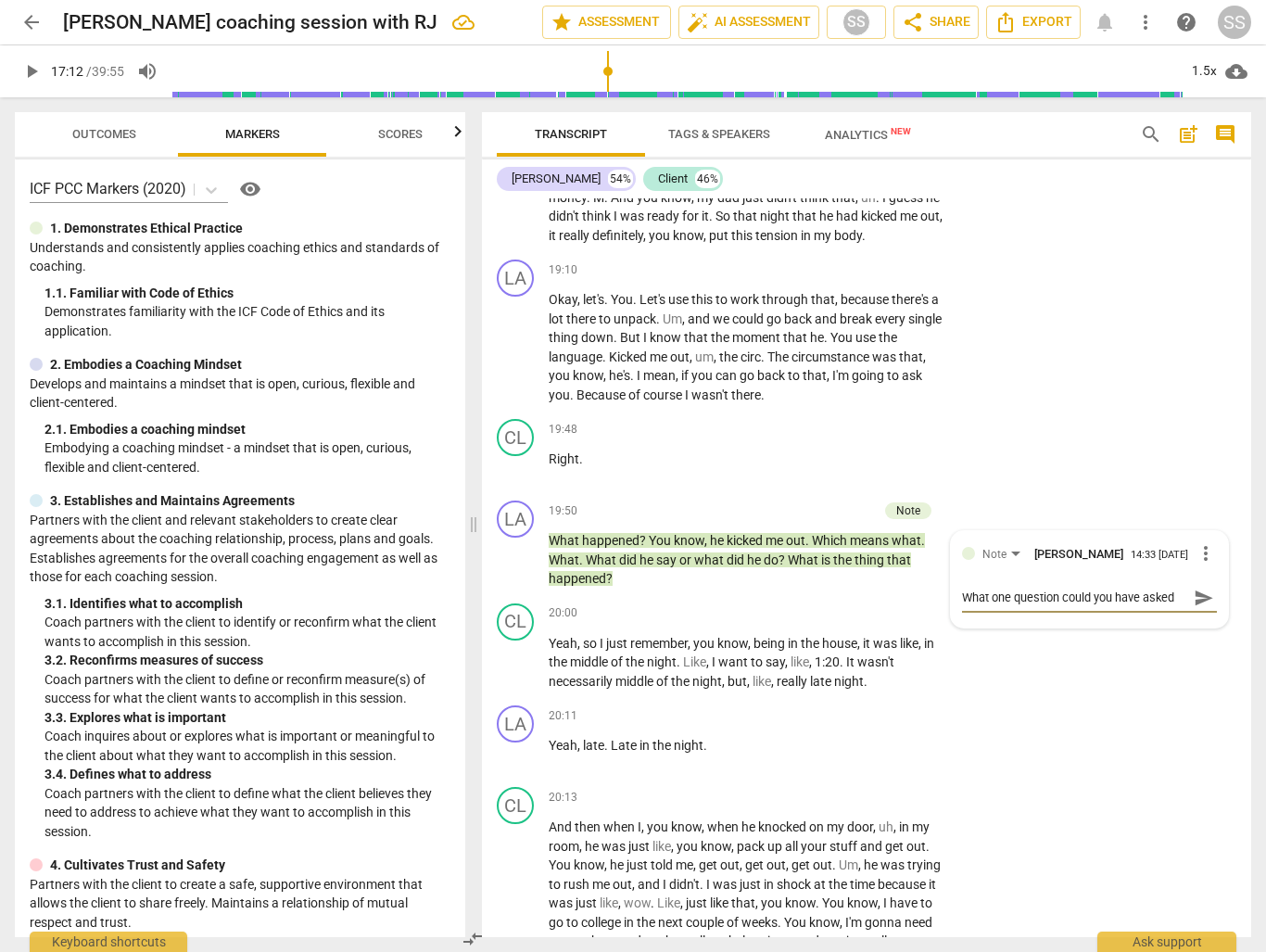 type on "What one question could you have asked" 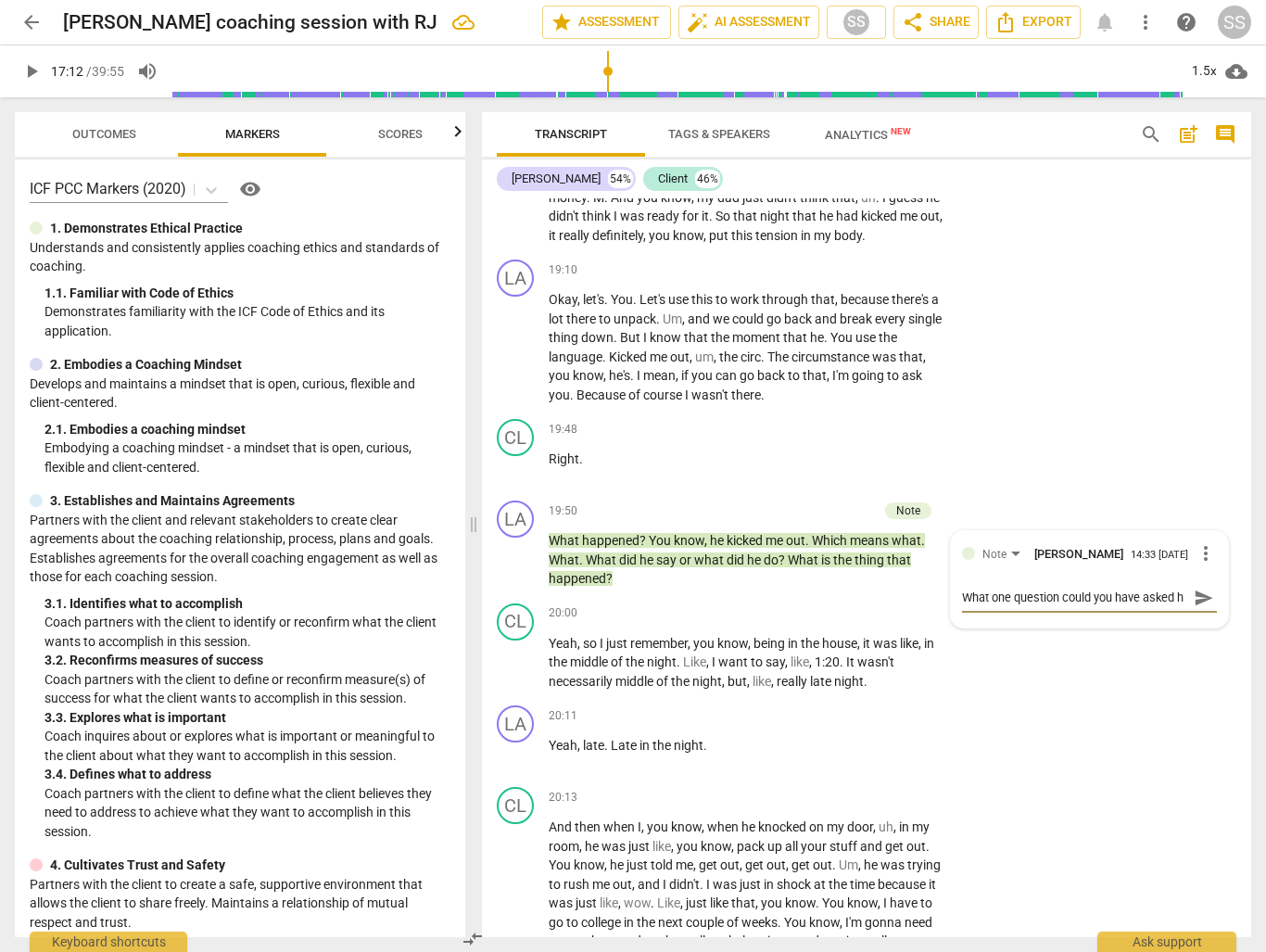type on "What one question could you have asked he" 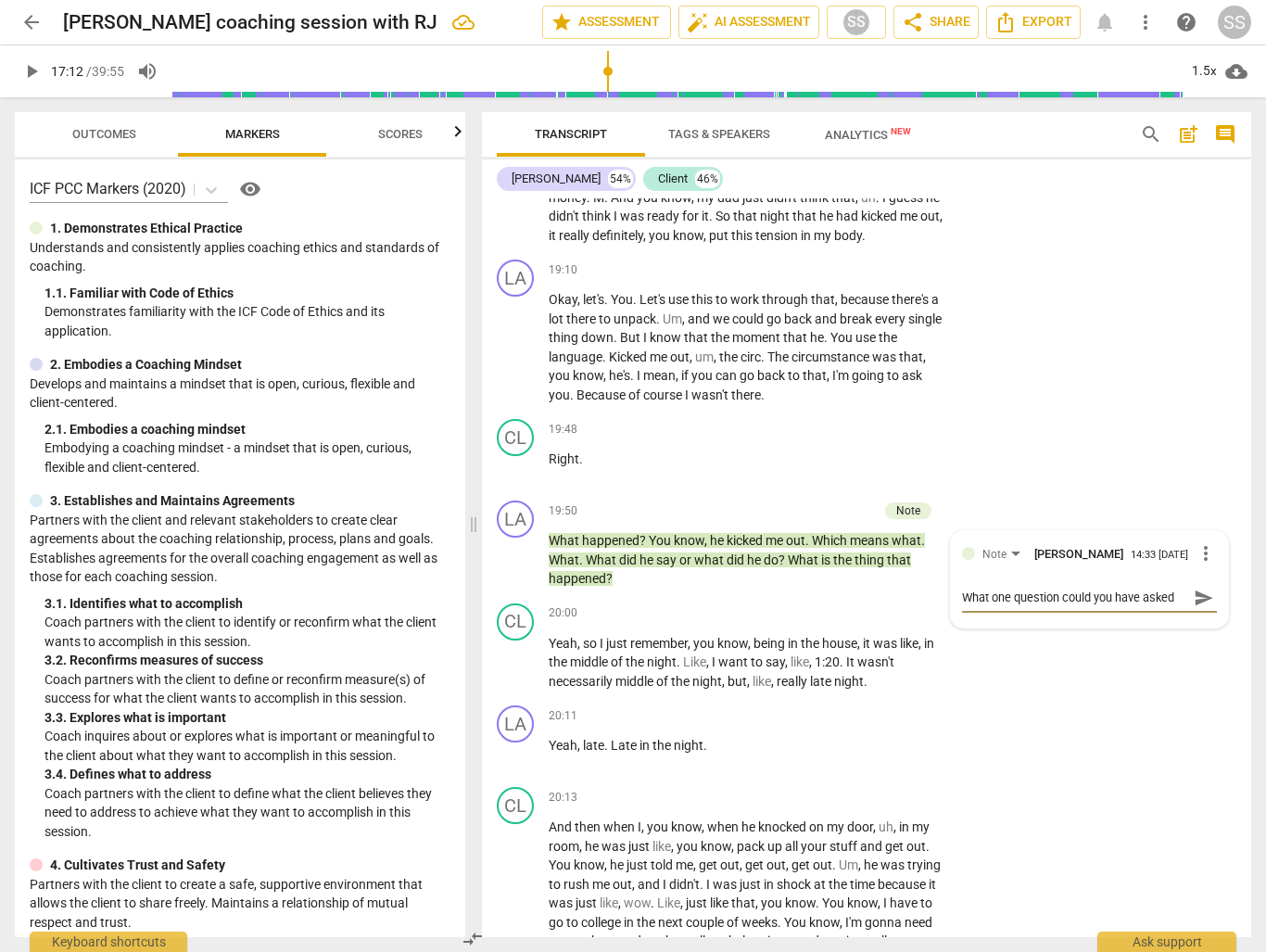 scroll, scrollTop: 16, scrollLeft: 0, axis: vertical 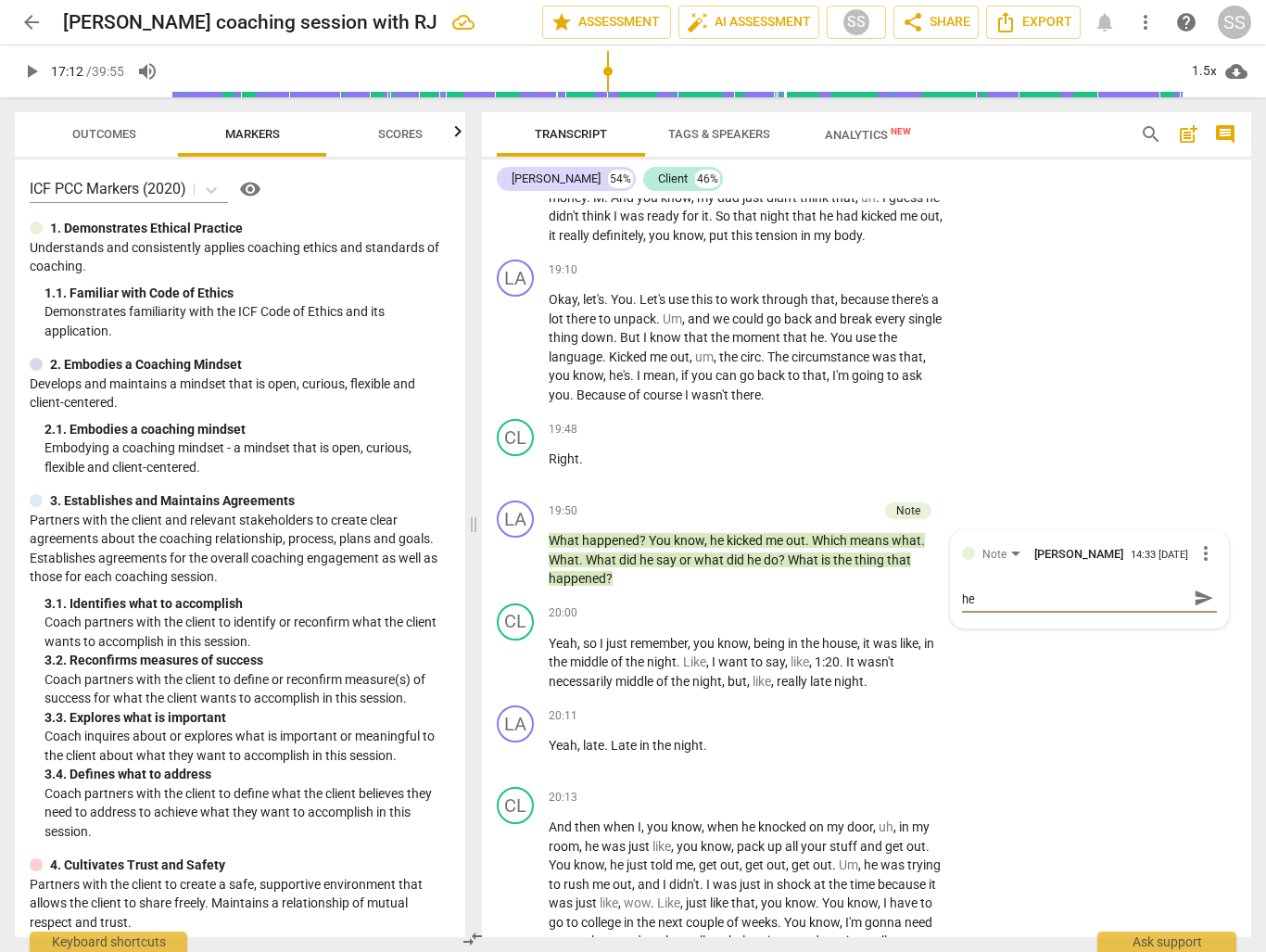 type on "What one question could you have asked her" 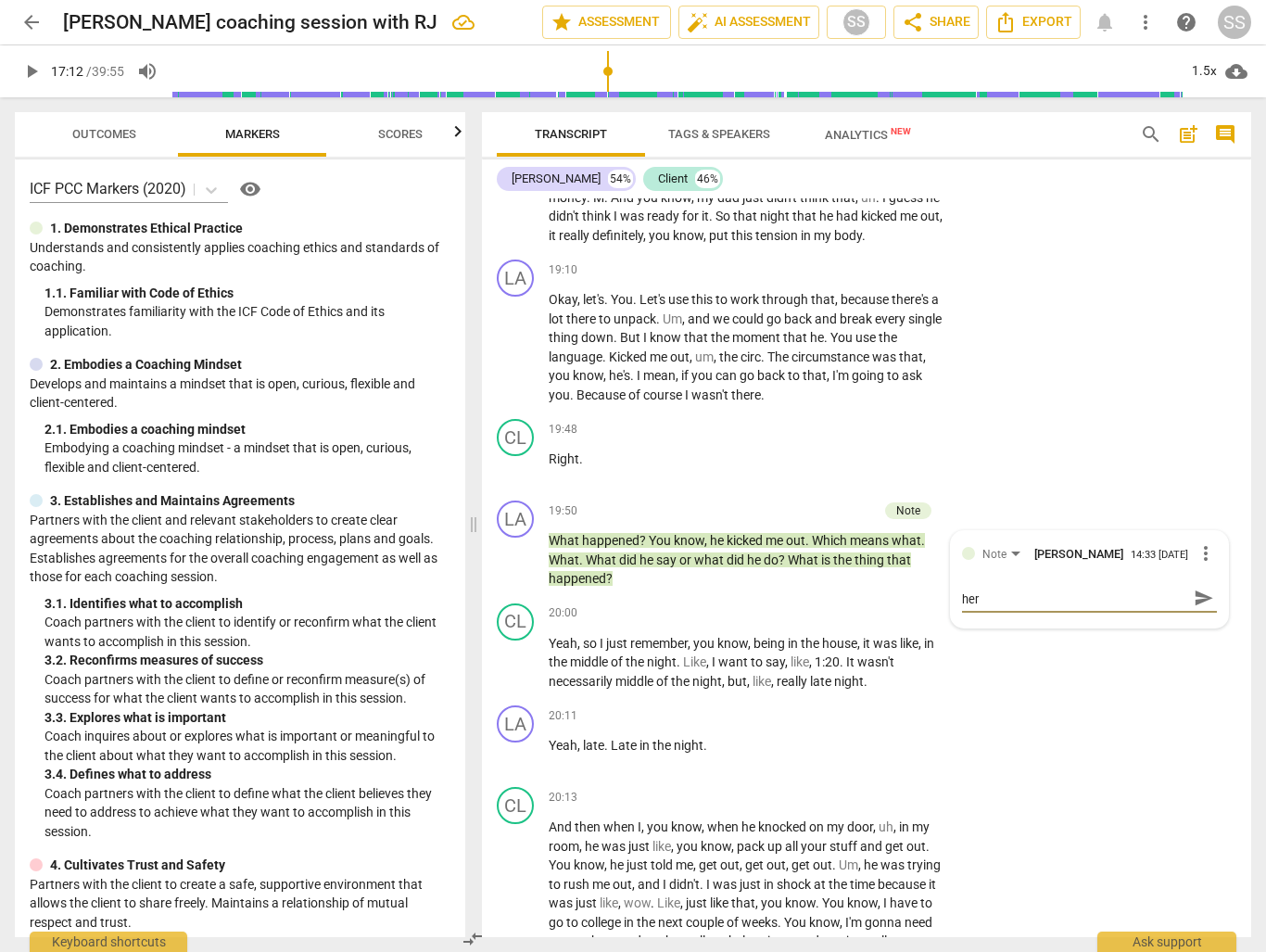 type on "What one question could you have asked here" 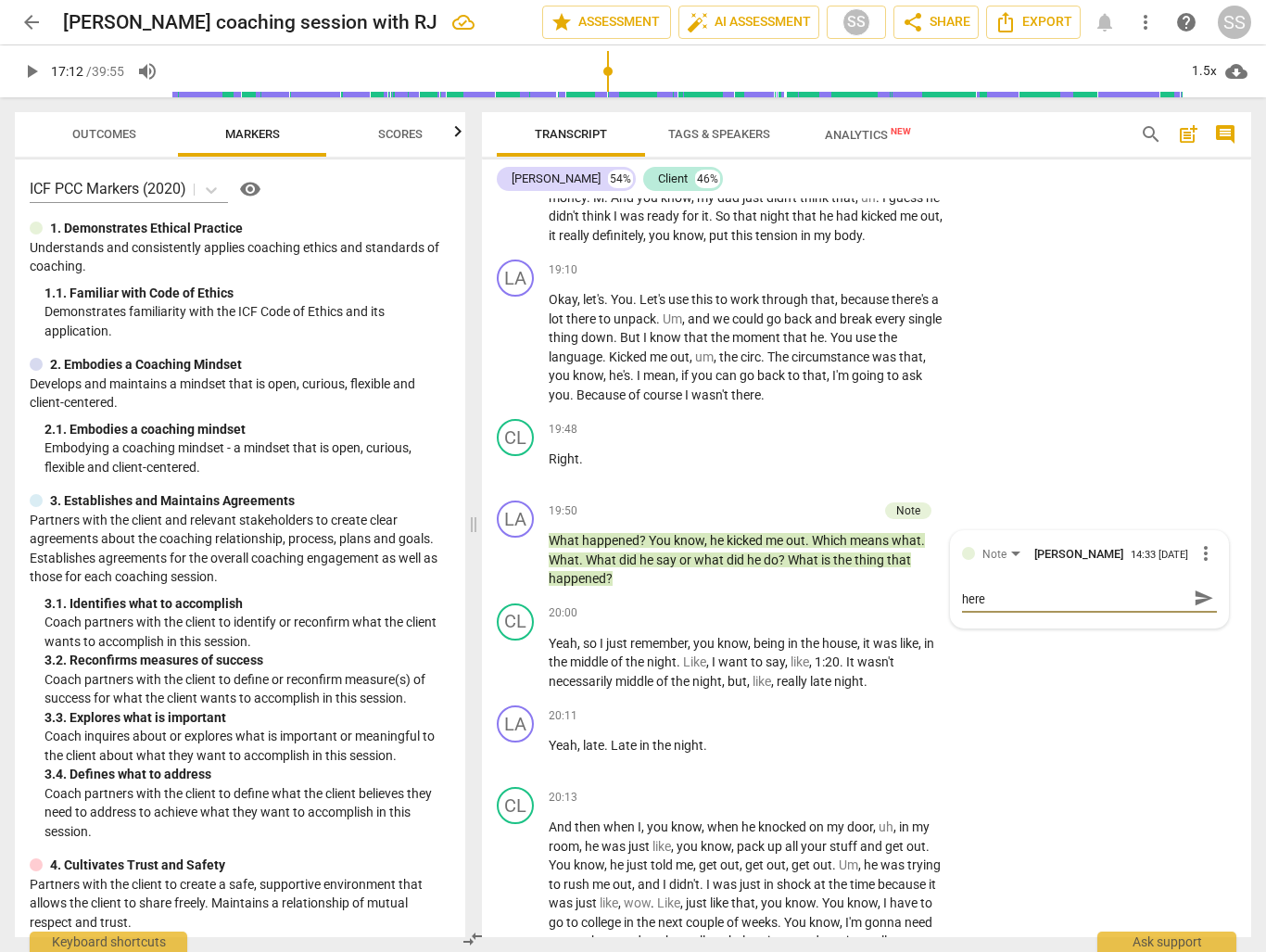 type on "What one question could you have asked here?" 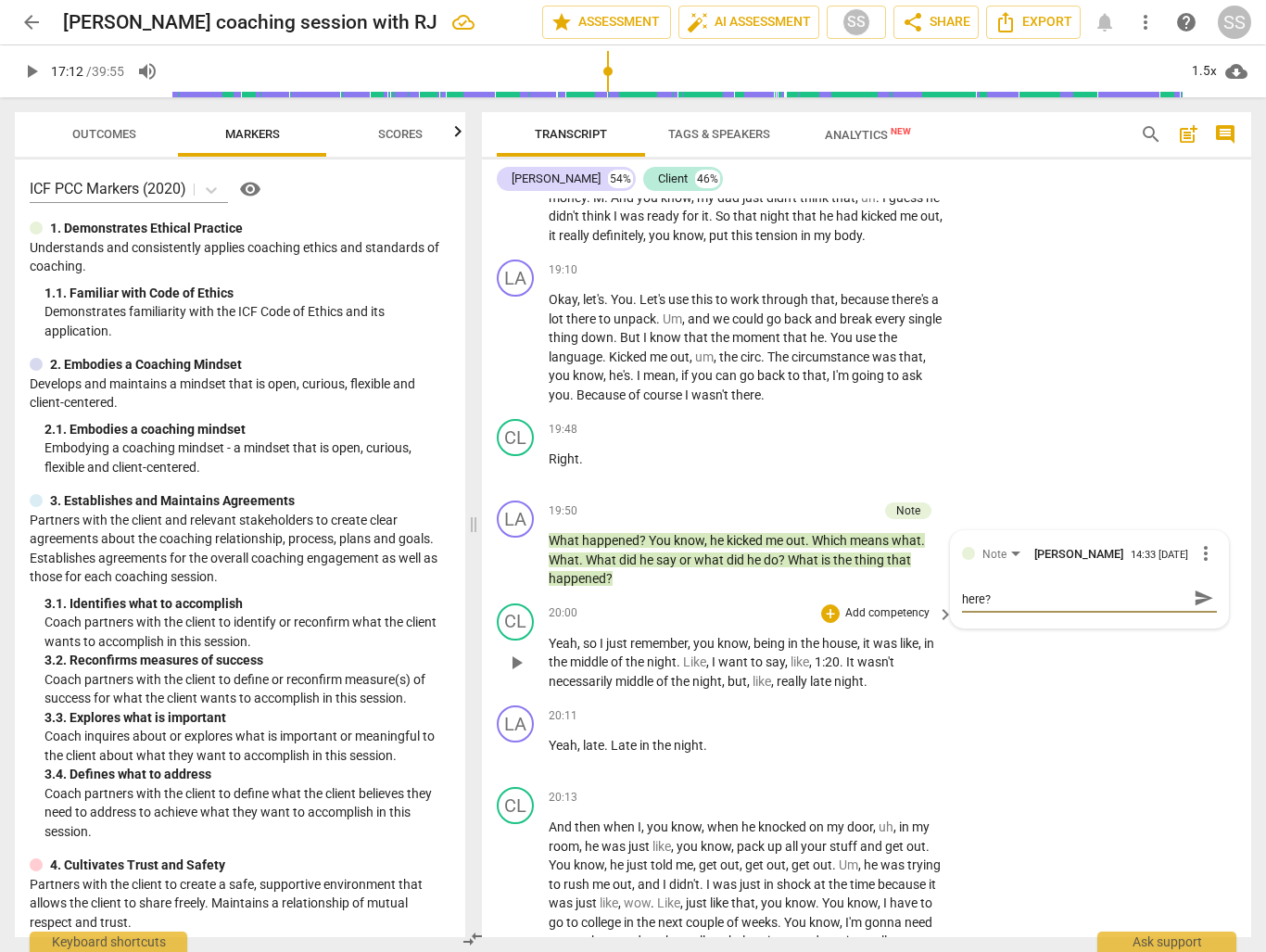 type on "What one question could you have asked here?" 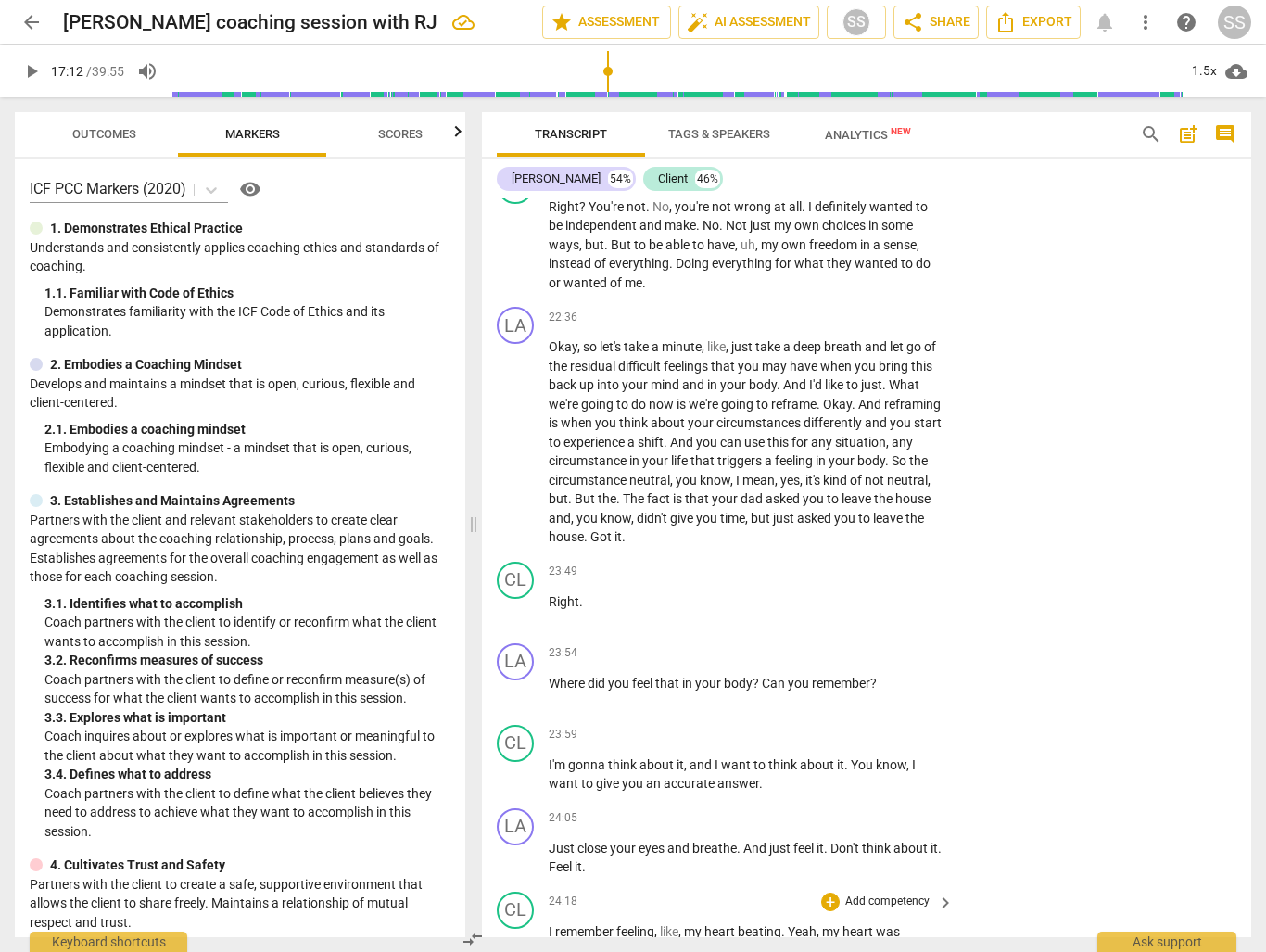 scroll, scrollTop: 8239, scrollLeft: 0, axis: vertical 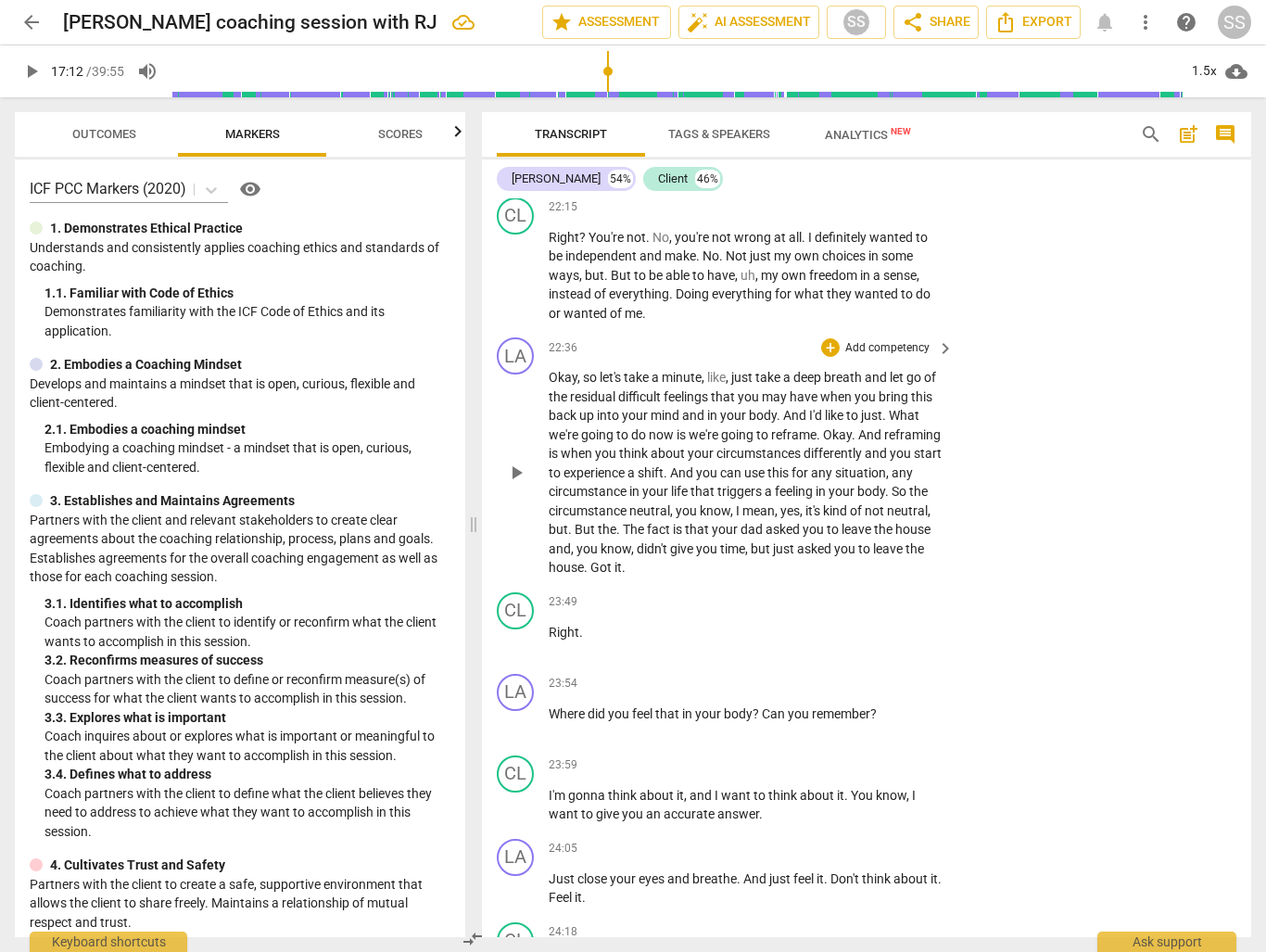 click on "Add competency" at bounding box center [887, 349] 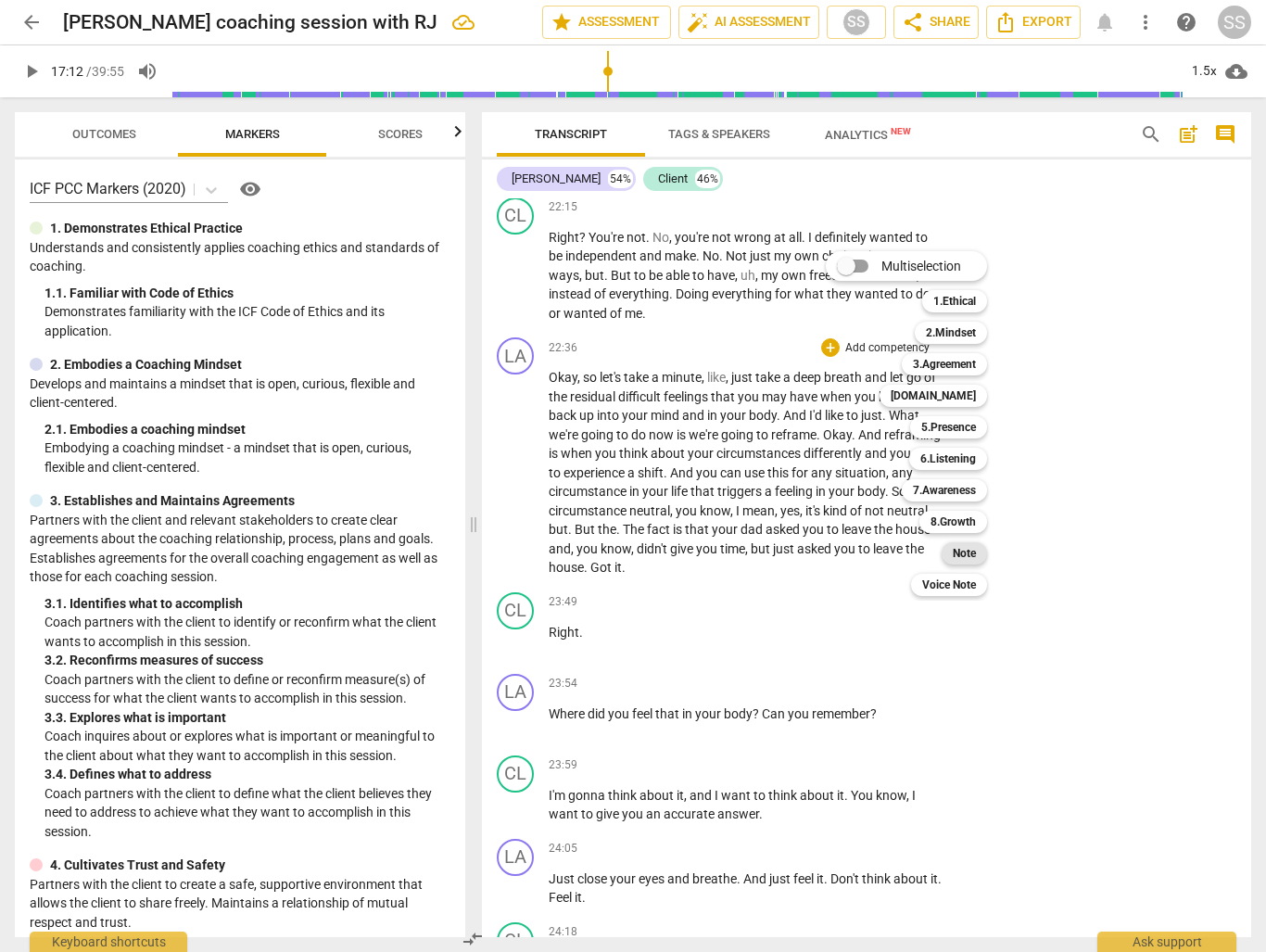 click on "Note" at bounding box center (964, 553) 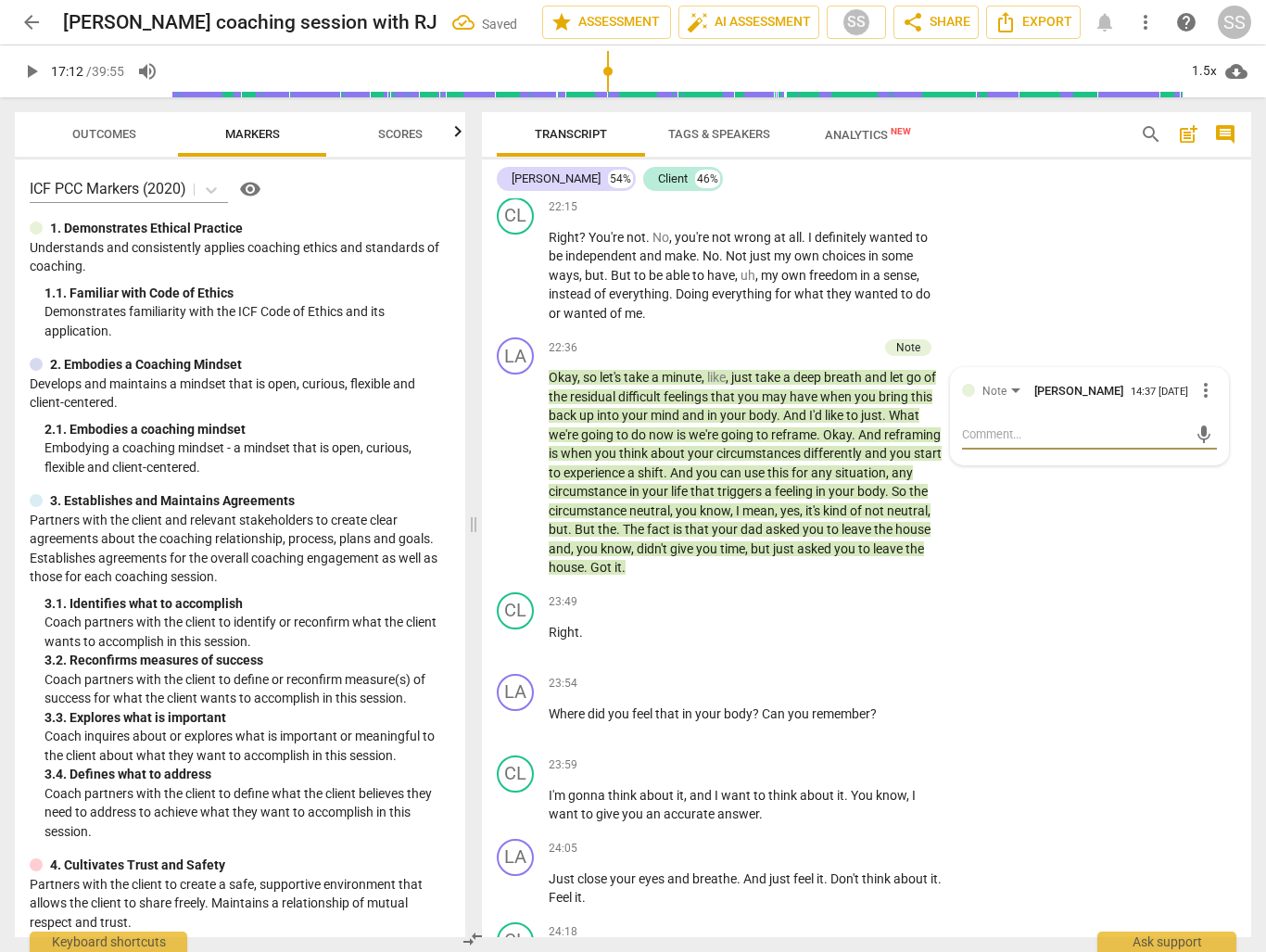 type on "I" 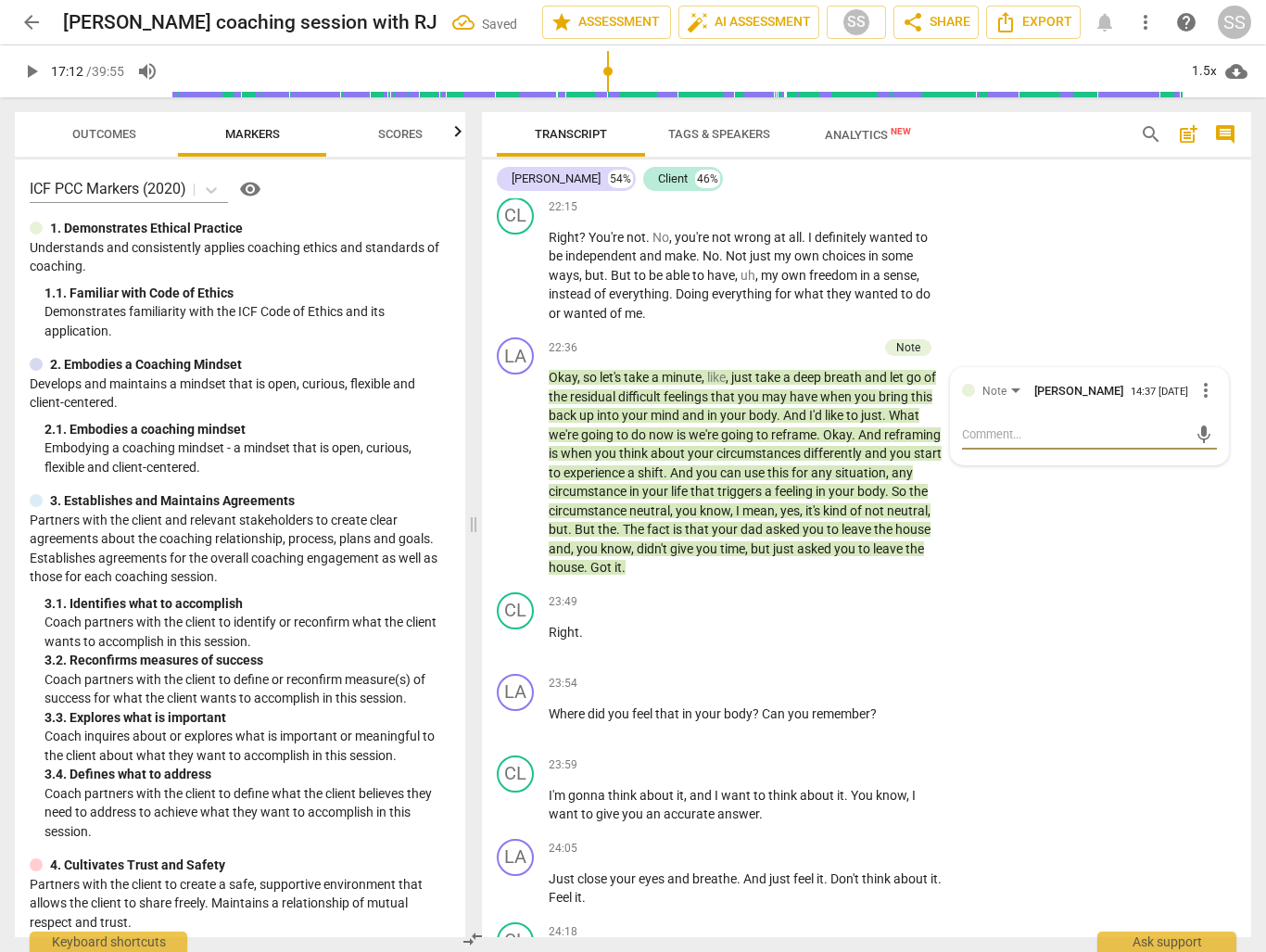 type on "I" 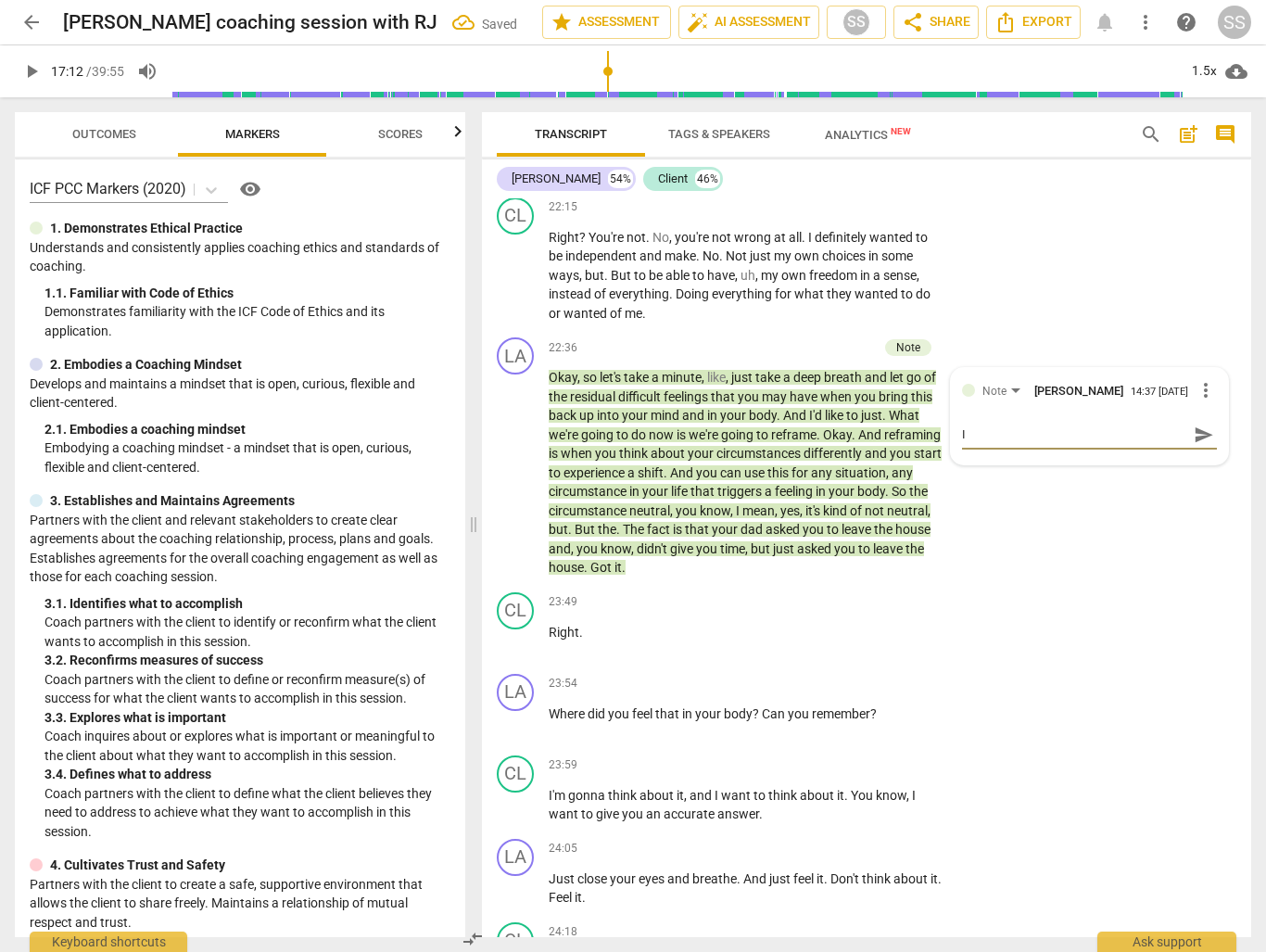 type on "Is" 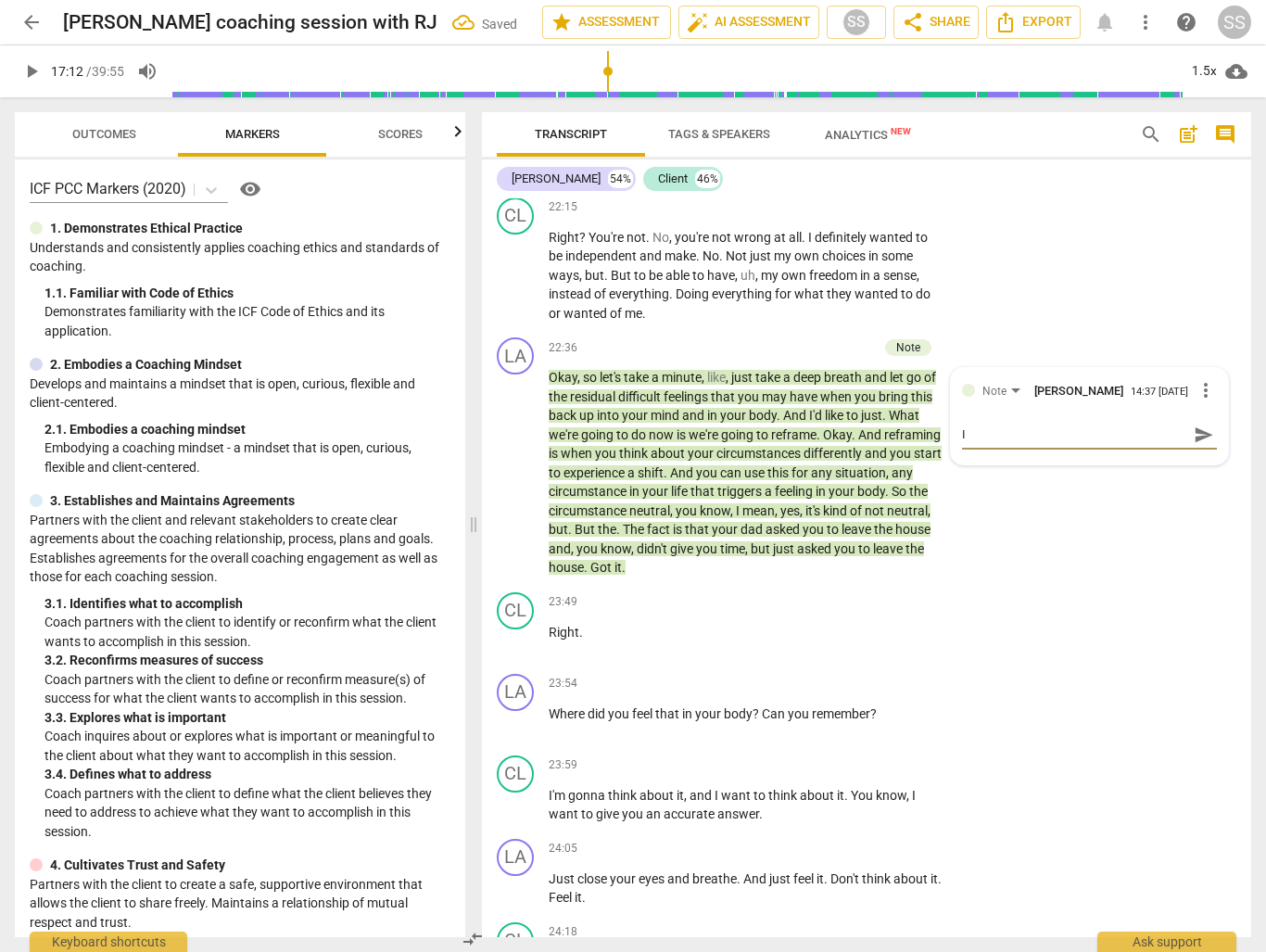 type on "Is" 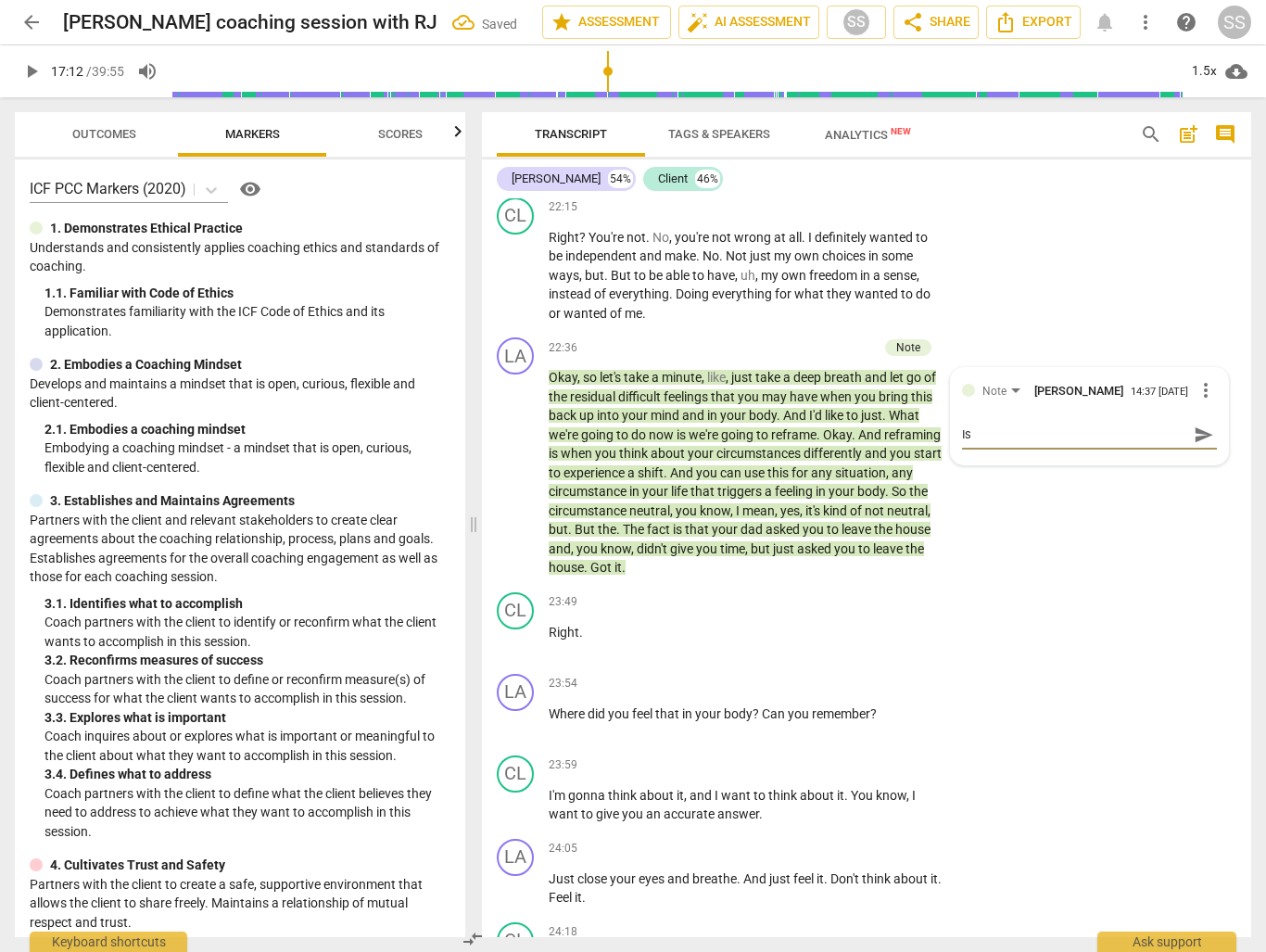 type on "Is" 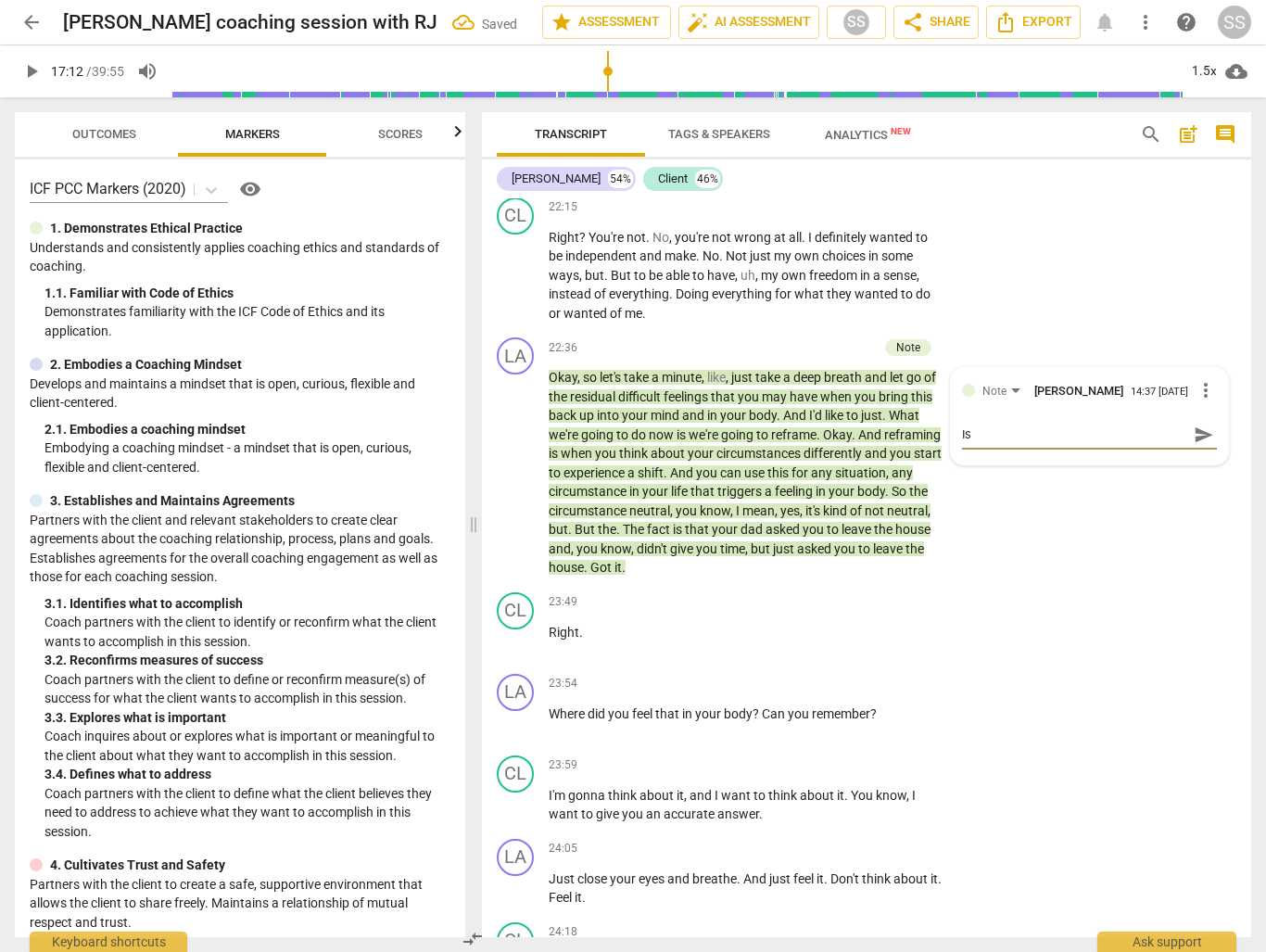 type on "Is" 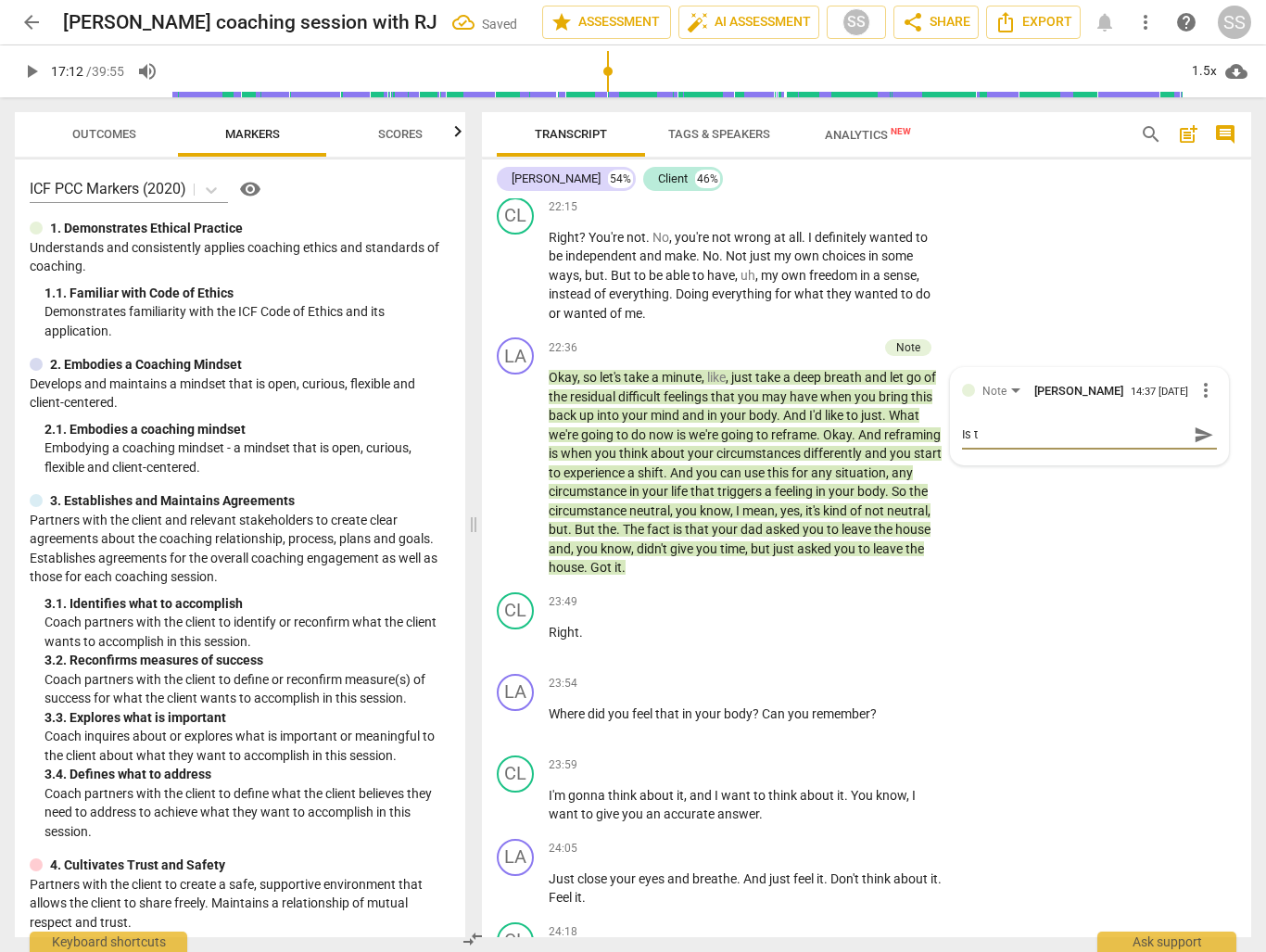 type on "Is th" 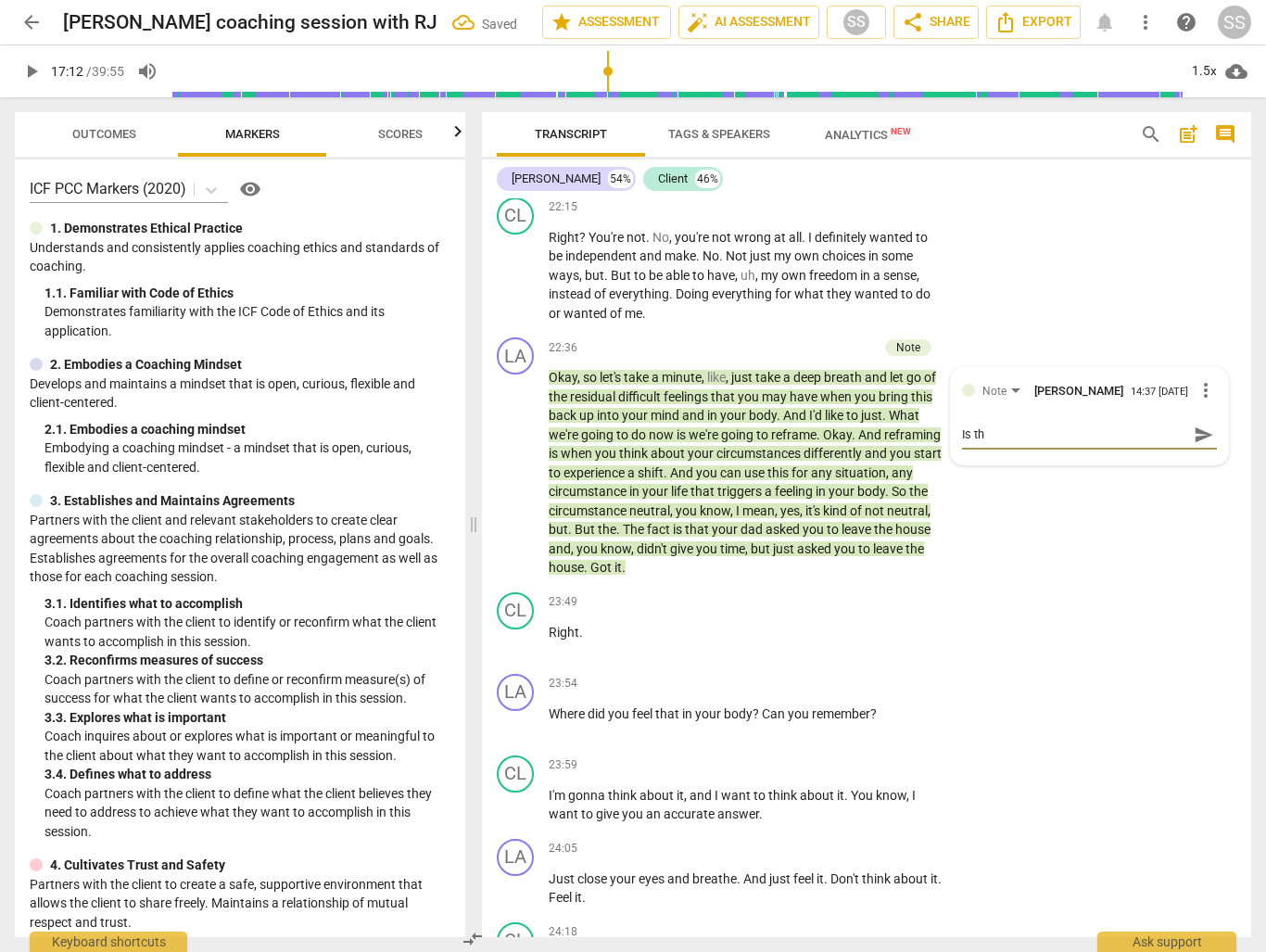 type on "Is the" 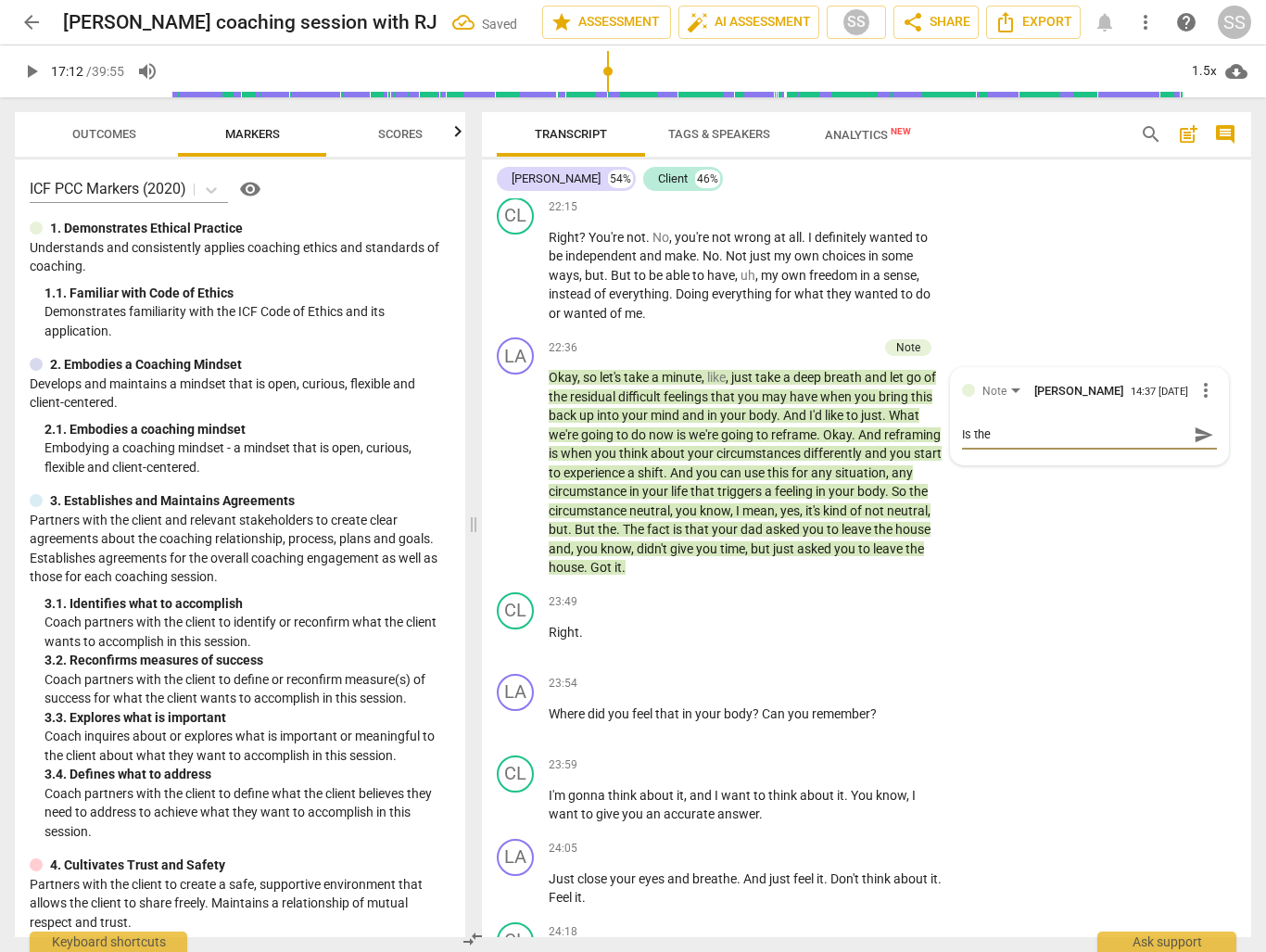 type on "Is ther" 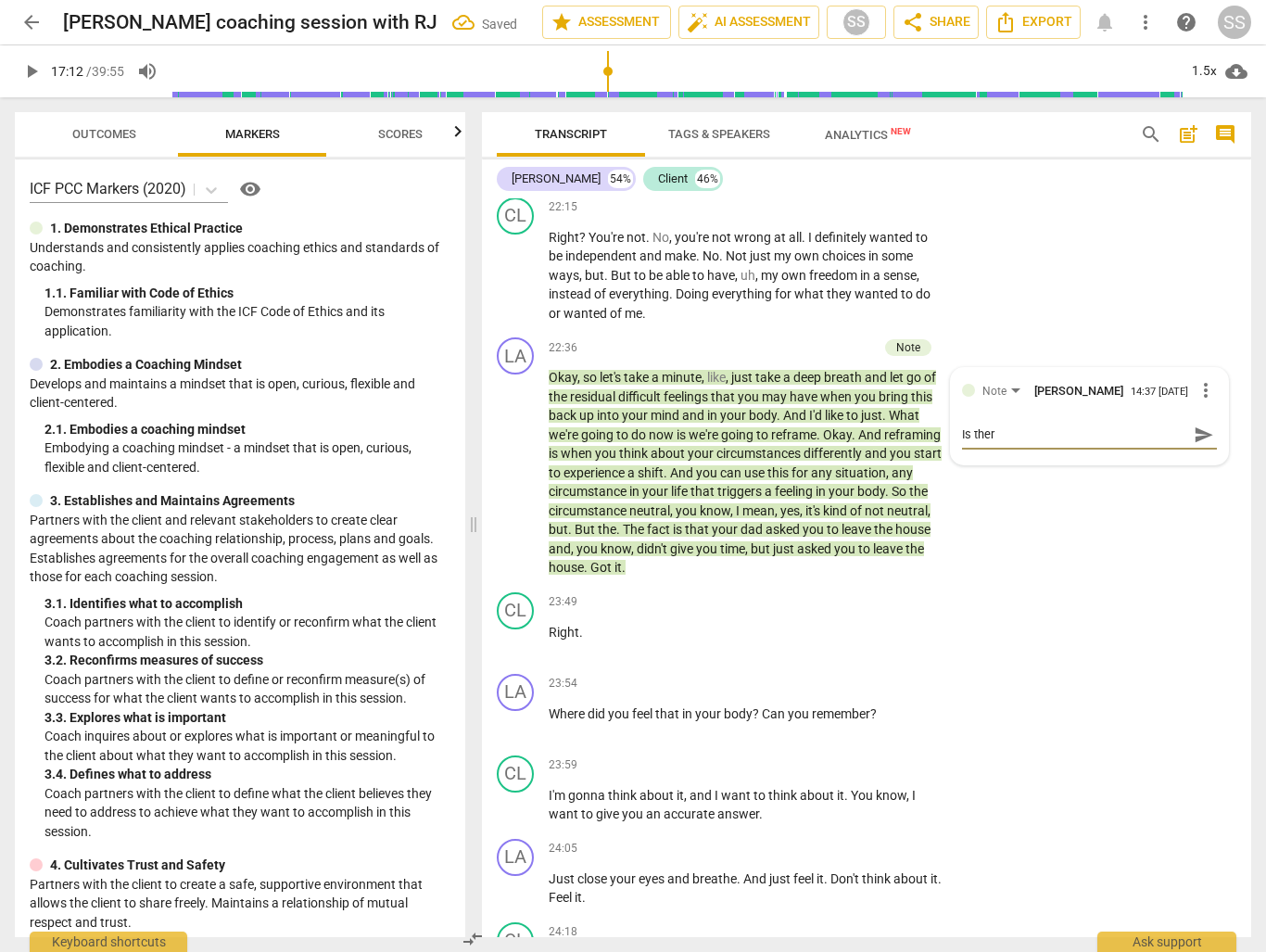 type on "Is there" 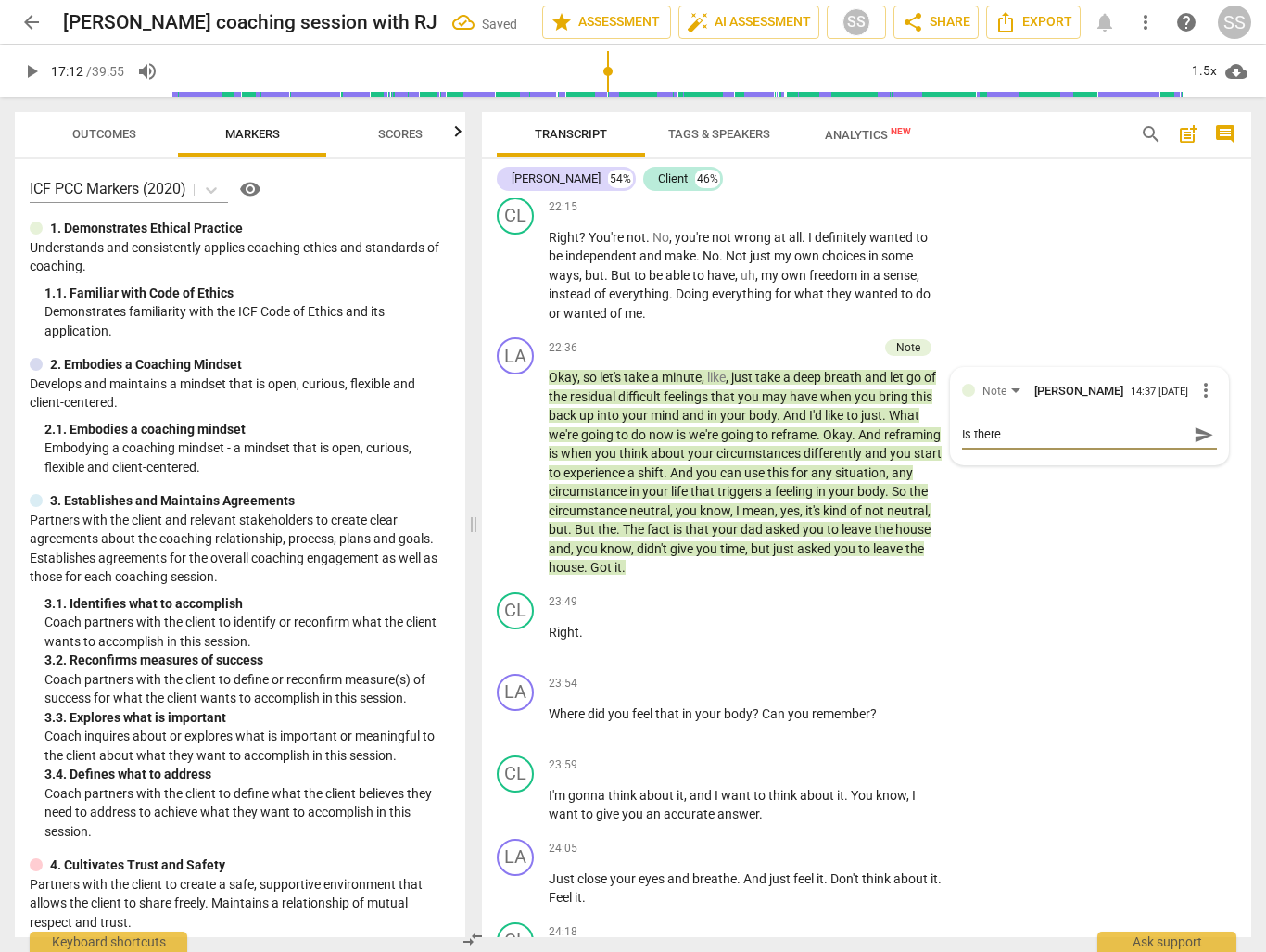 type on "Is there" 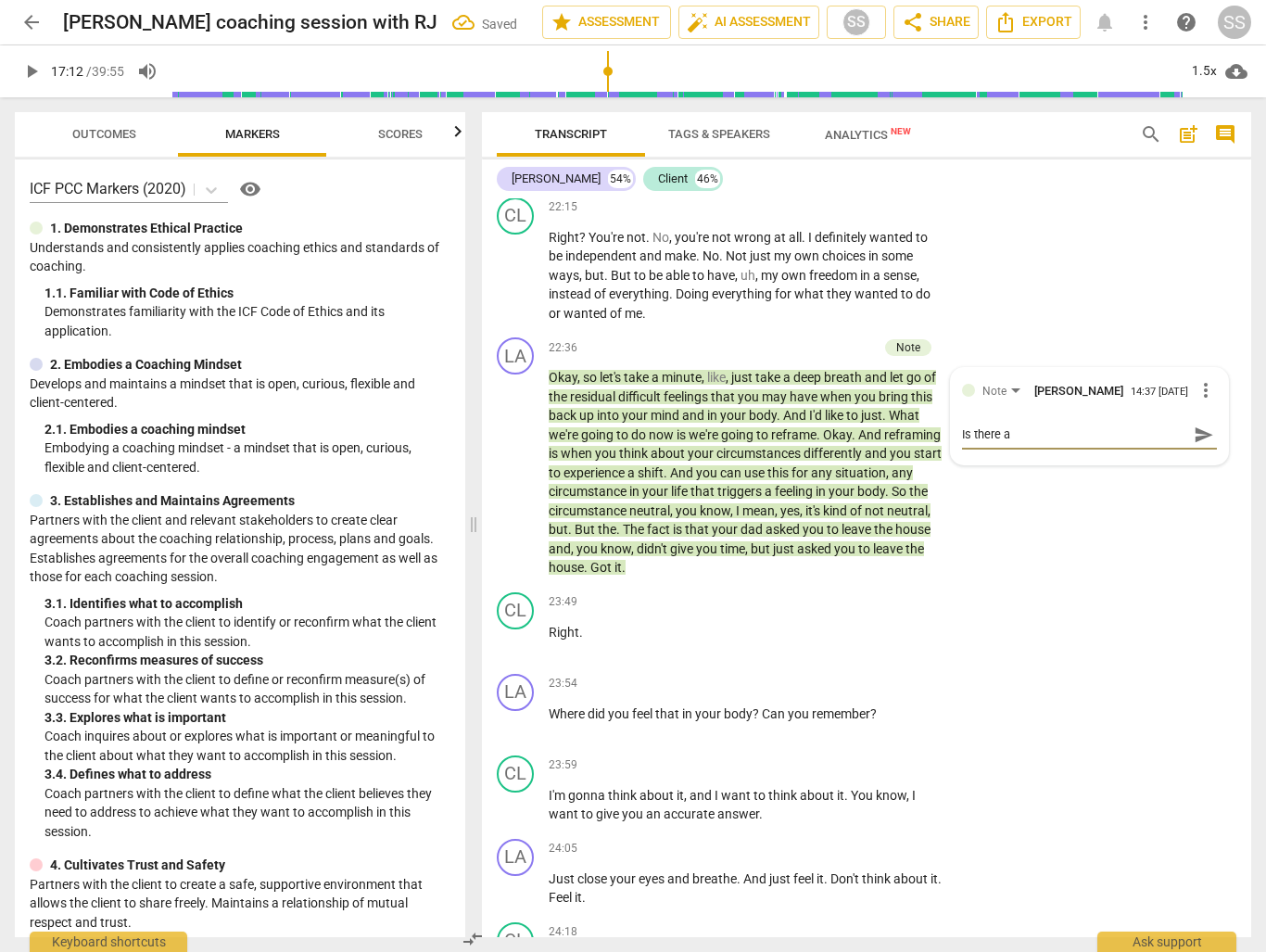 type on "Is there an" 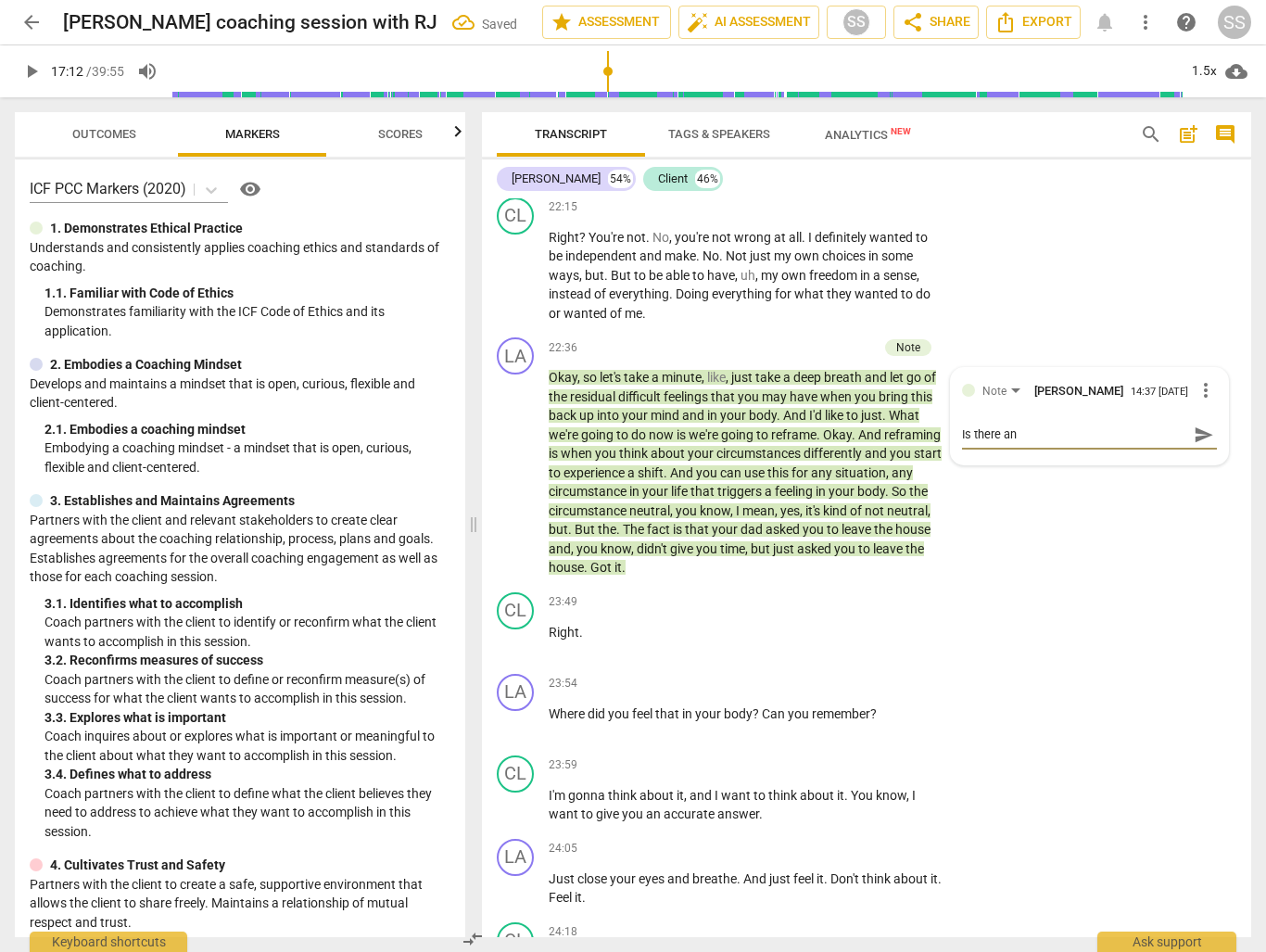 type on "Is there any" 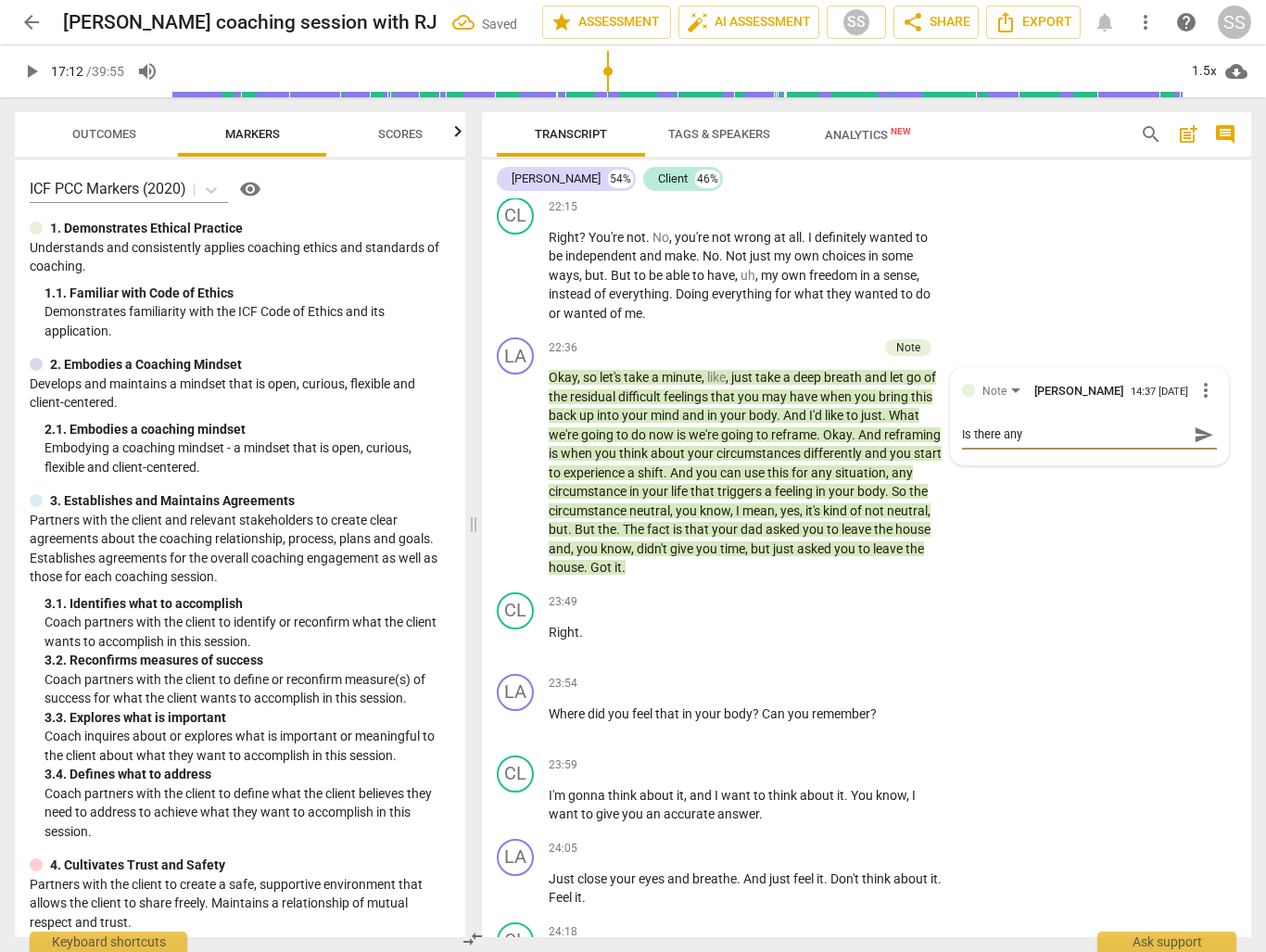 type on "Is there anyt" 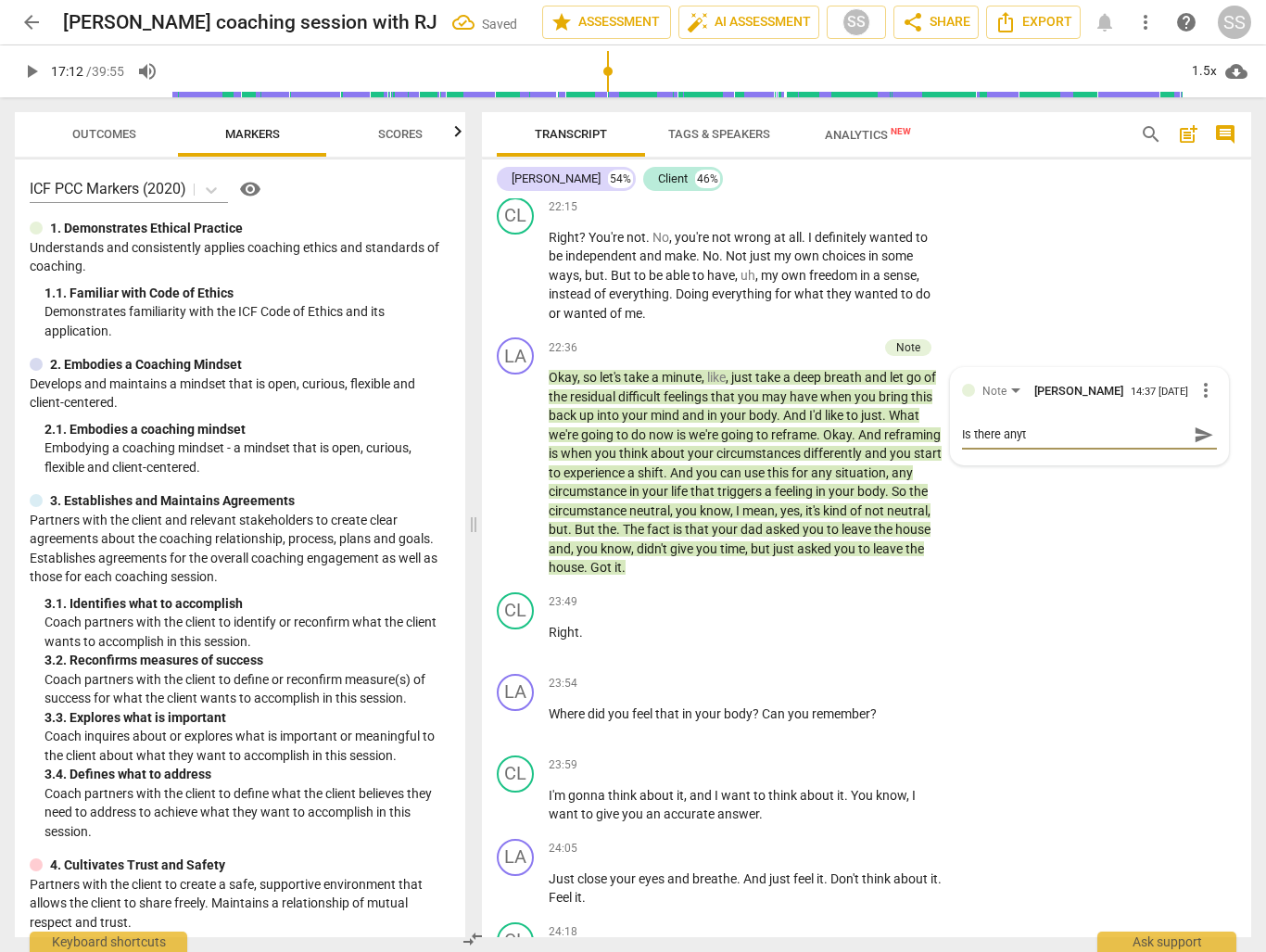 type on "Is there anyth" 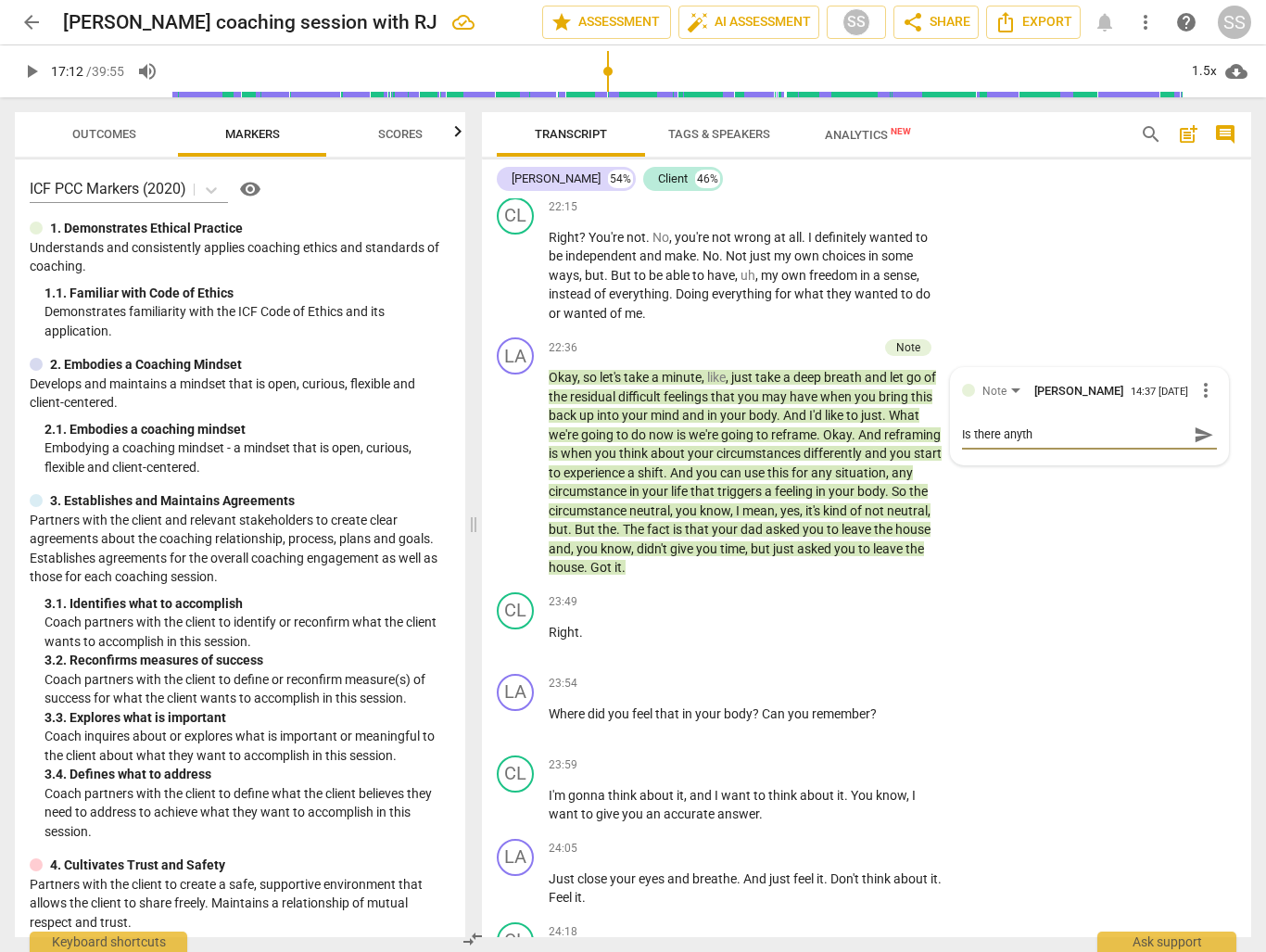type on "Is there anythi" 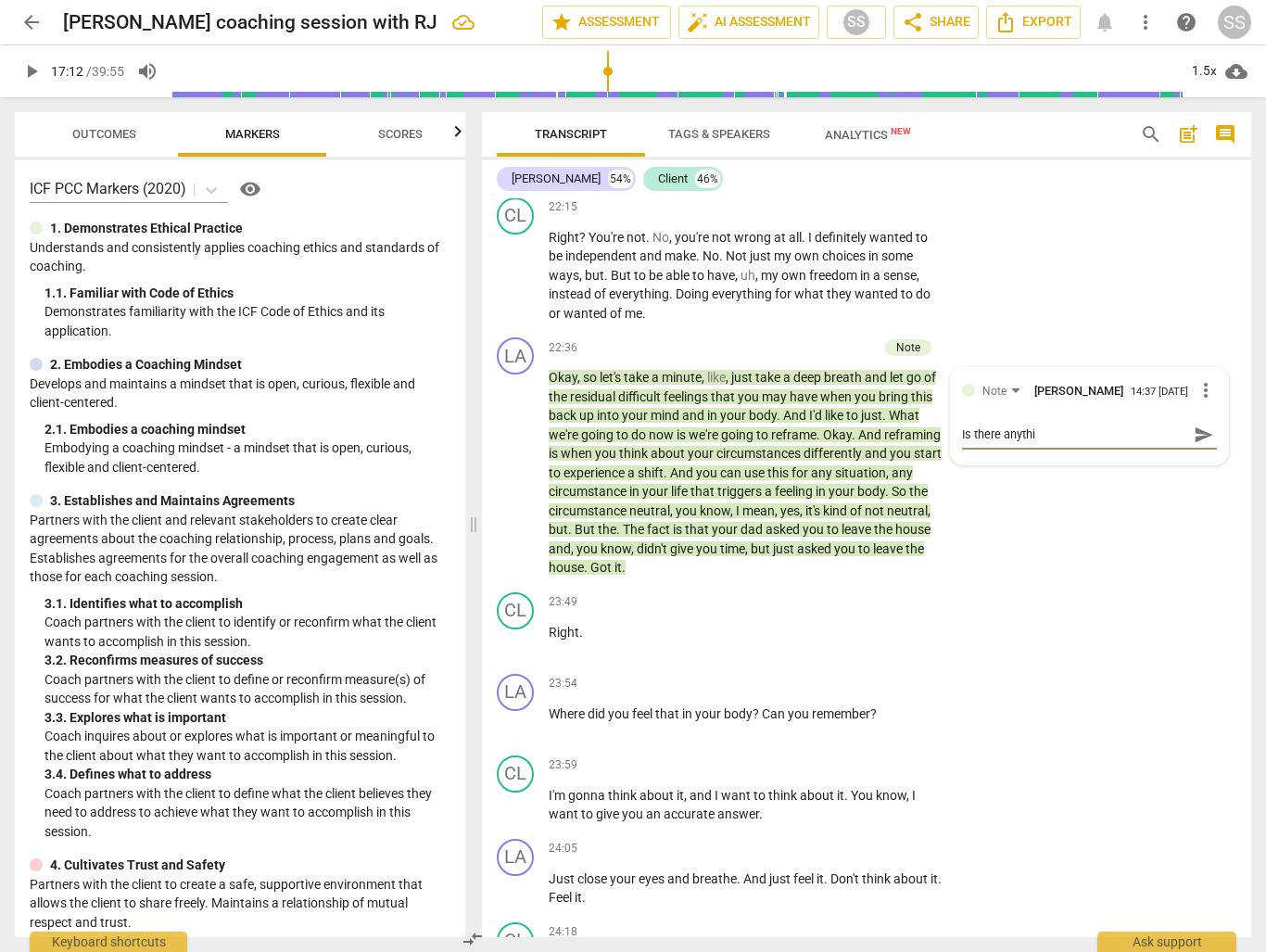 type on "Is there anythin" 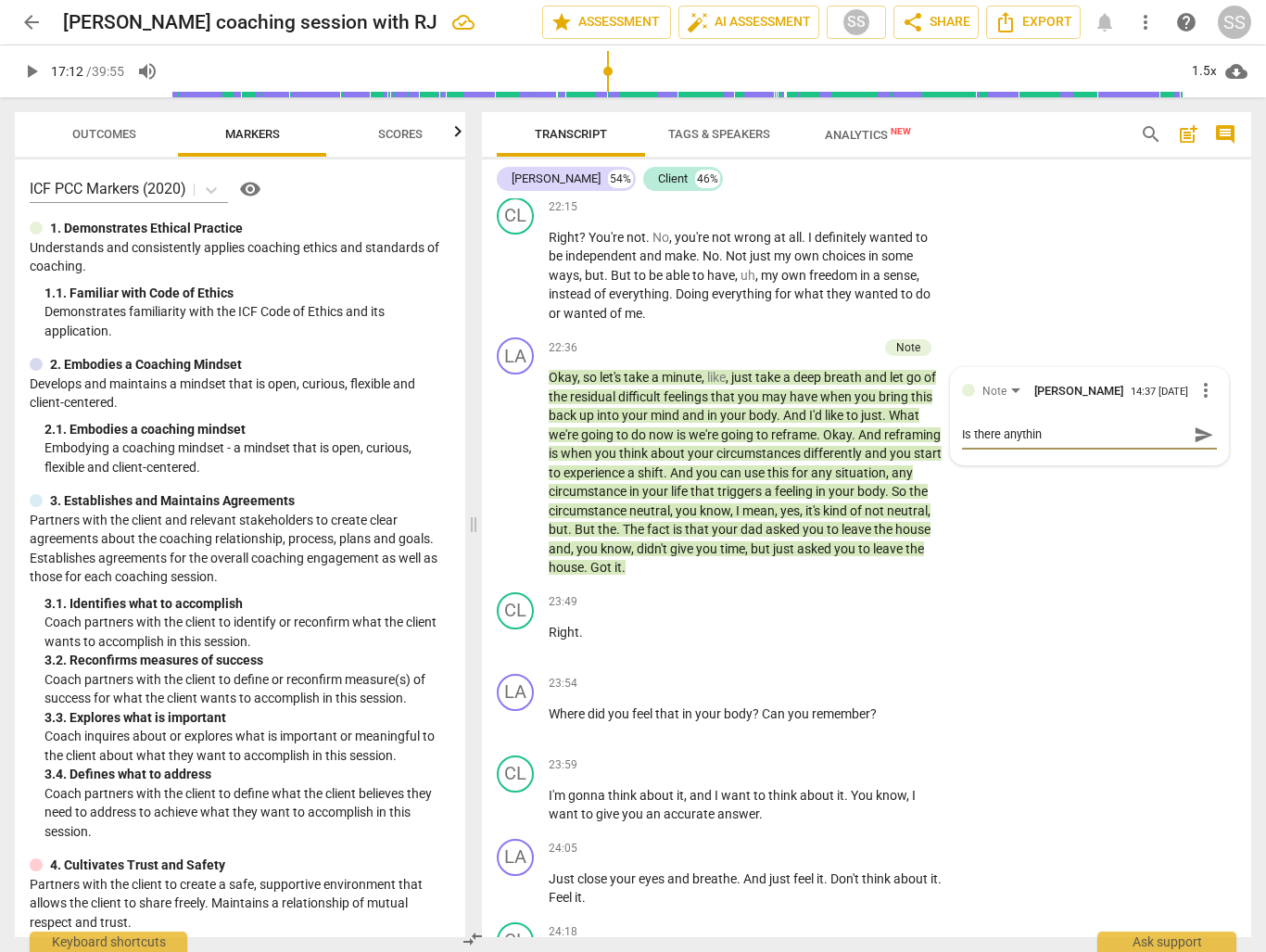 type on "Is there anything" 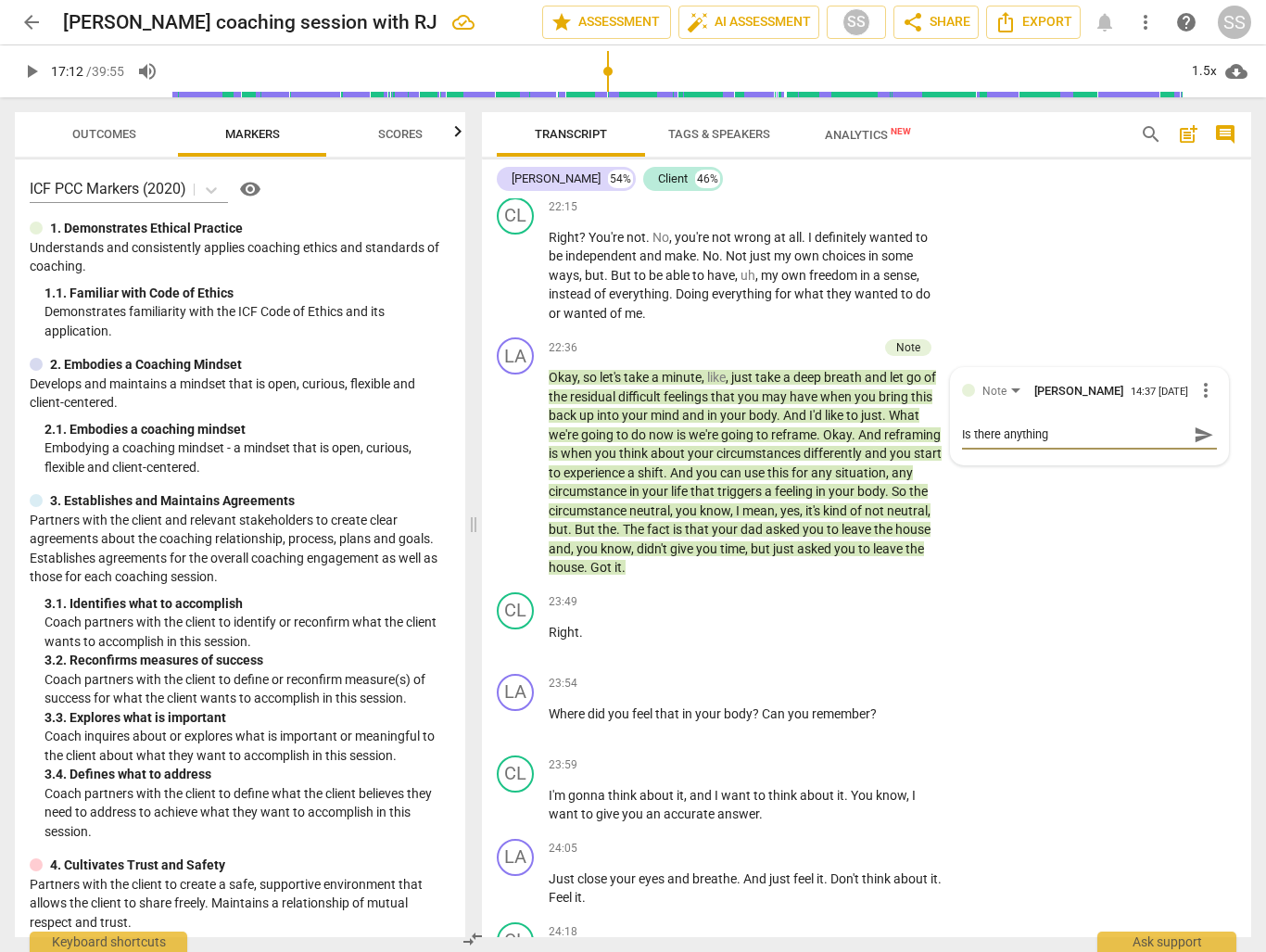 type on "Is there anything" 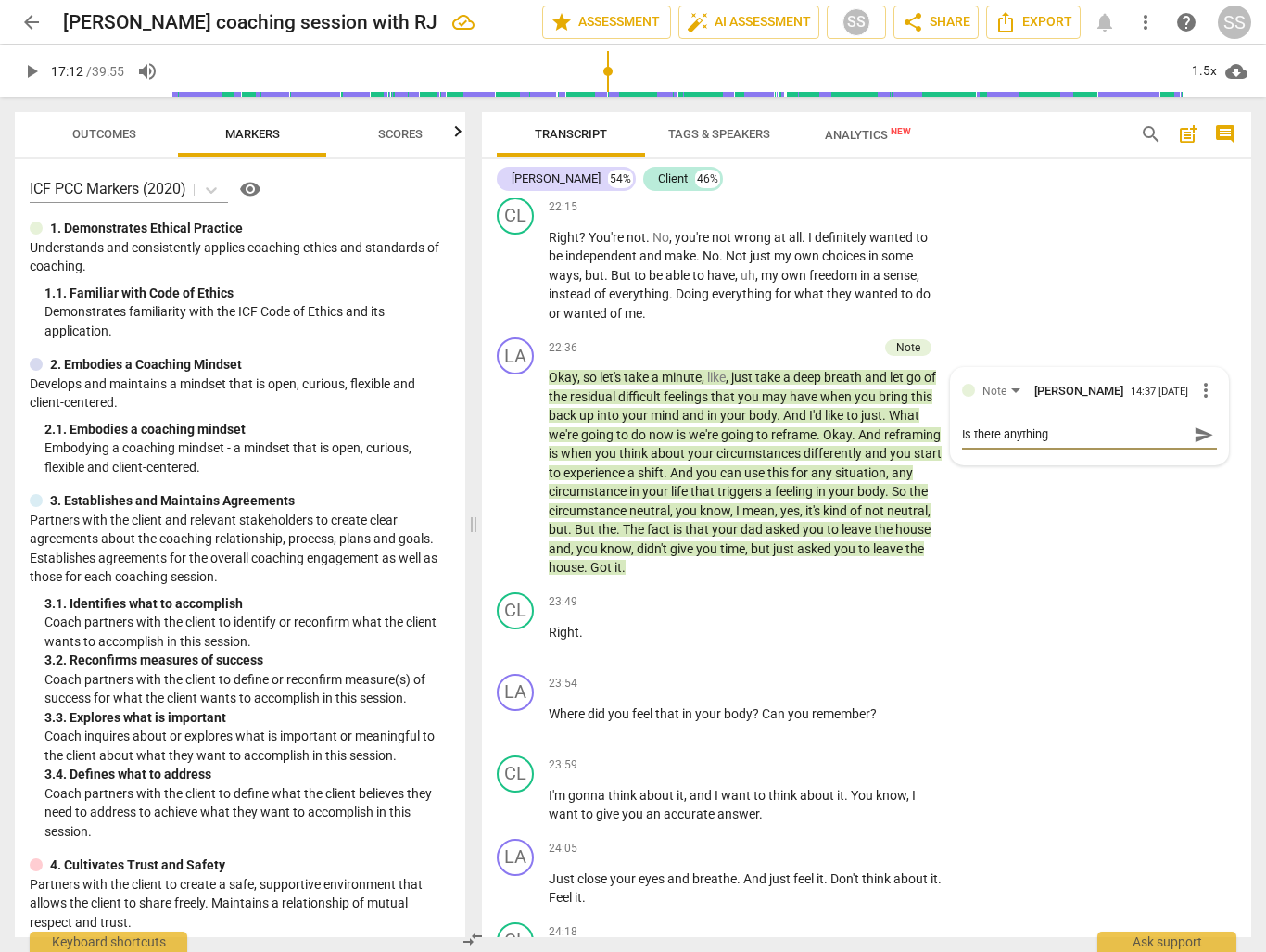type on "Is there anything" 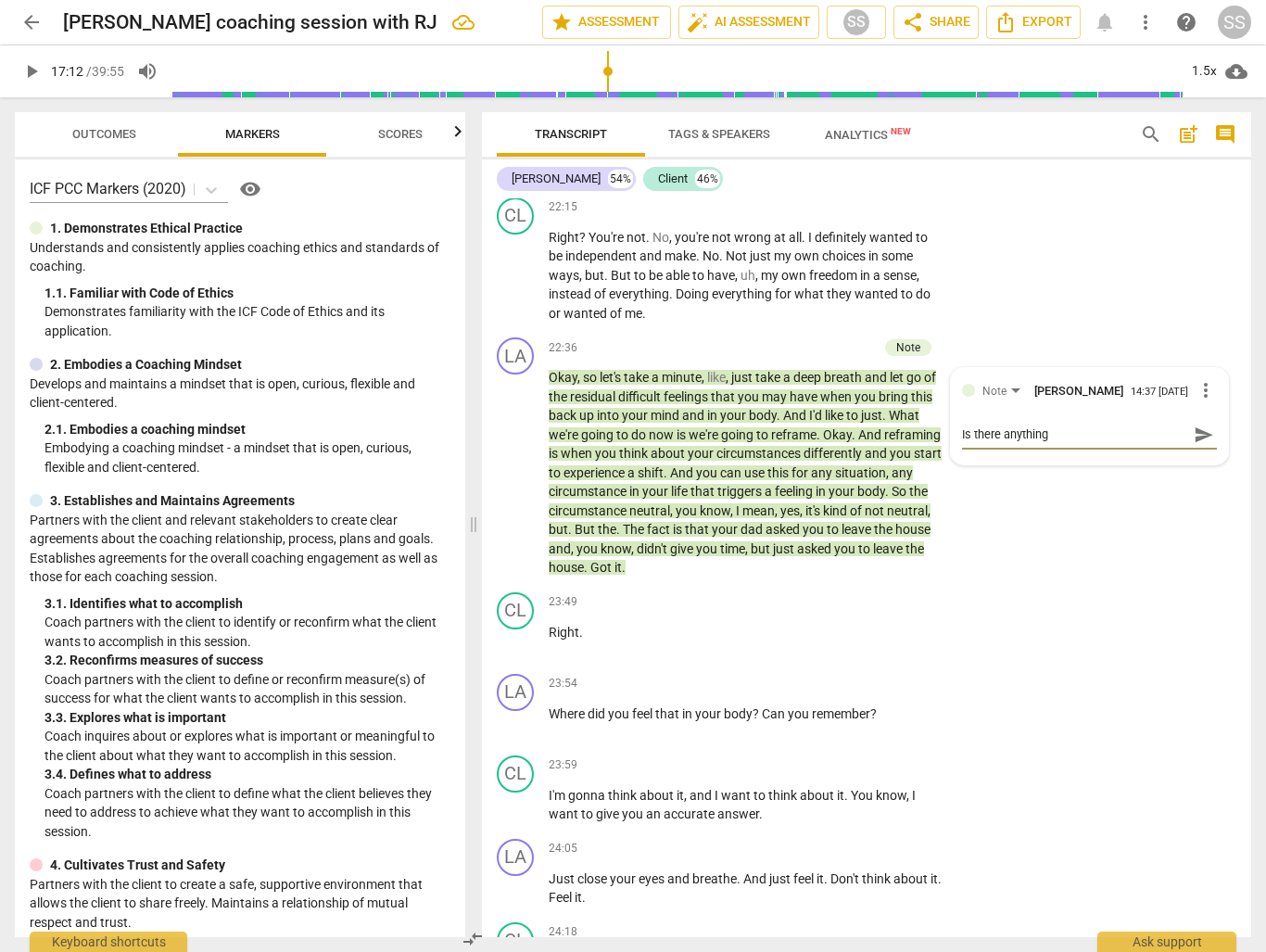 type on "Is there anything y" 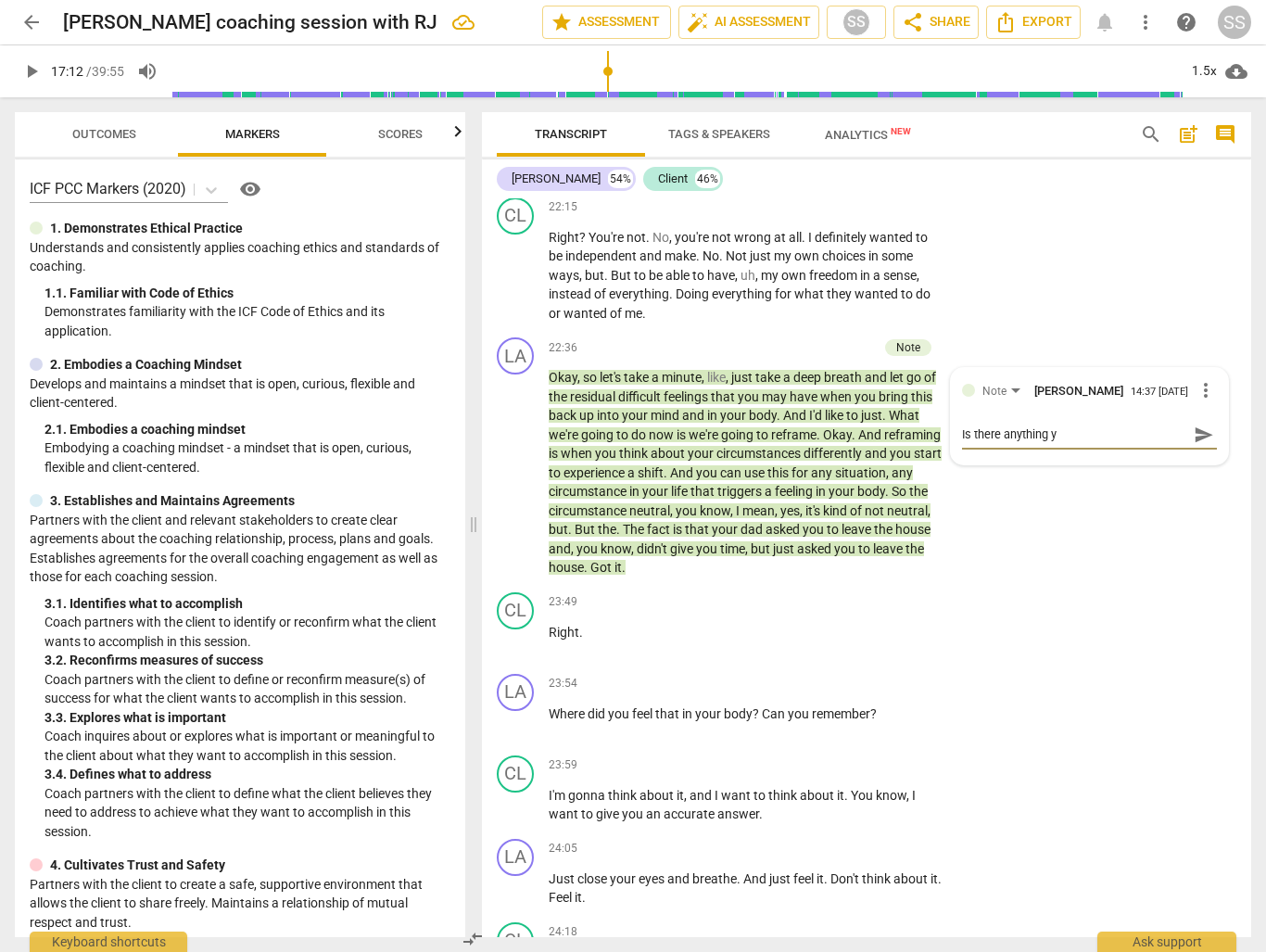 type on "Is there anything yo" 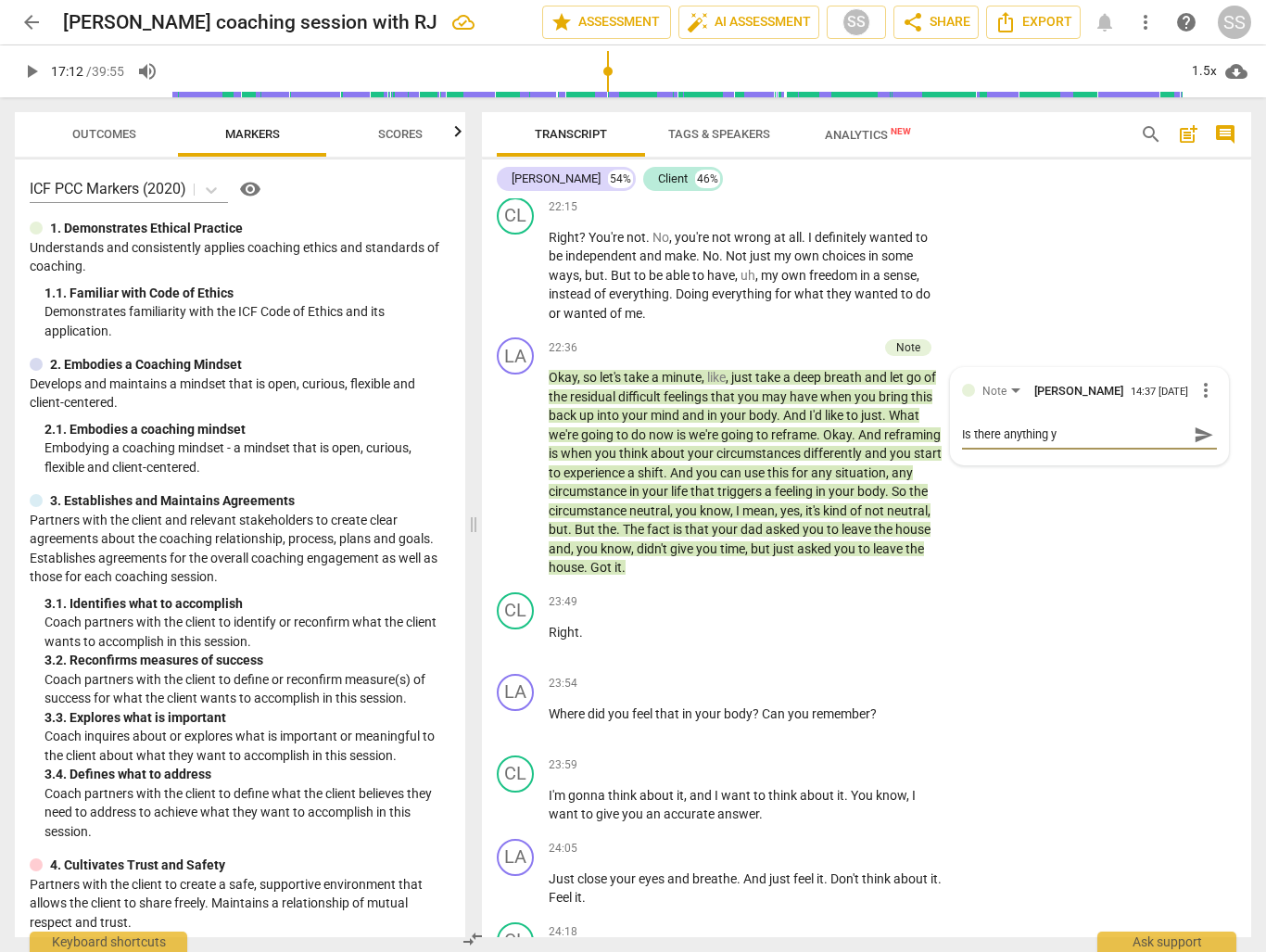 type on "Is there anything yo" 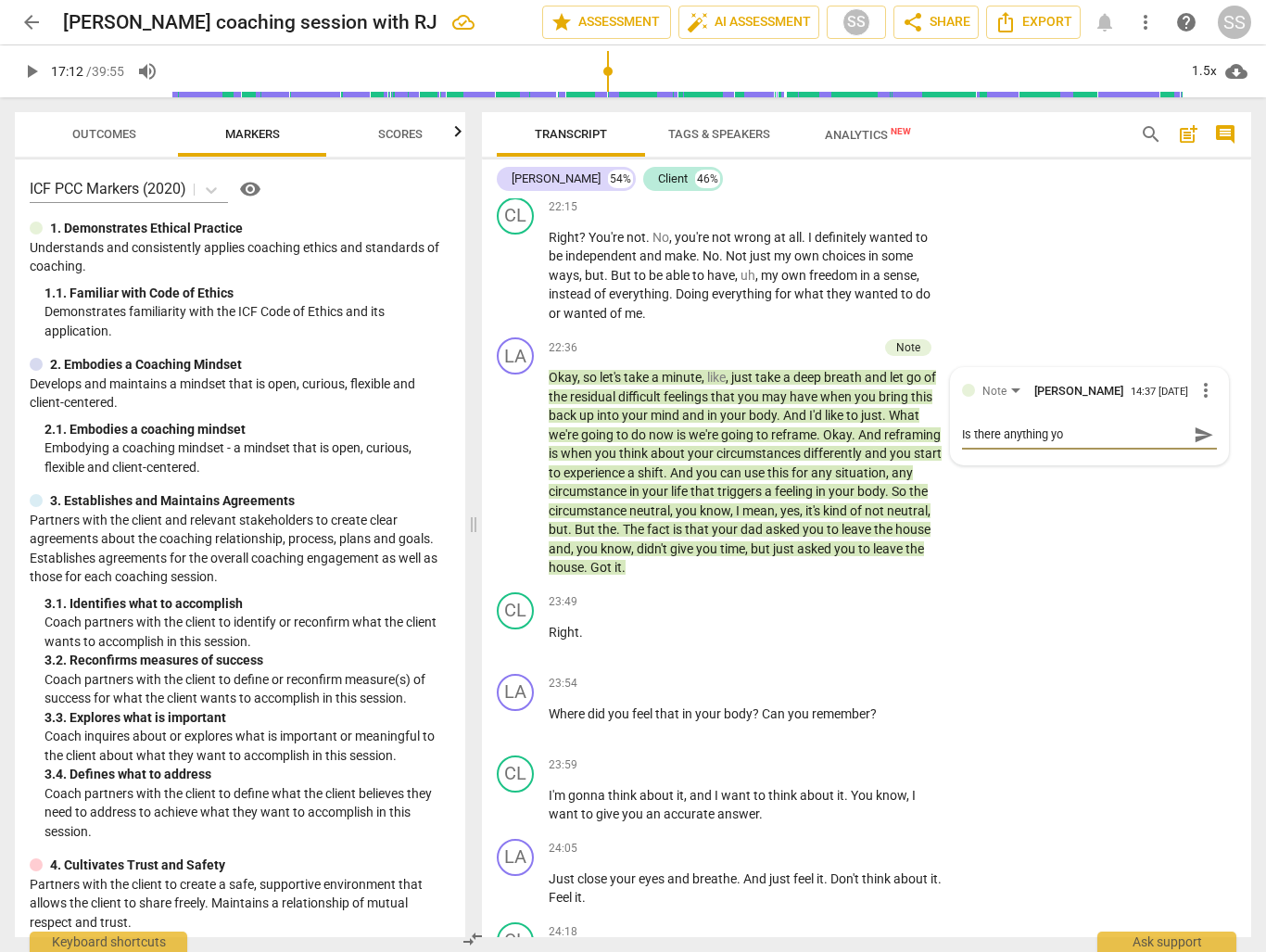 type on "Is there anything you" 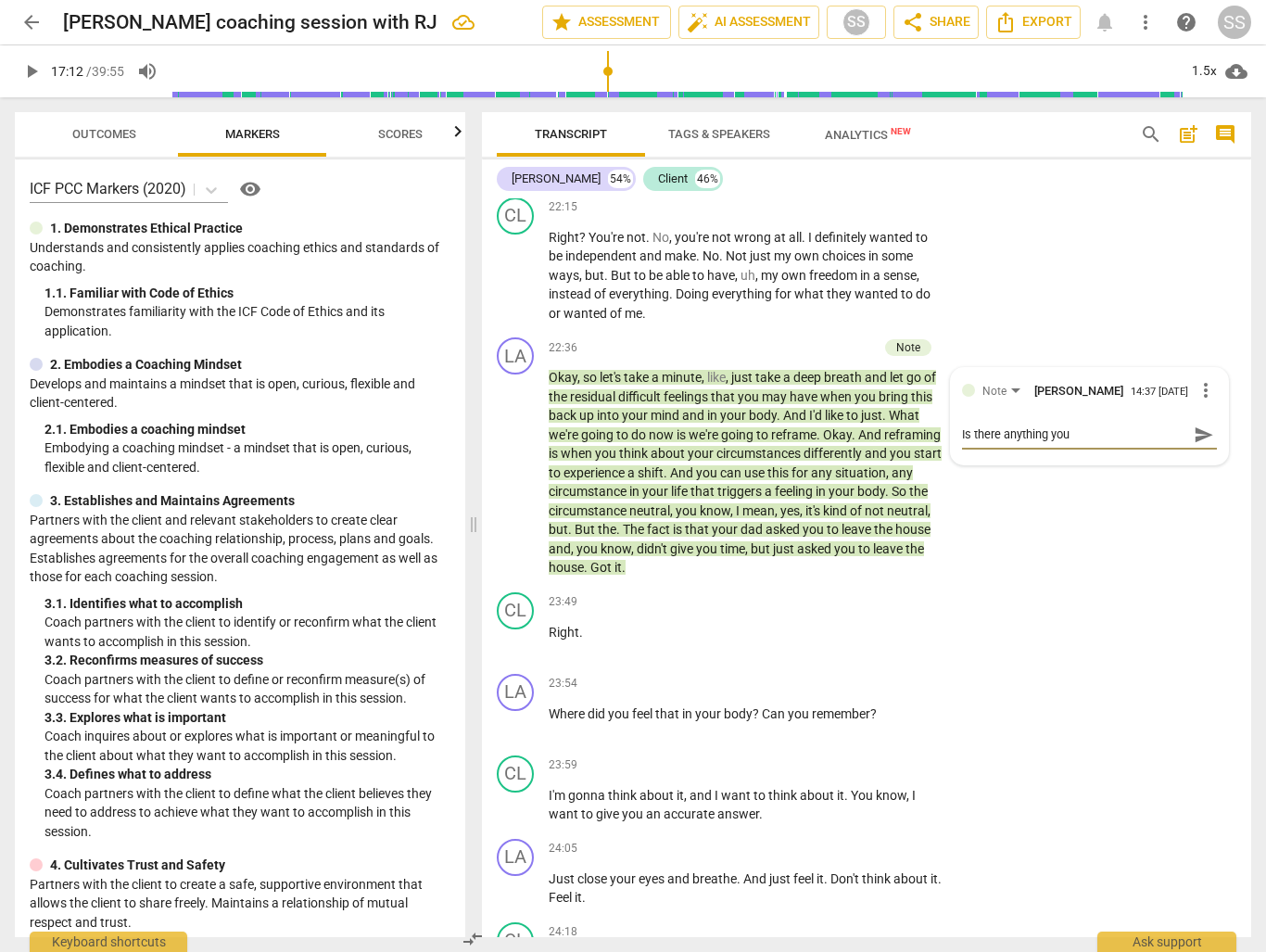 type on "Is there anything you" 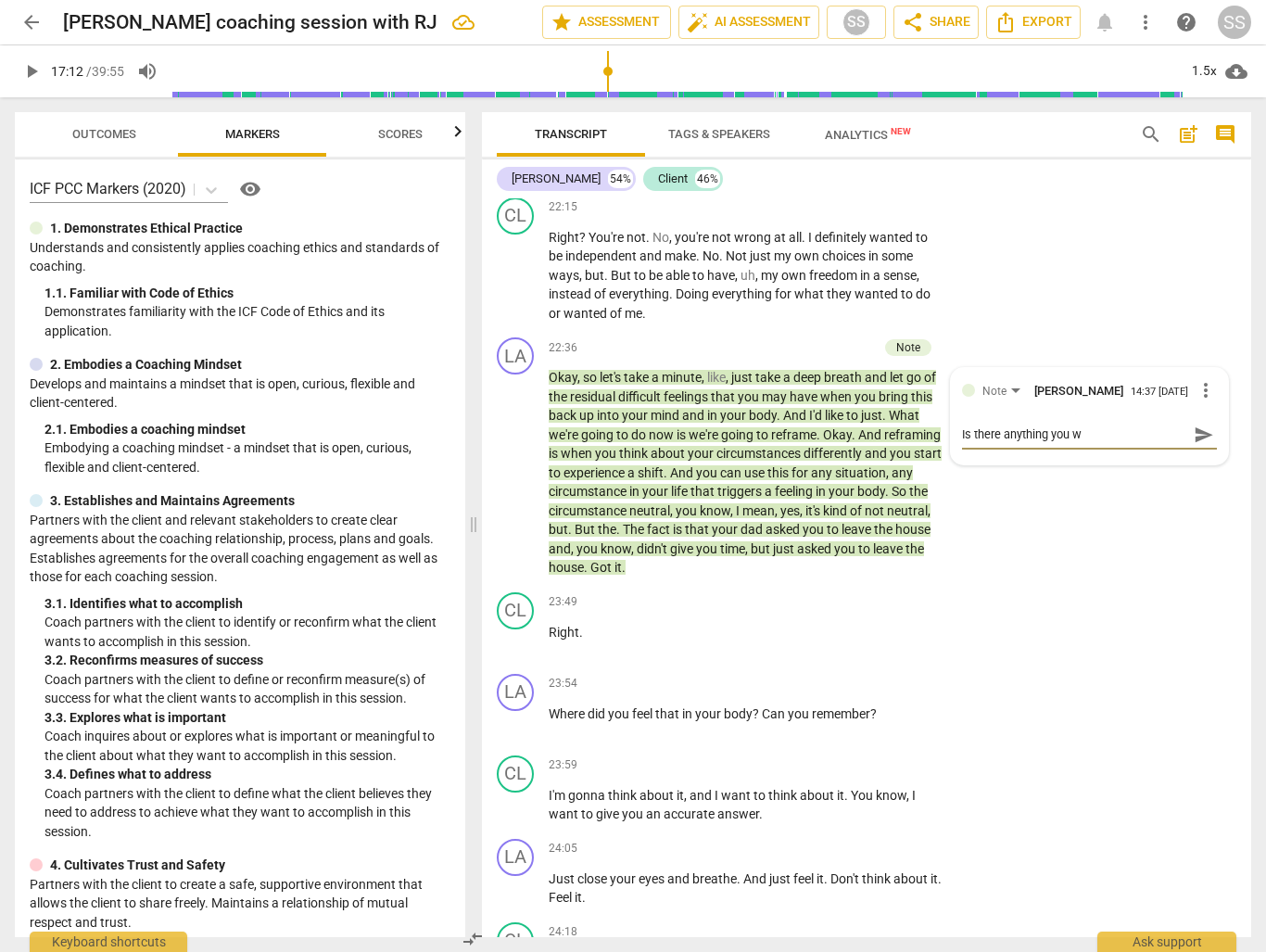 type on "Is there anything you wo" 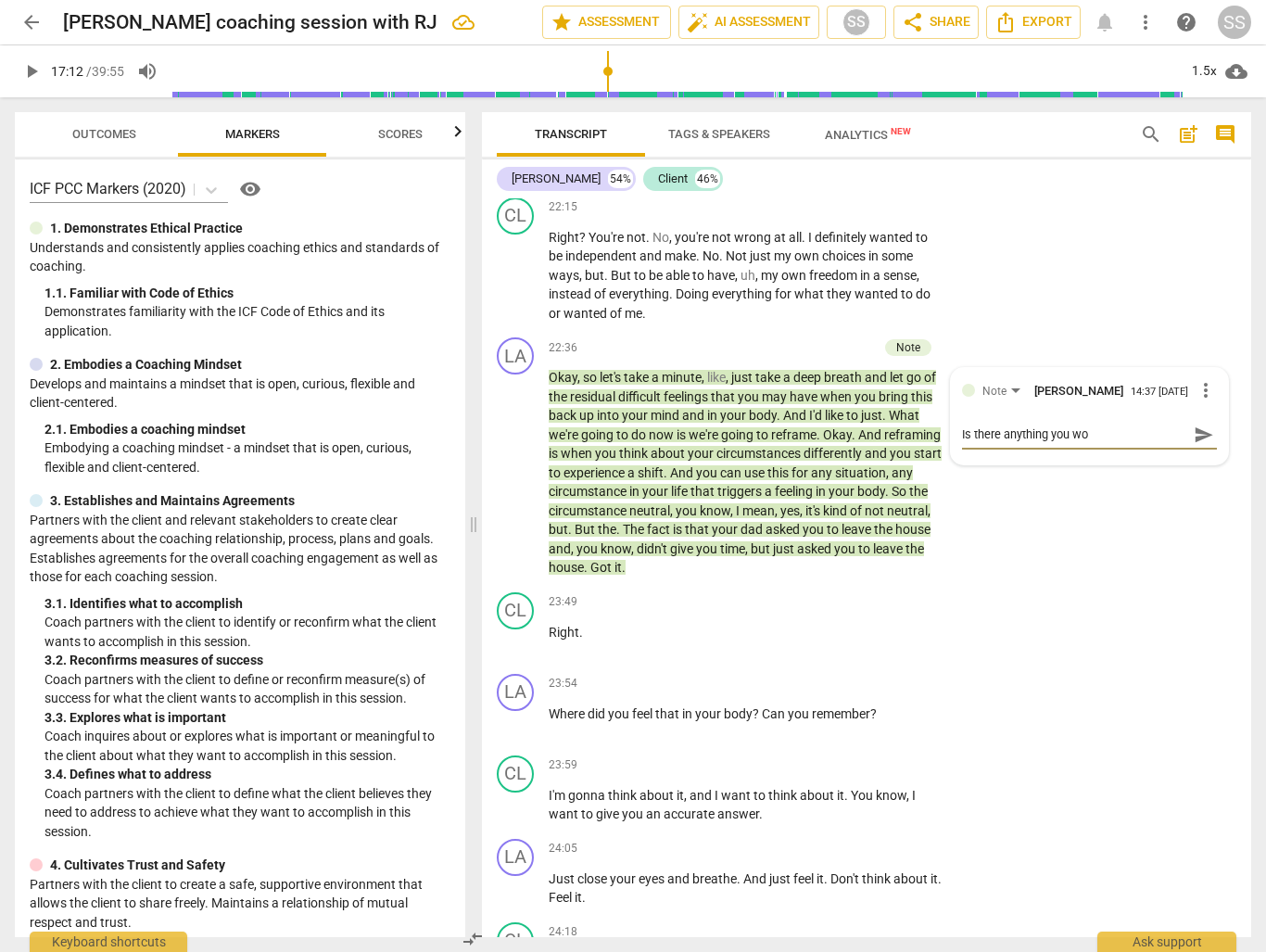 type on "Is there anything you wou" 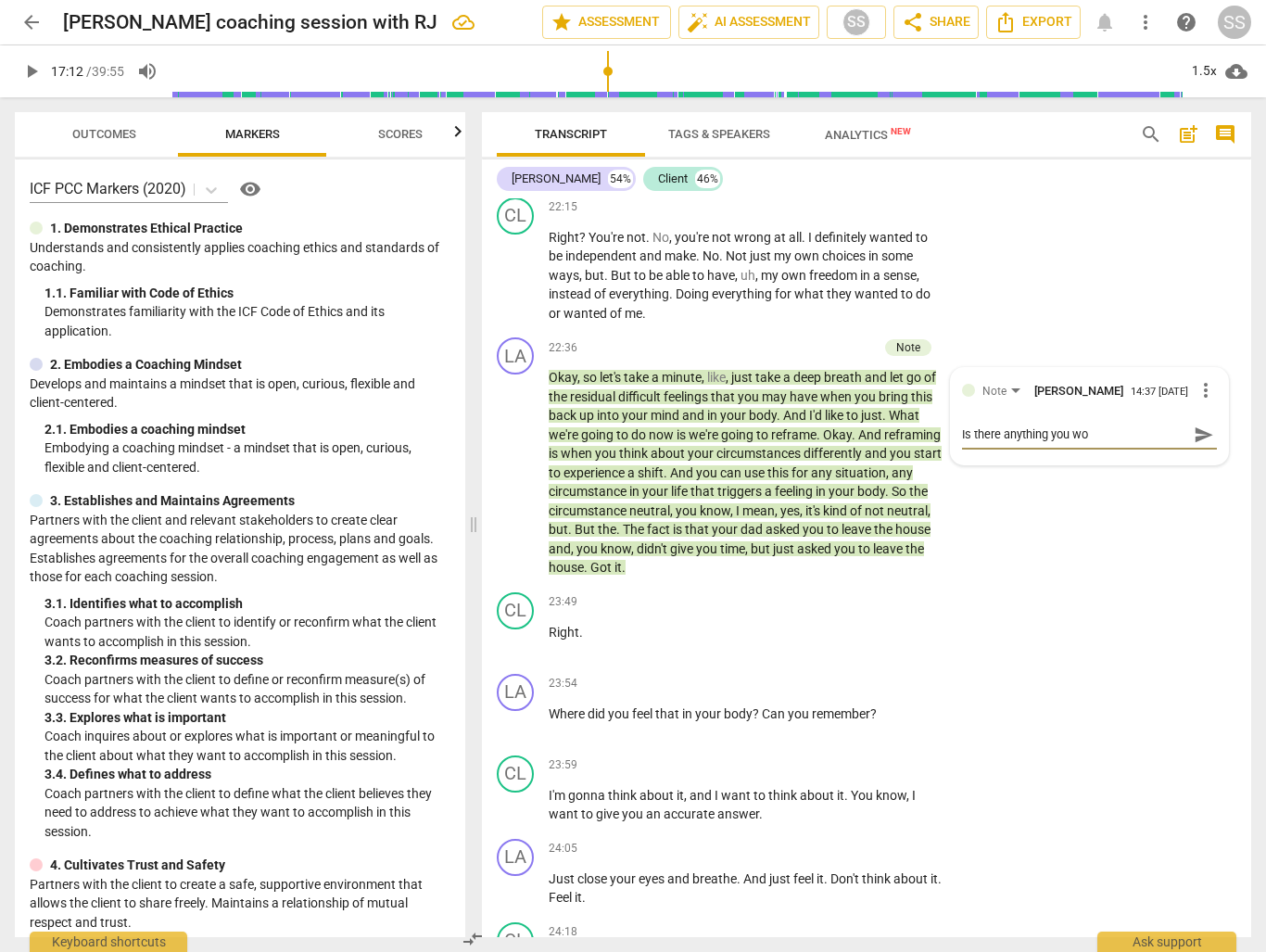 type on "Is there anything you wou" 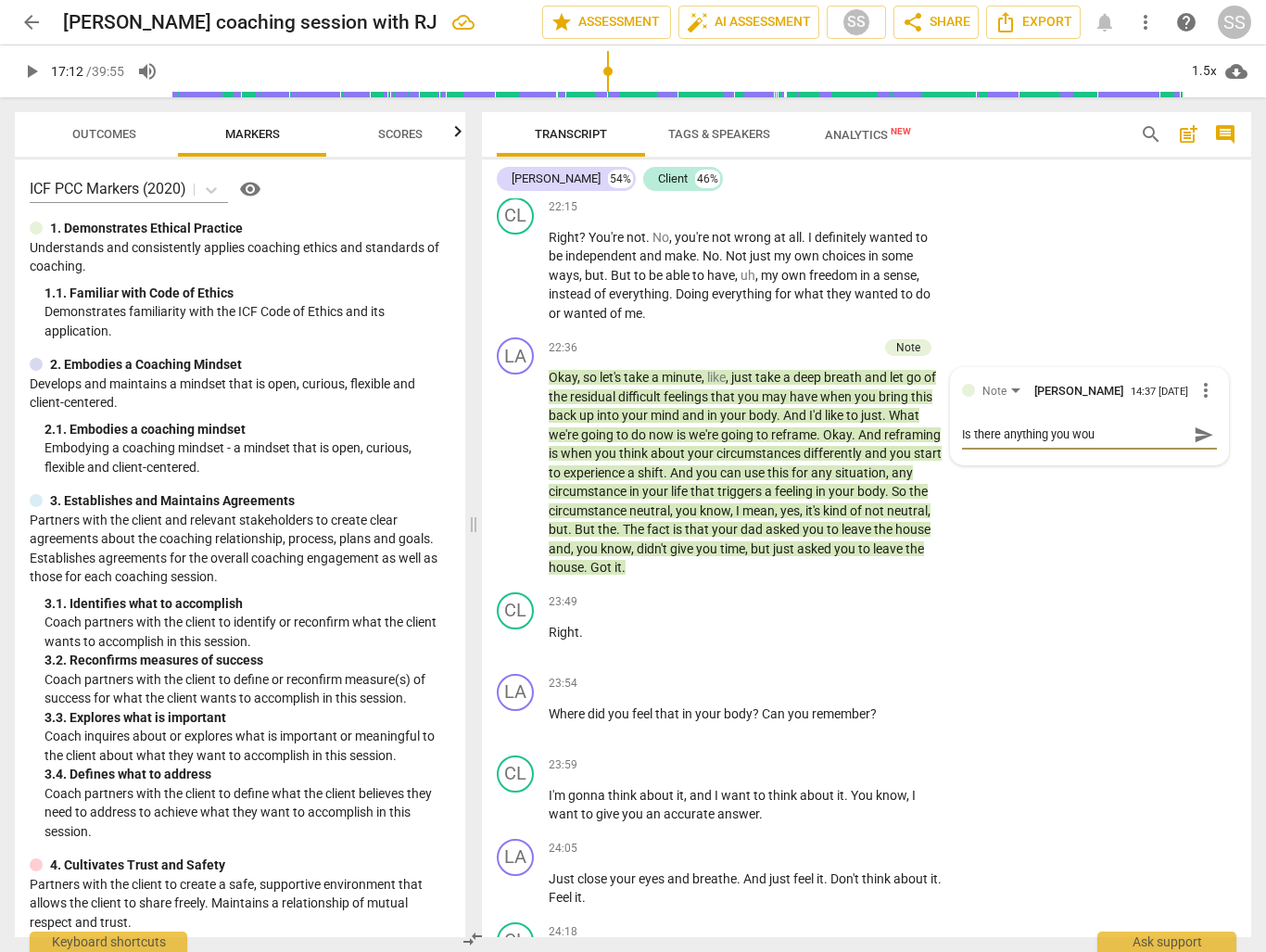type on "Is there anything you woul" 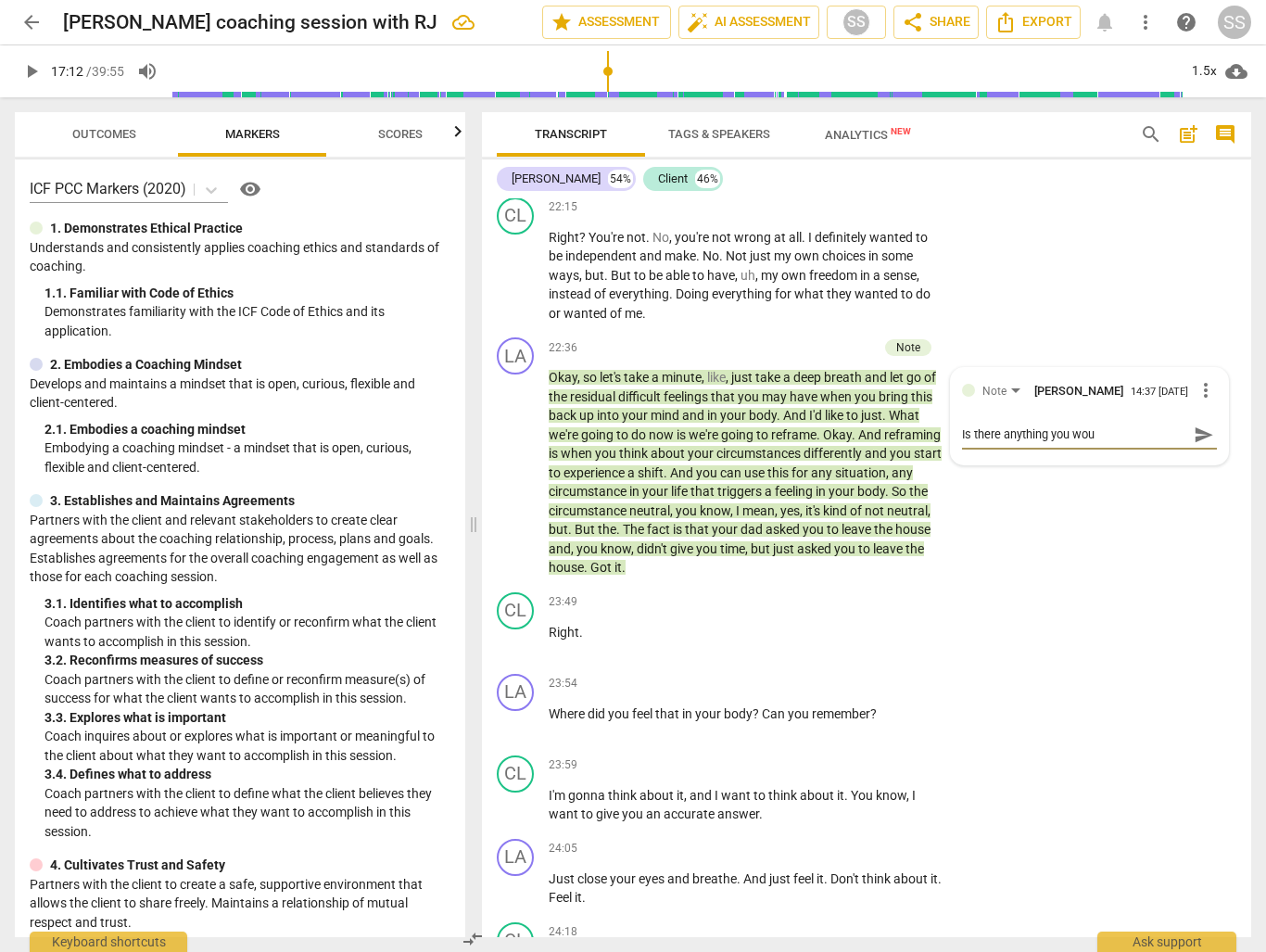 type on "Is there anything you woul" 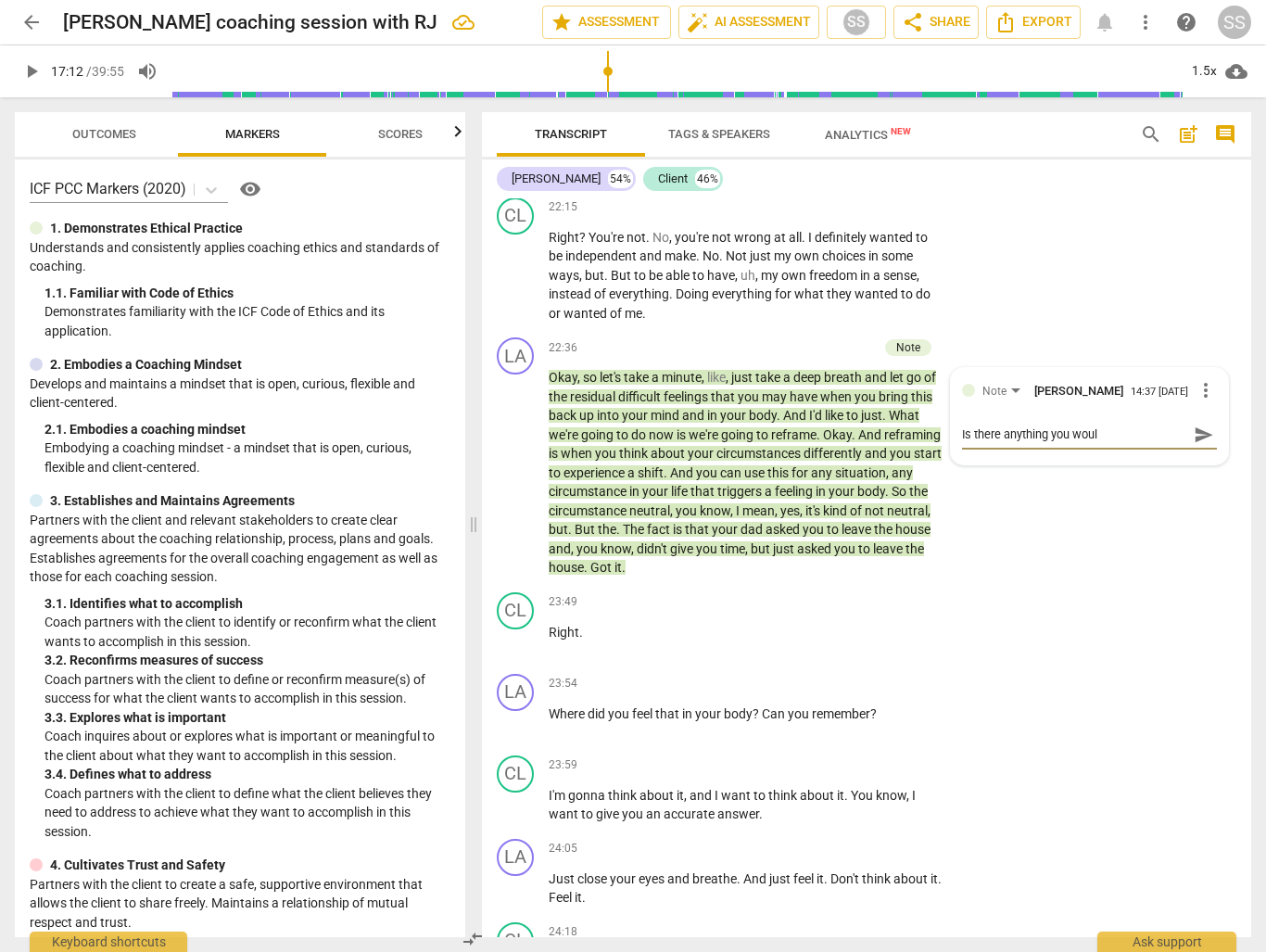 type on "Is there anything you would" 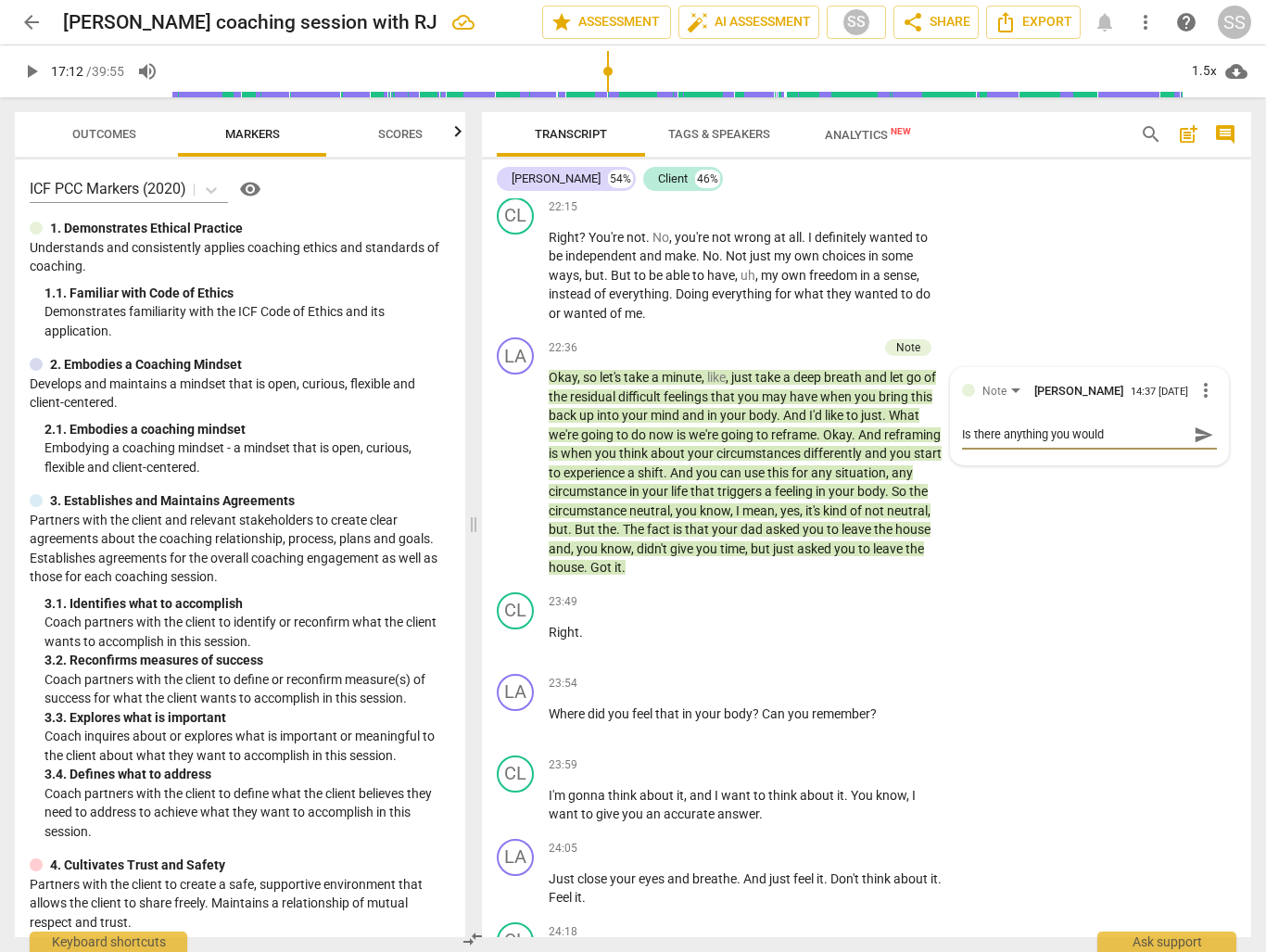 type on "Is there anything you would" 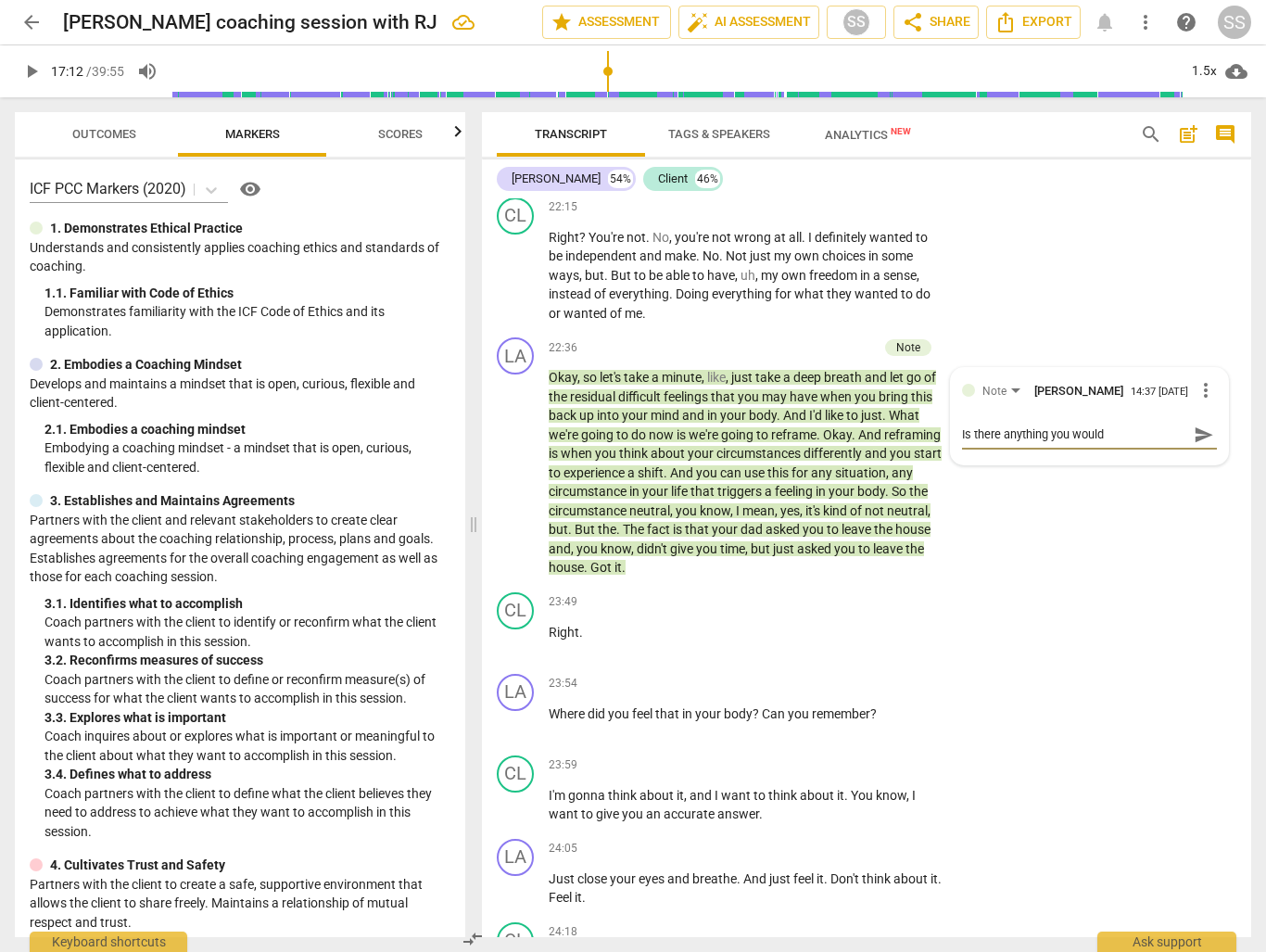 type on "Is there anything you would h" 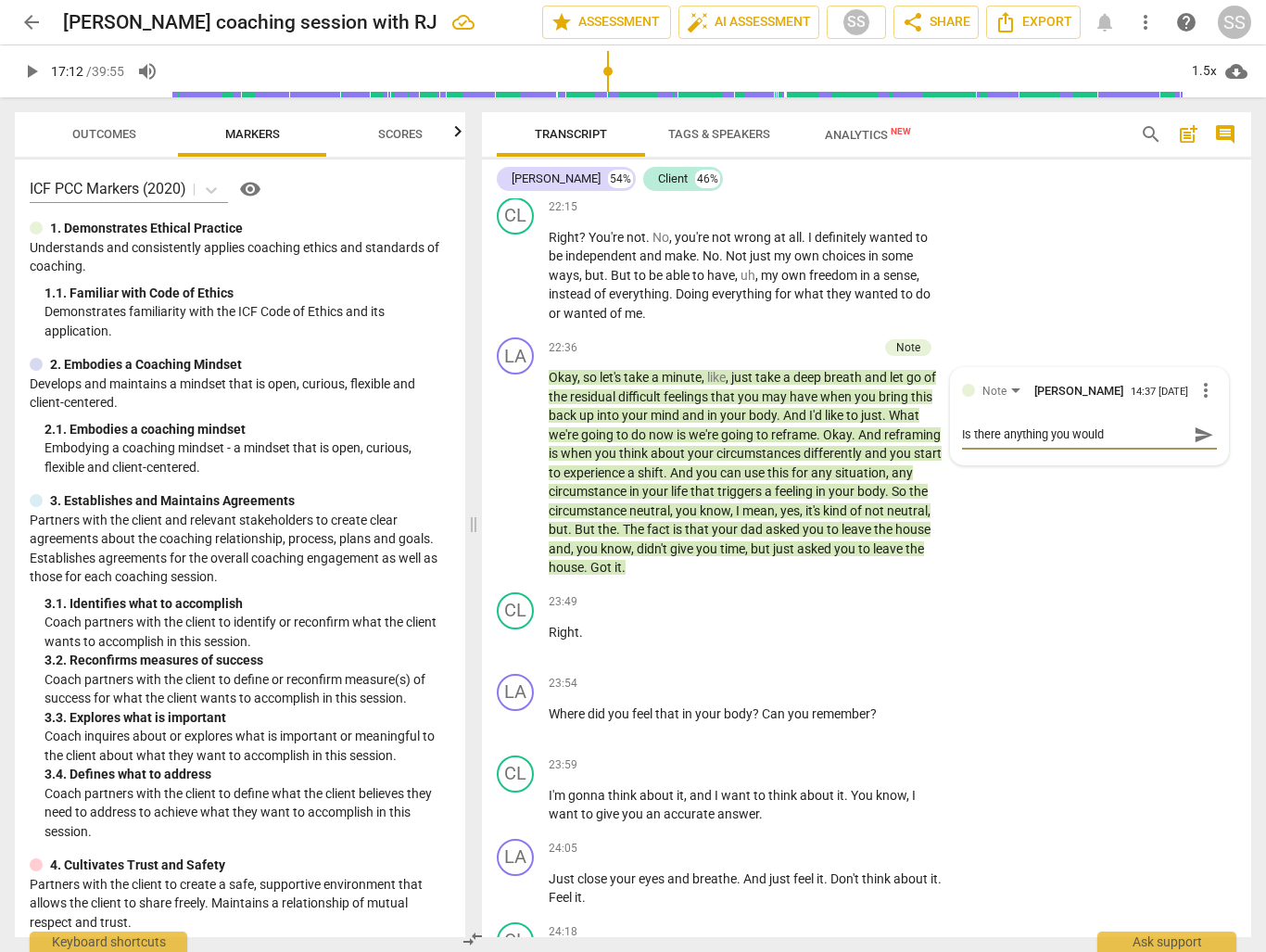 type on "Is there anything you would h" 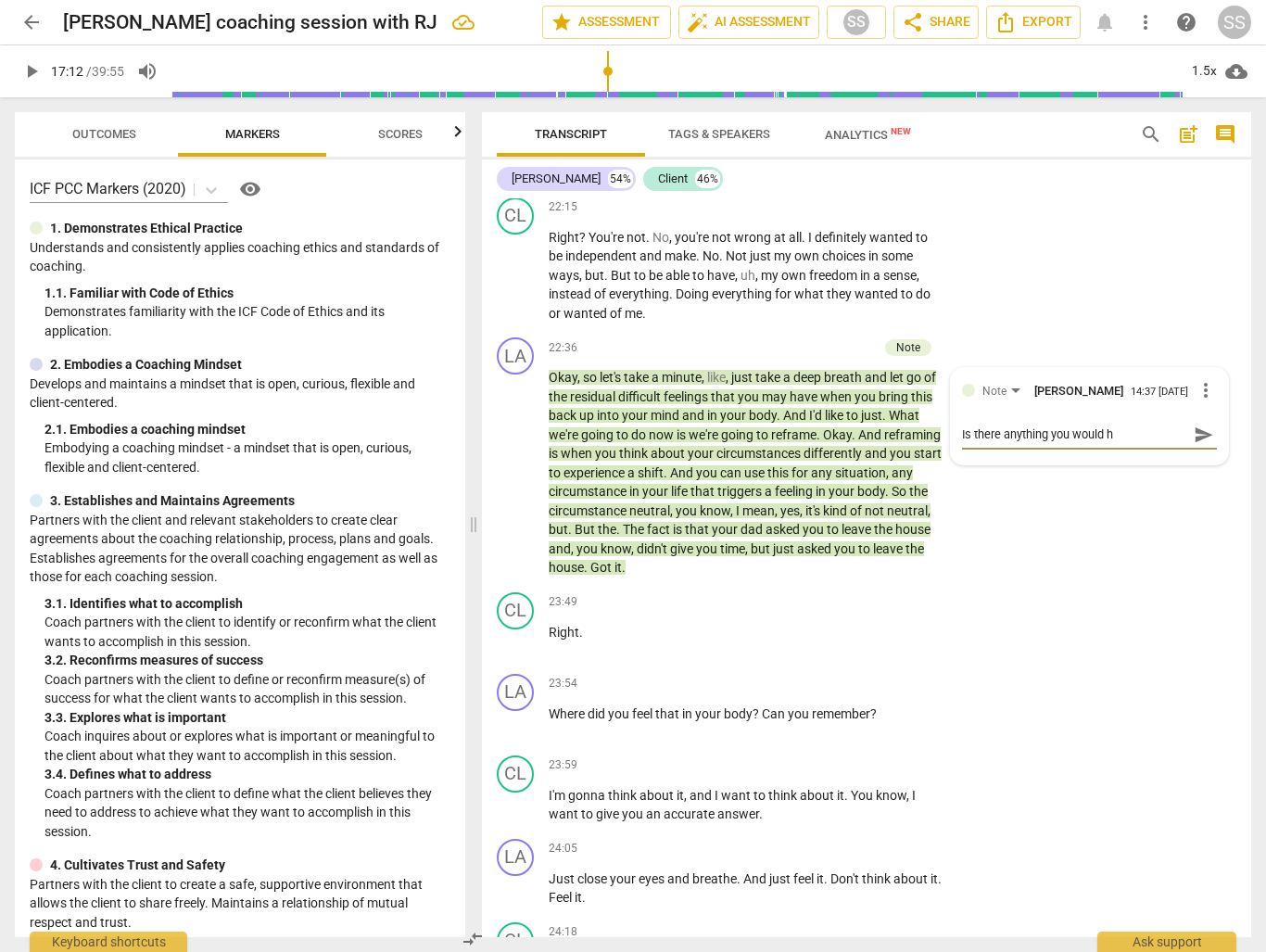 type on "Is there anything you would ha" 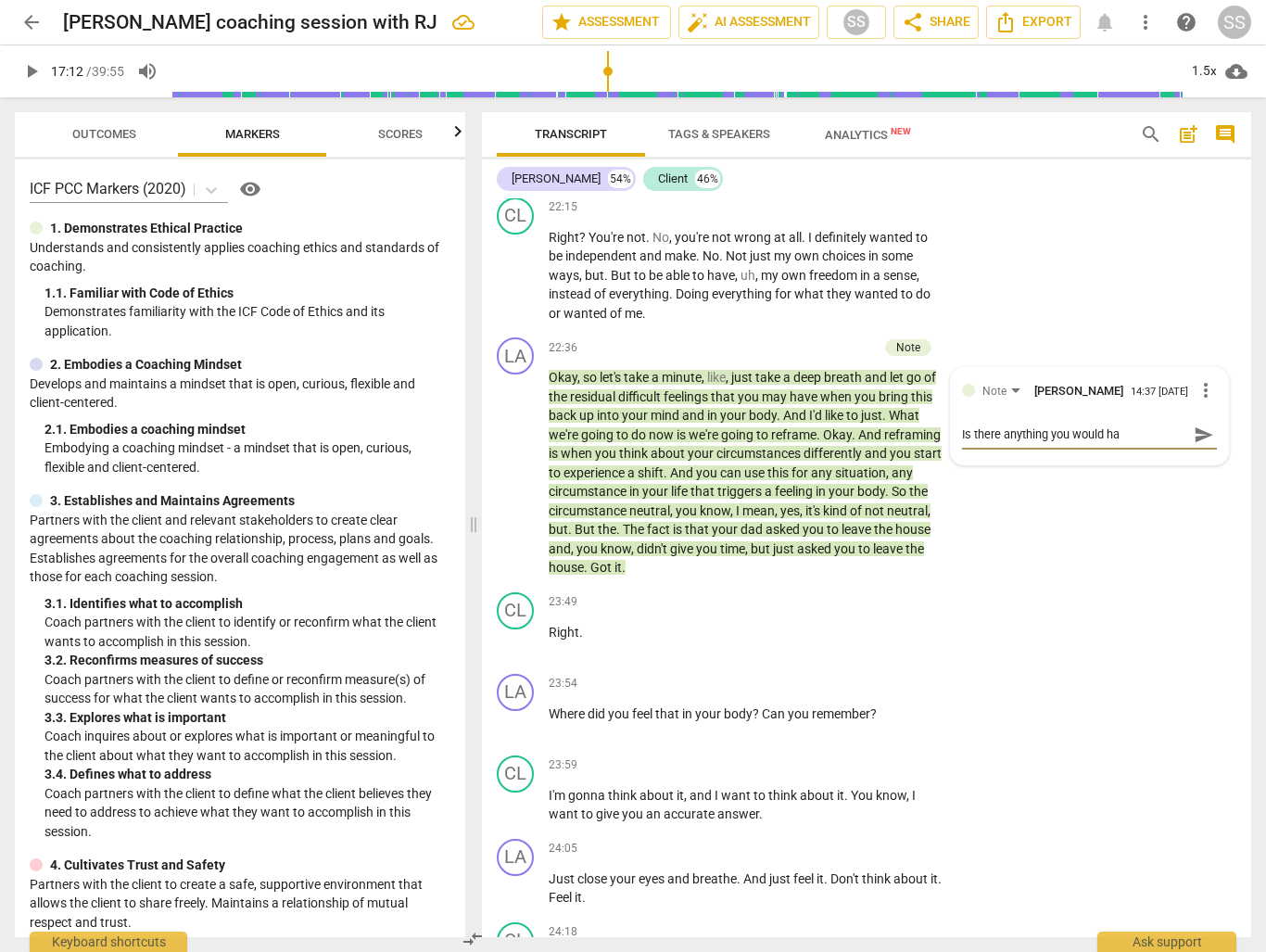 type on "Is there anything you would hav" 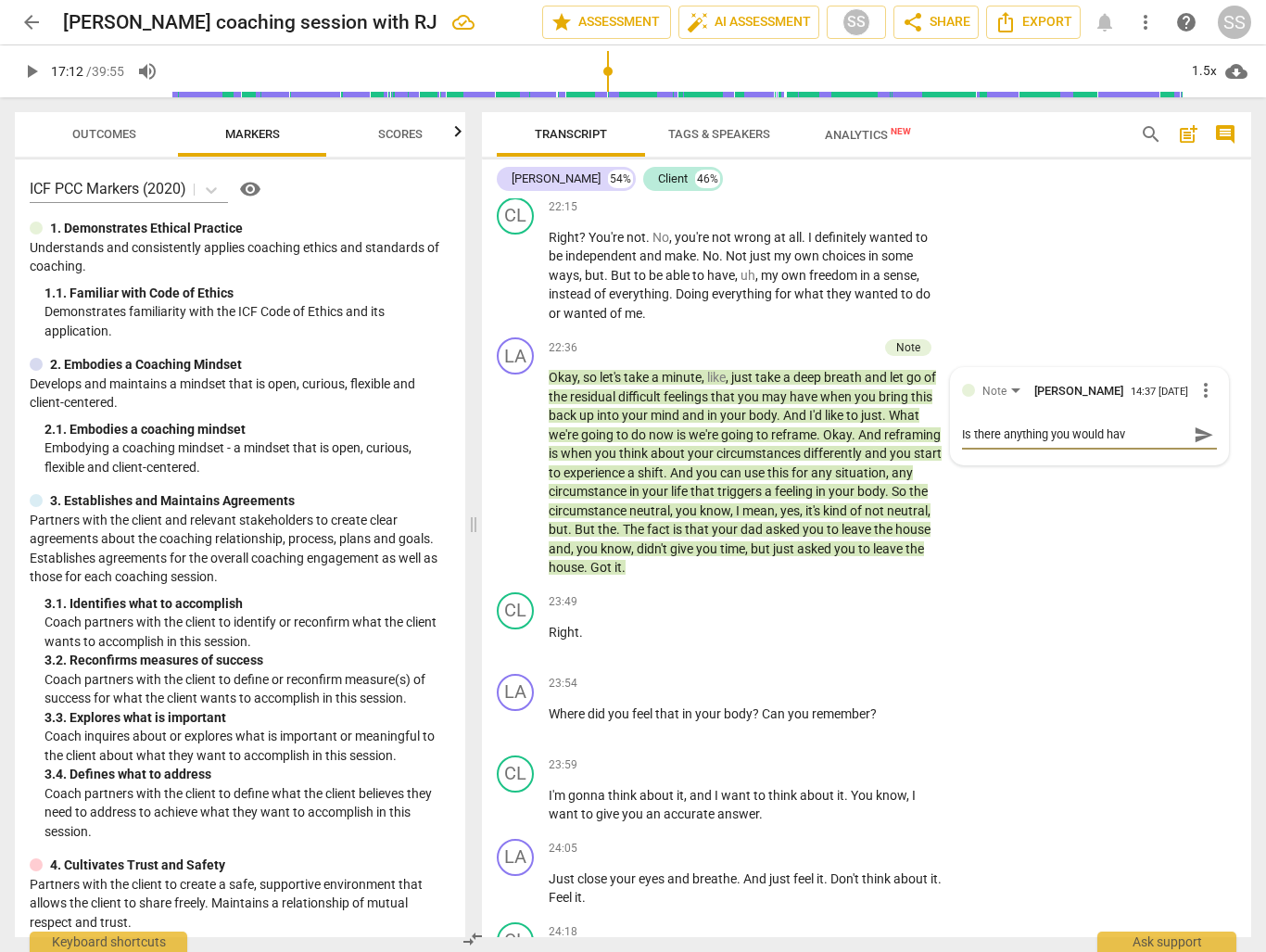 type on "Is there anything you would have" 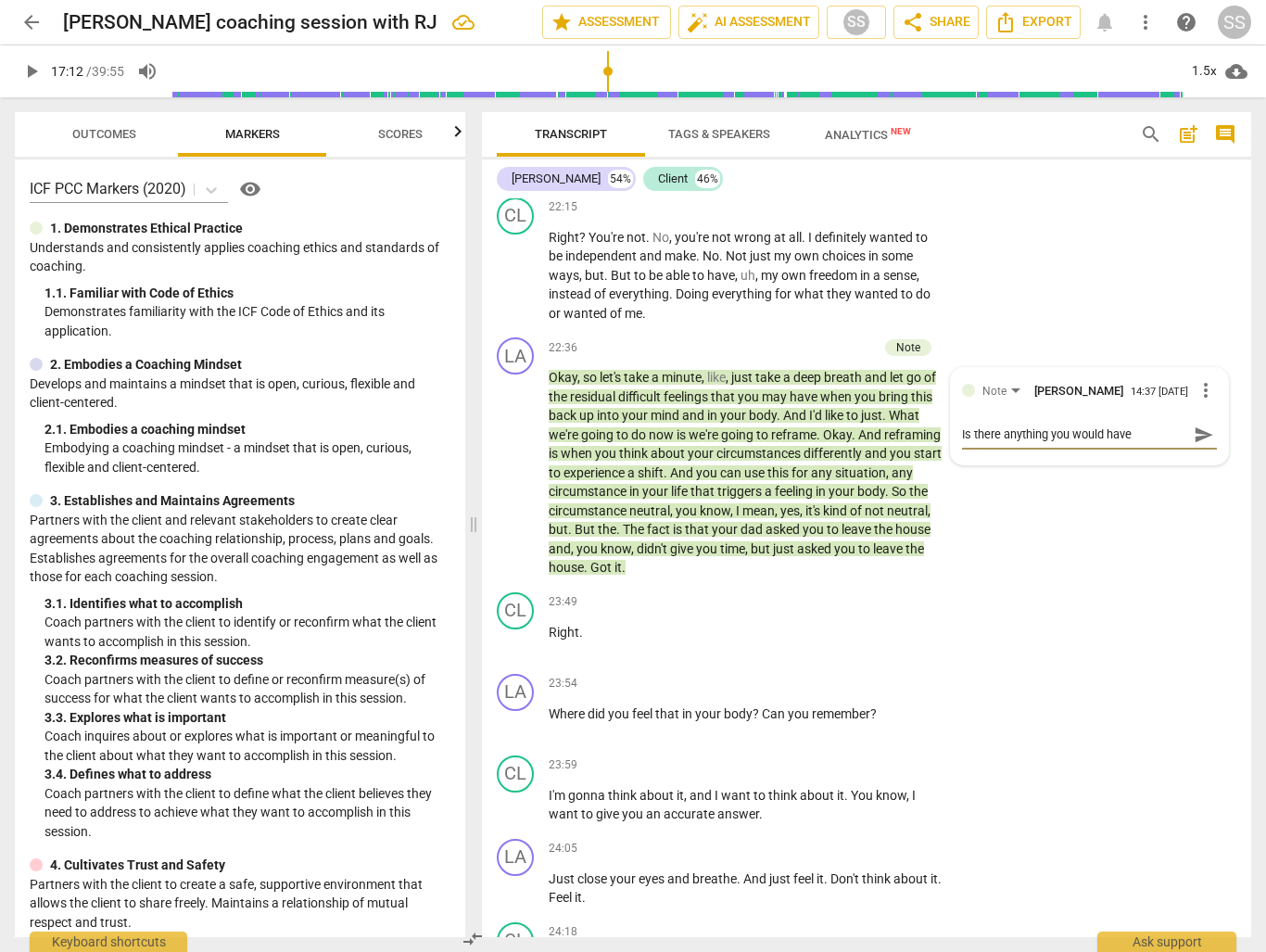 type on "Is there anything you would have" 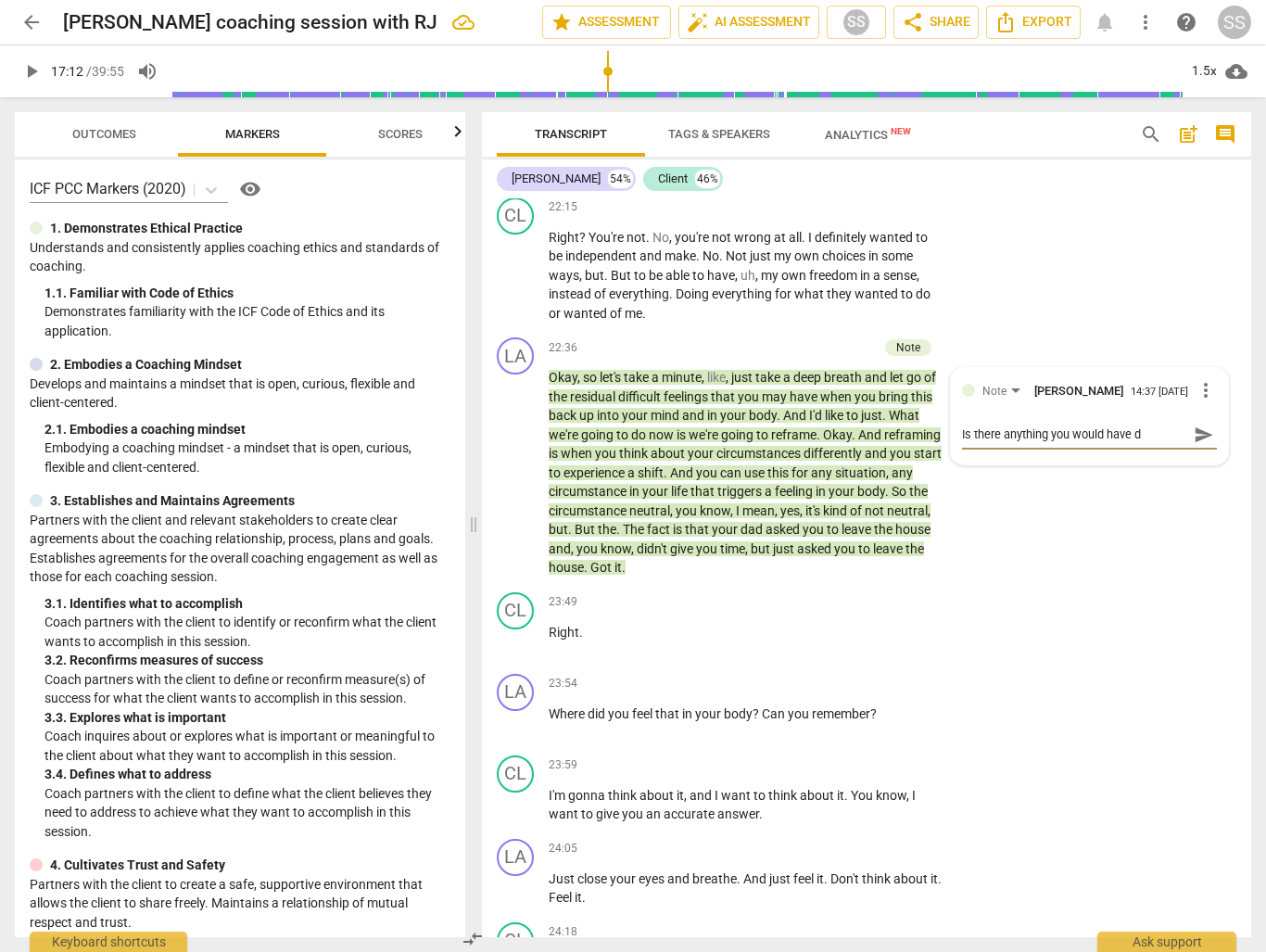 type on "Is there anything you would have do" 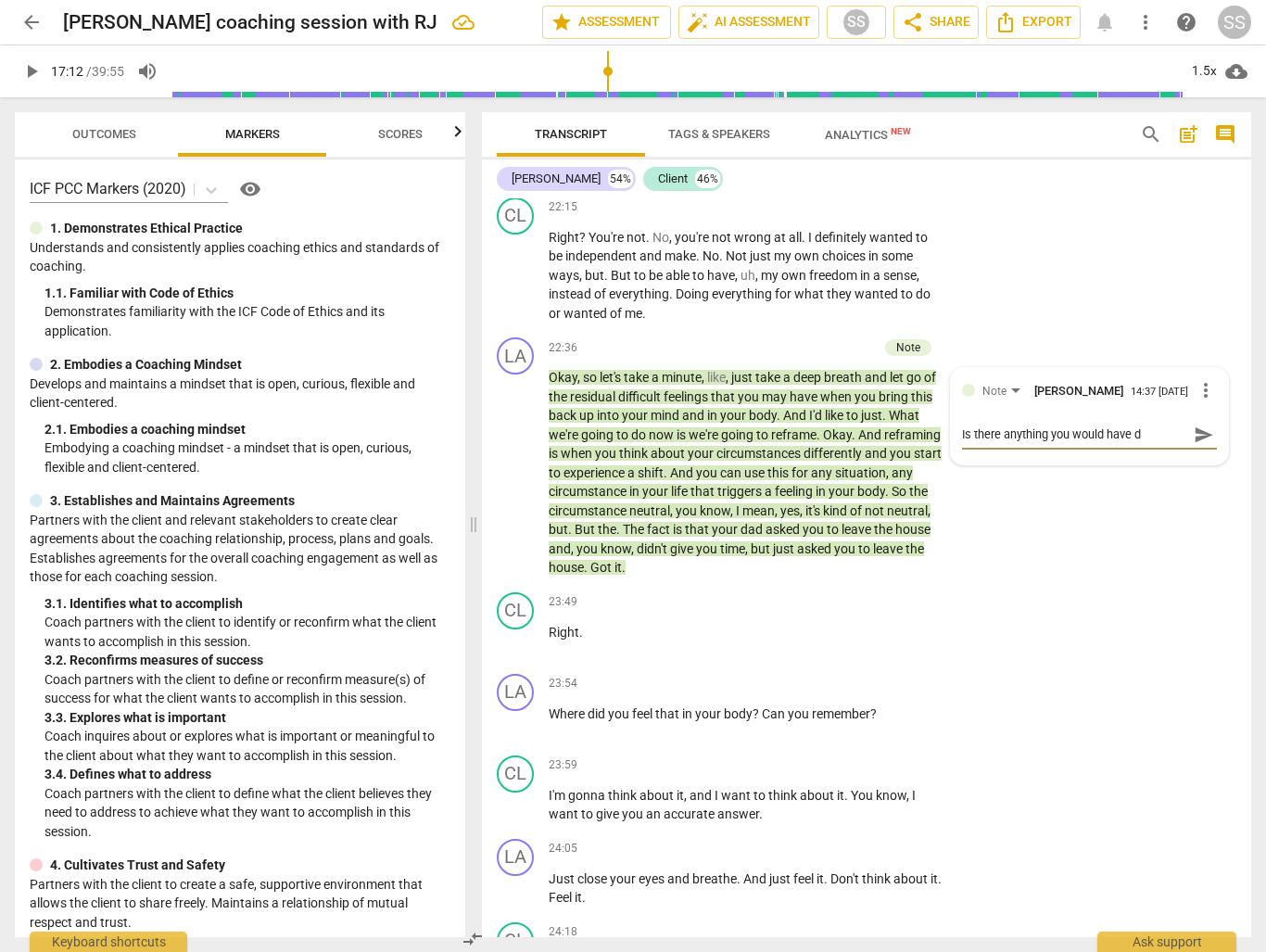 type on "Is there anything you would have do" 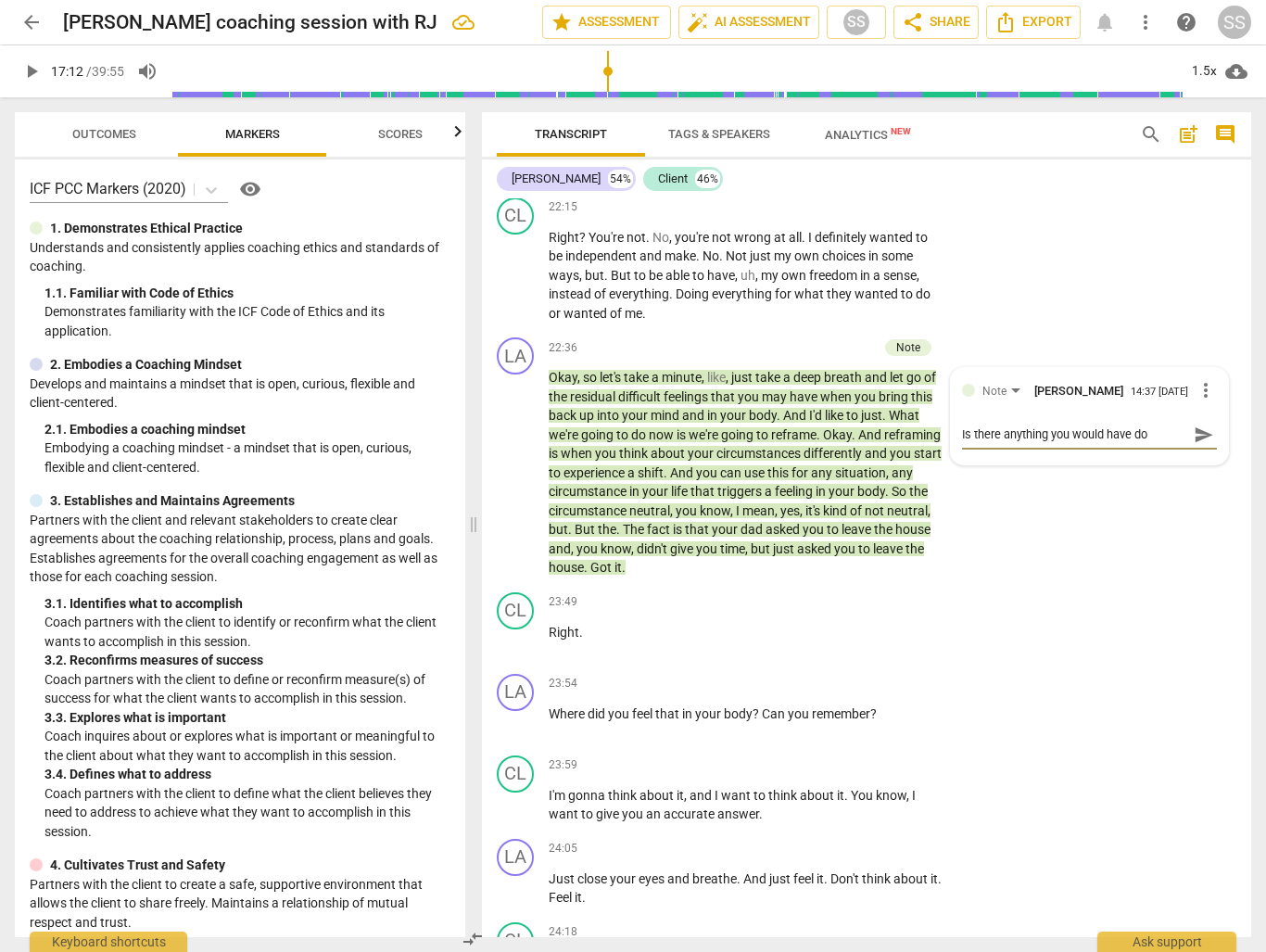 type on "Is there anything you would have don" 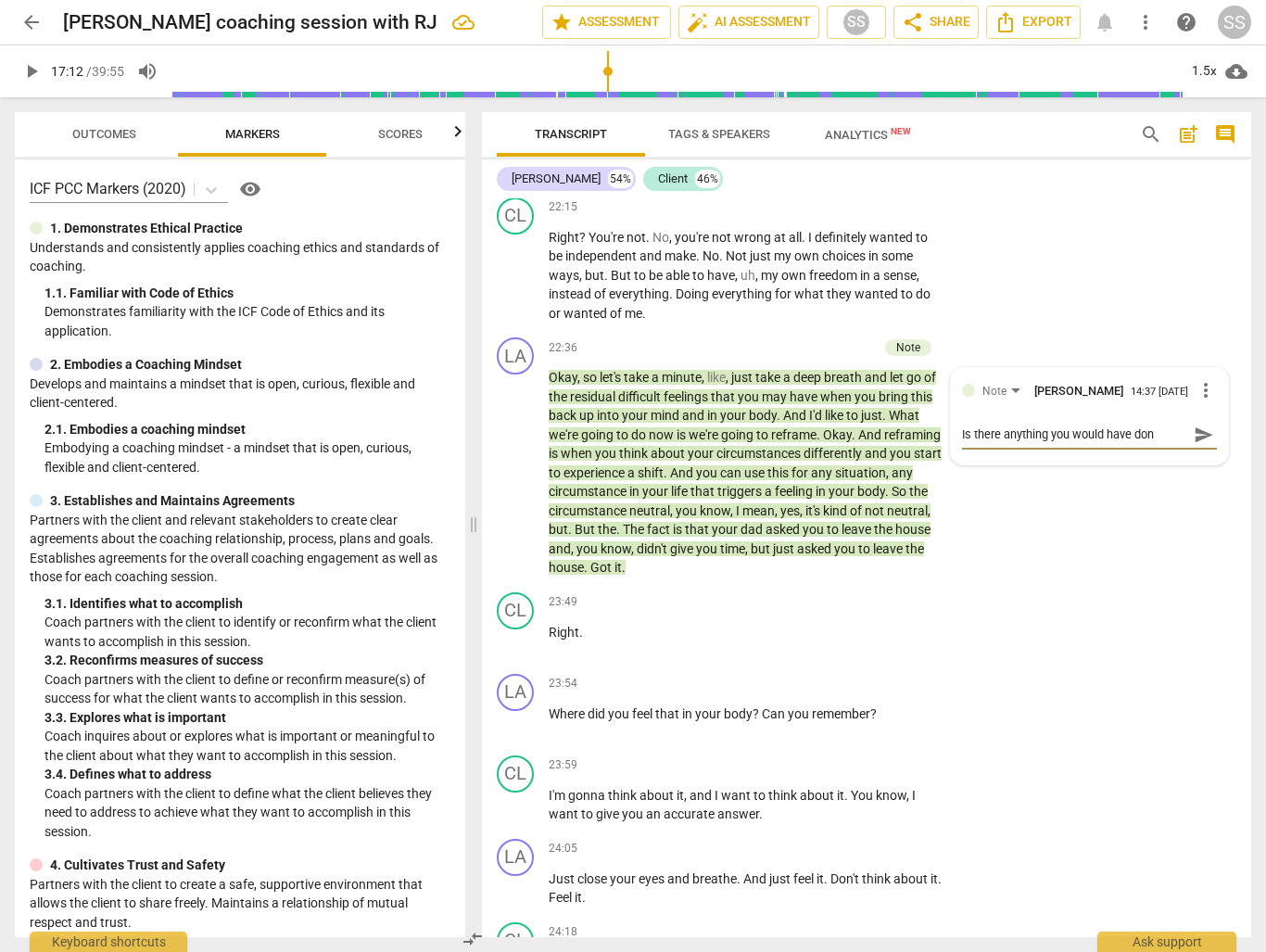 type on "Is there anything you would have done" 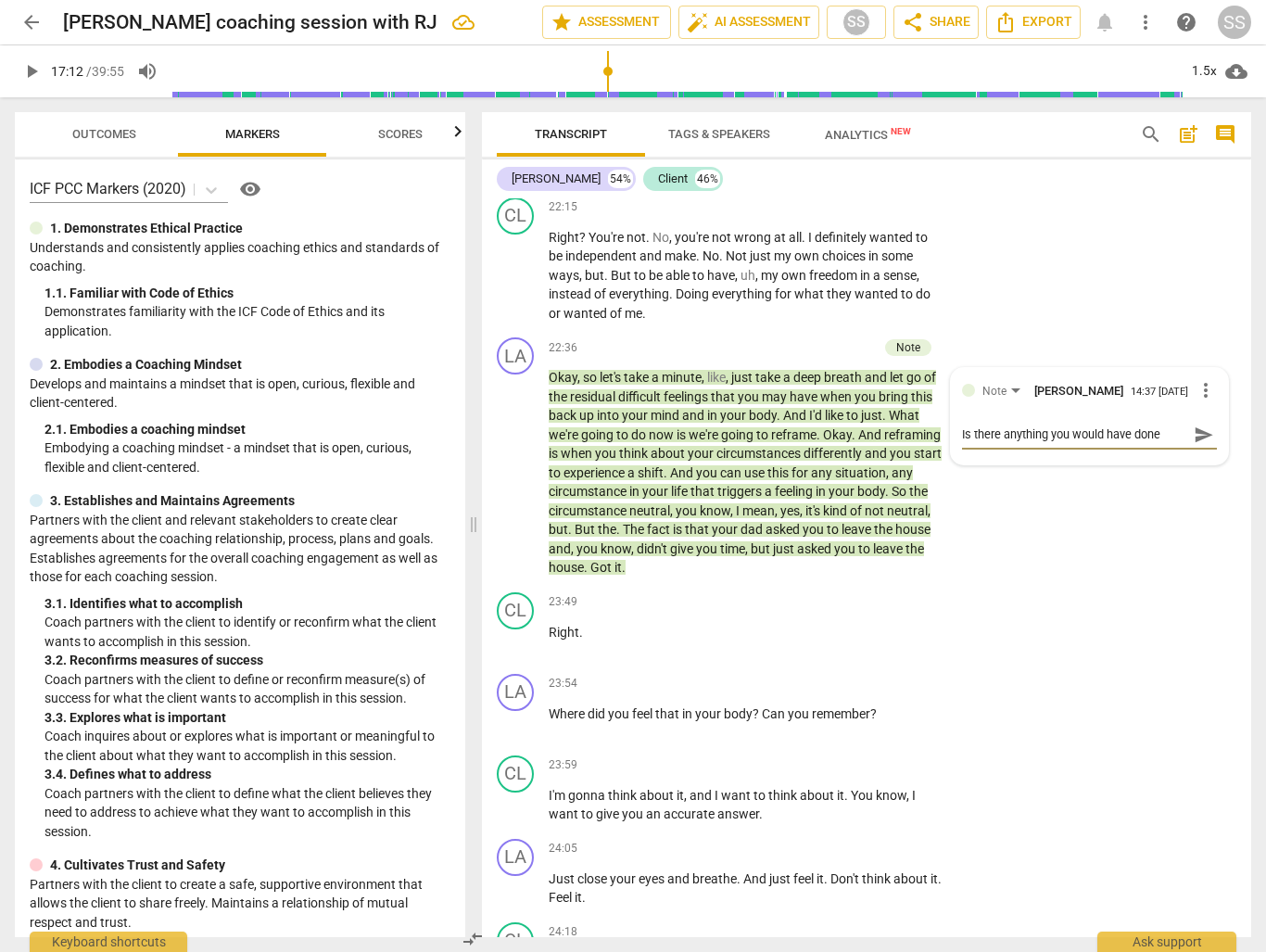 type on "Is there anything you would have done" 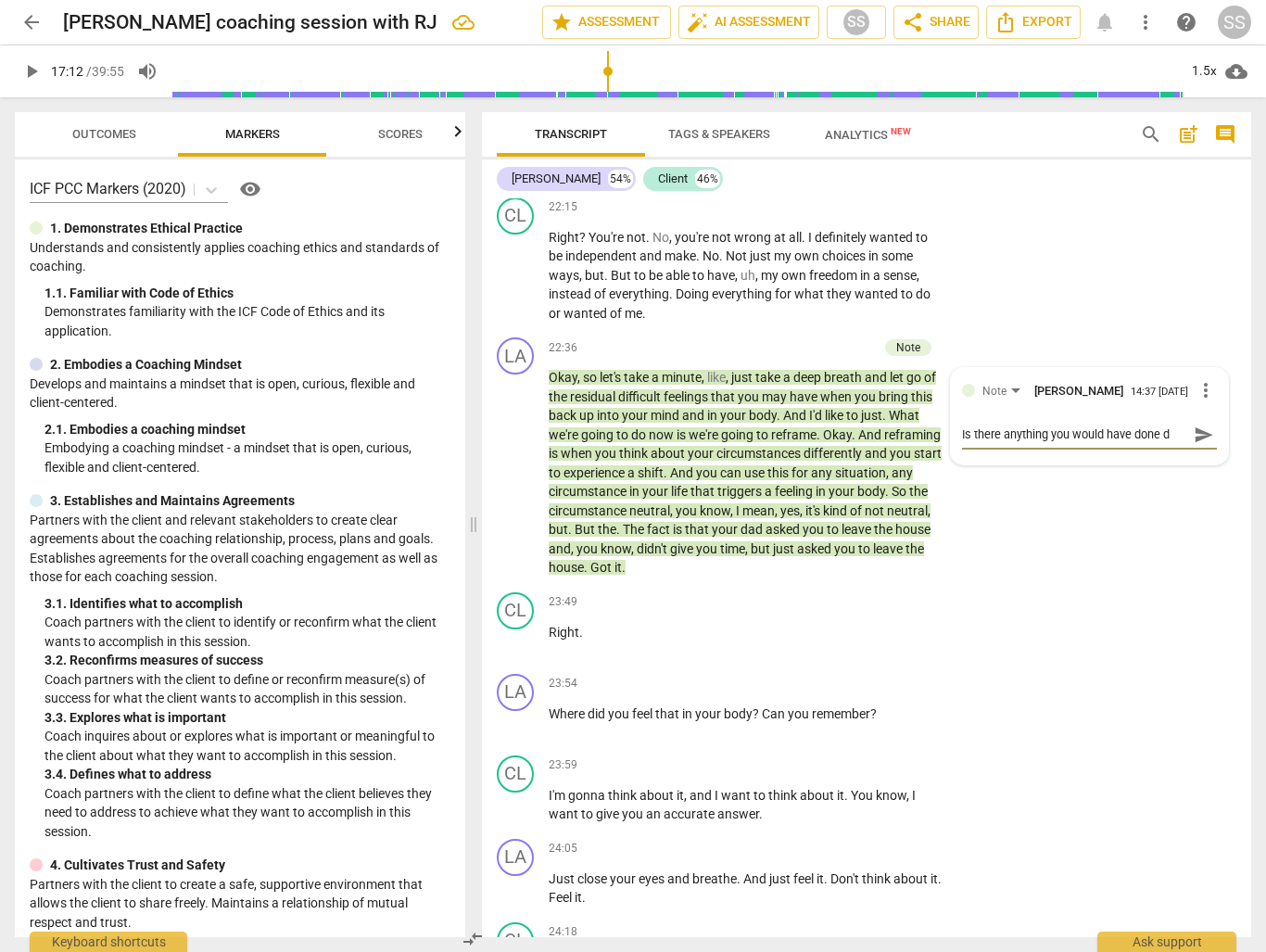 type on "Is there anything you would have done di" 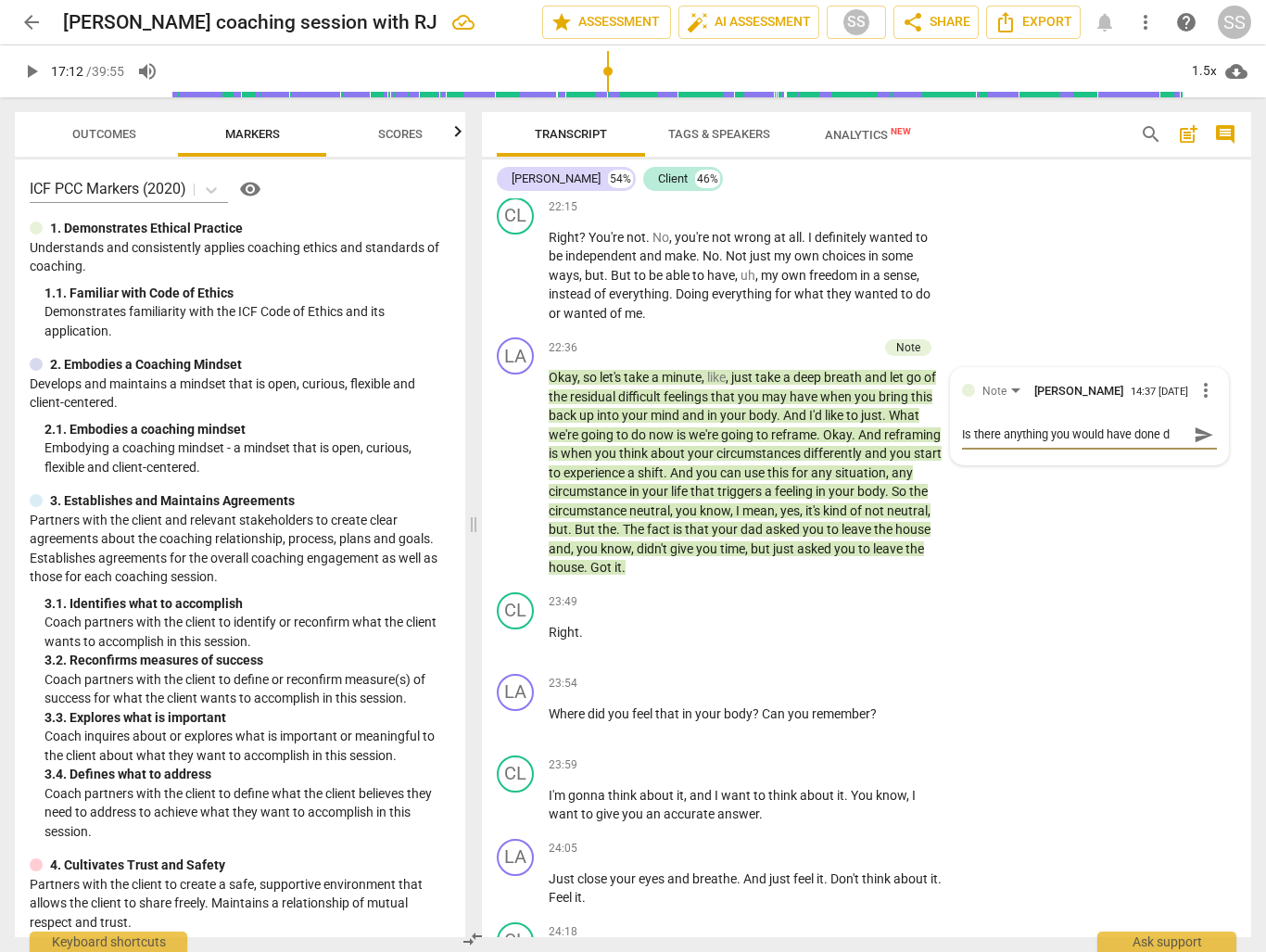 type on "Is there anything you would have done di" 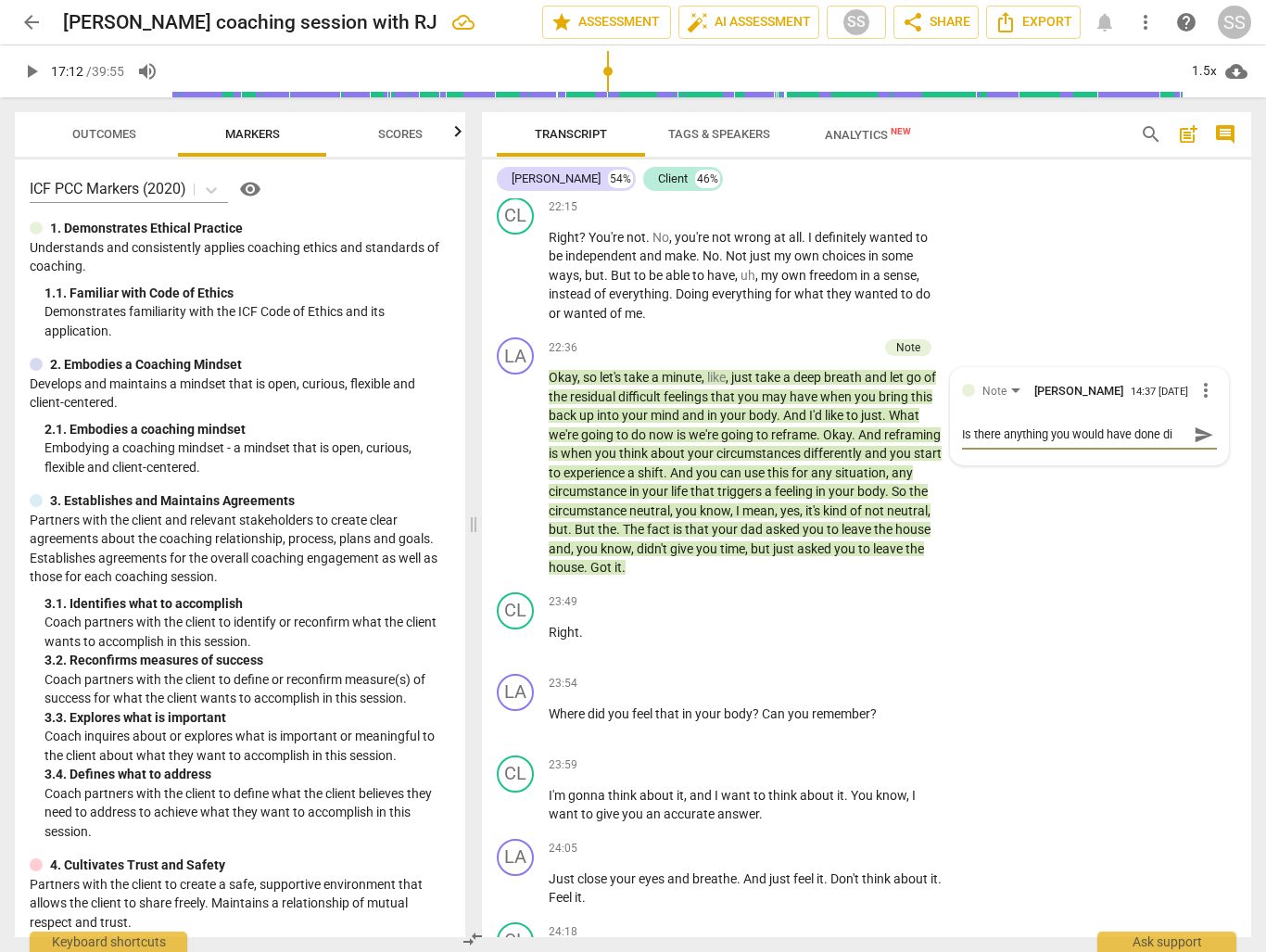 type on "Is there anything you would have done dif" 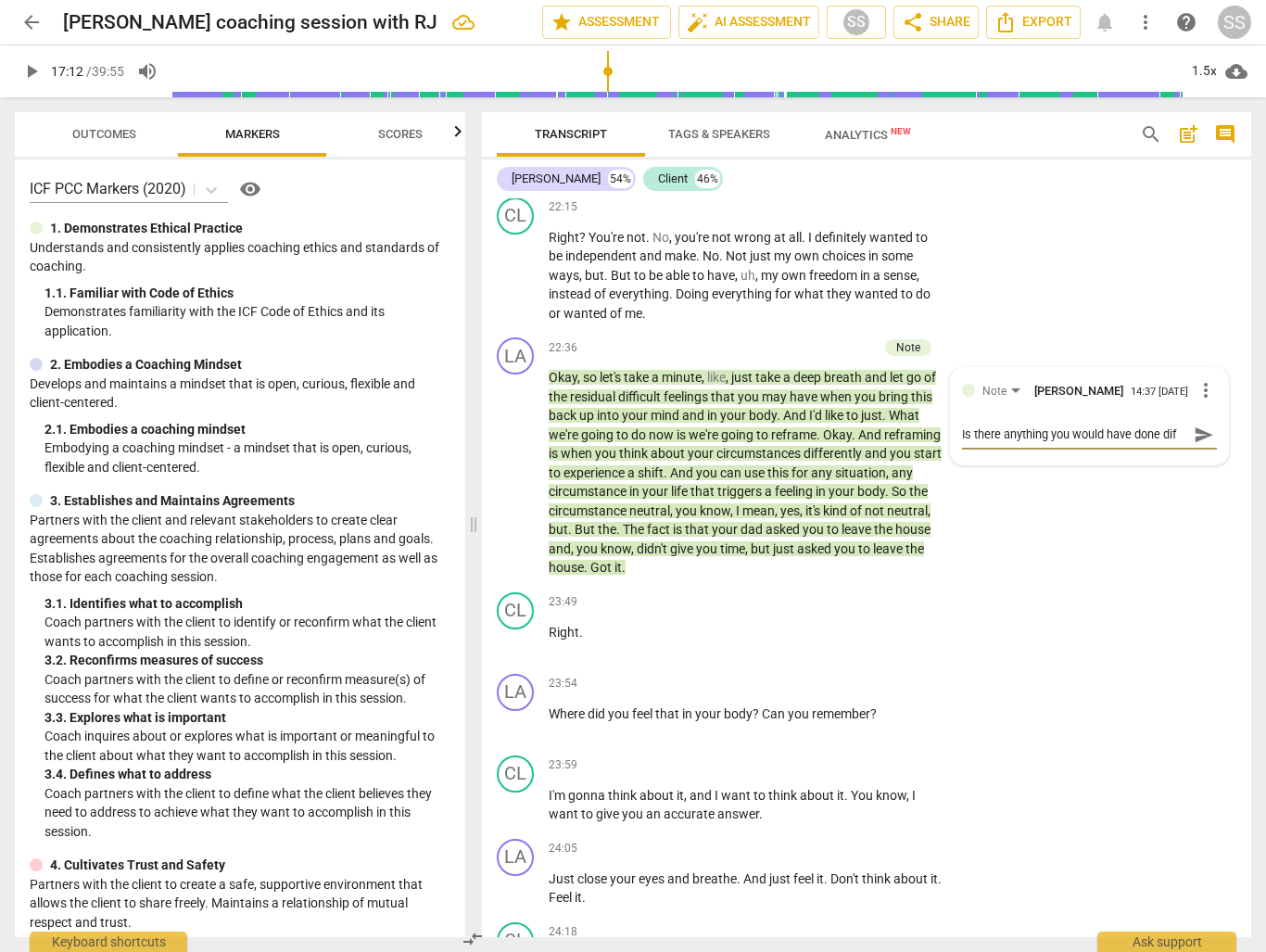 type on "Is there anything you would have done diff" 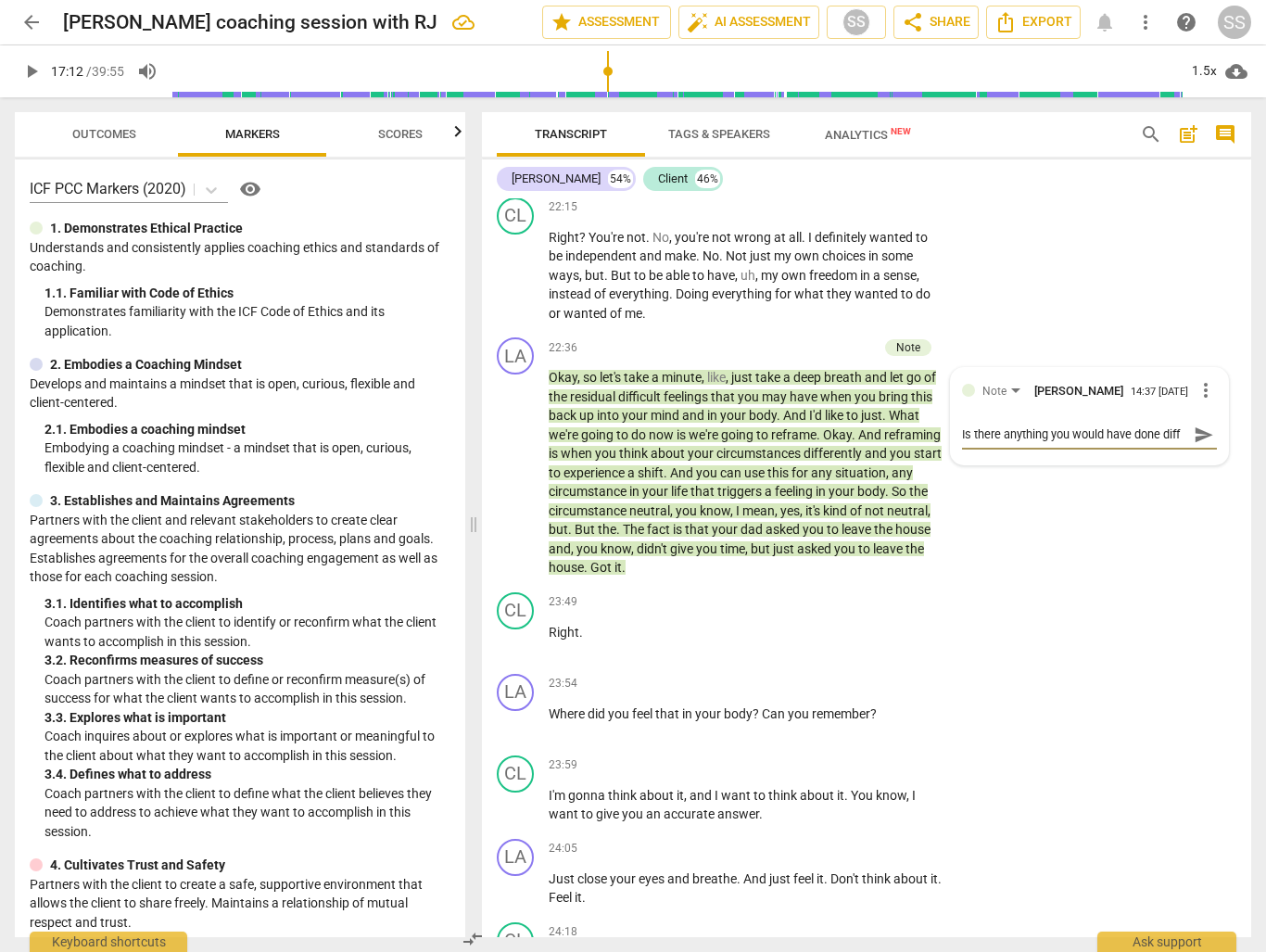 type on "Is there anything you would have done diffe" 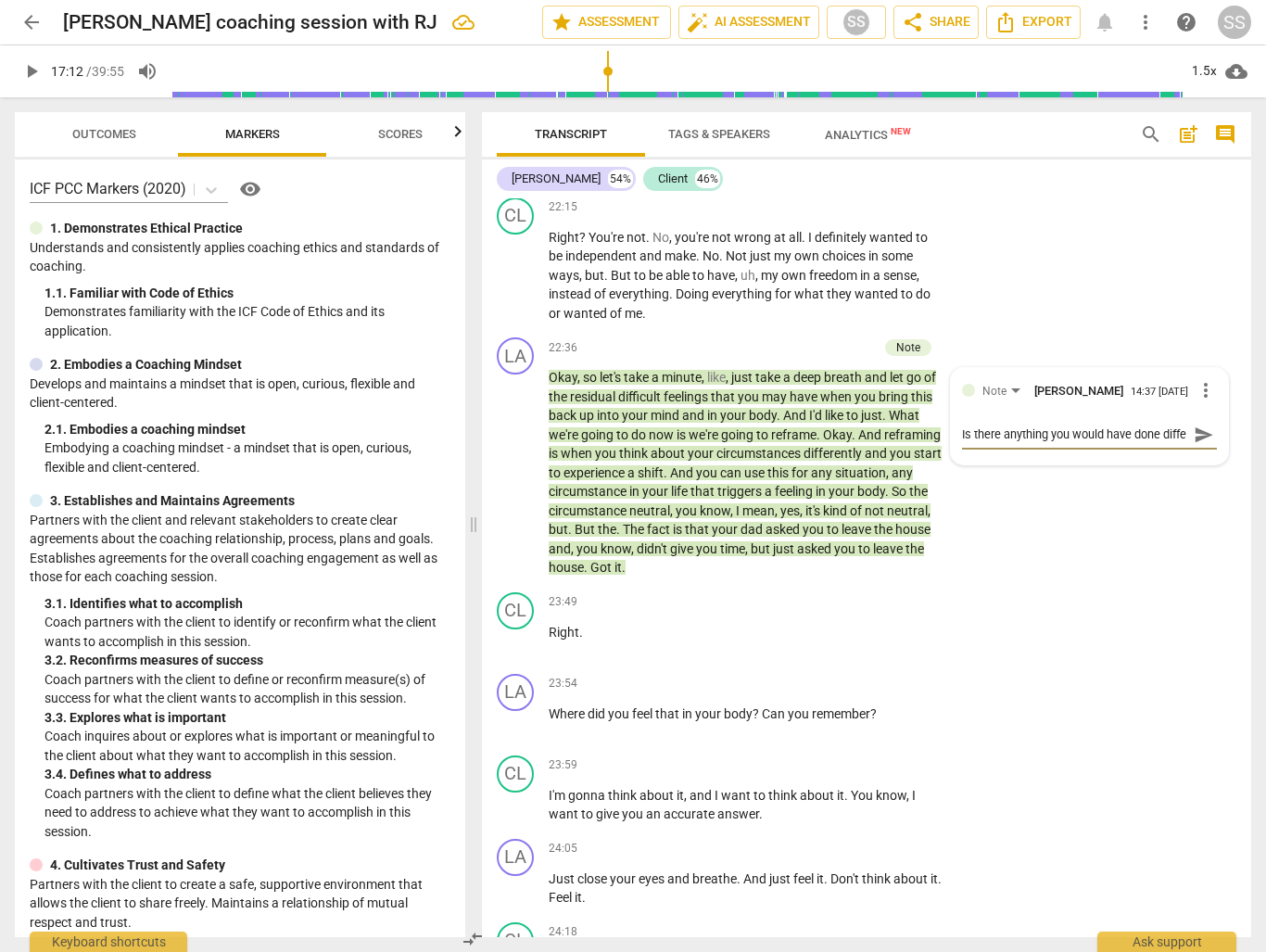 scroll, scrollTop: 16, scrollLeft: 0, axis: vertical 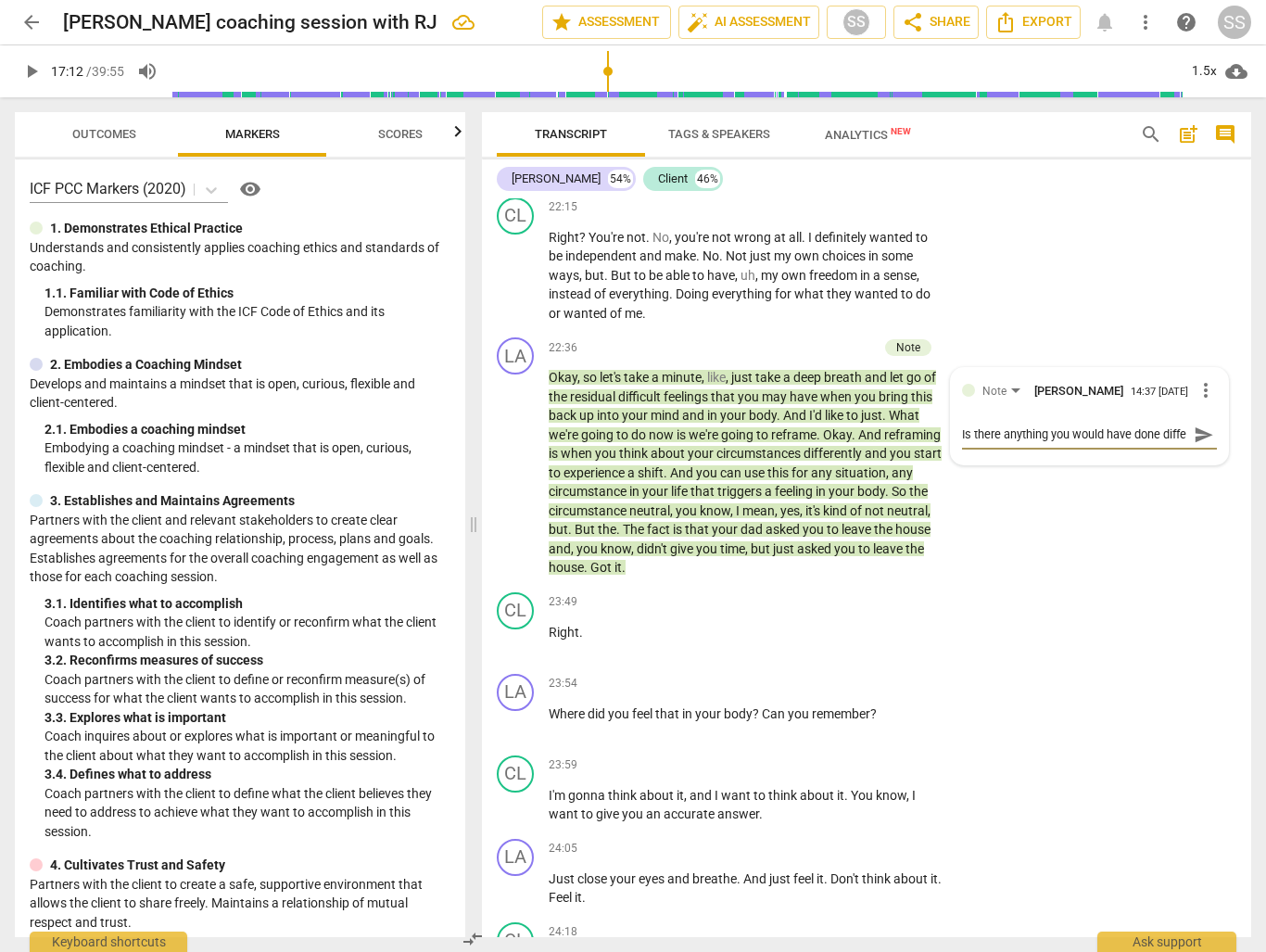 type on "Is there anything you would have done differ" 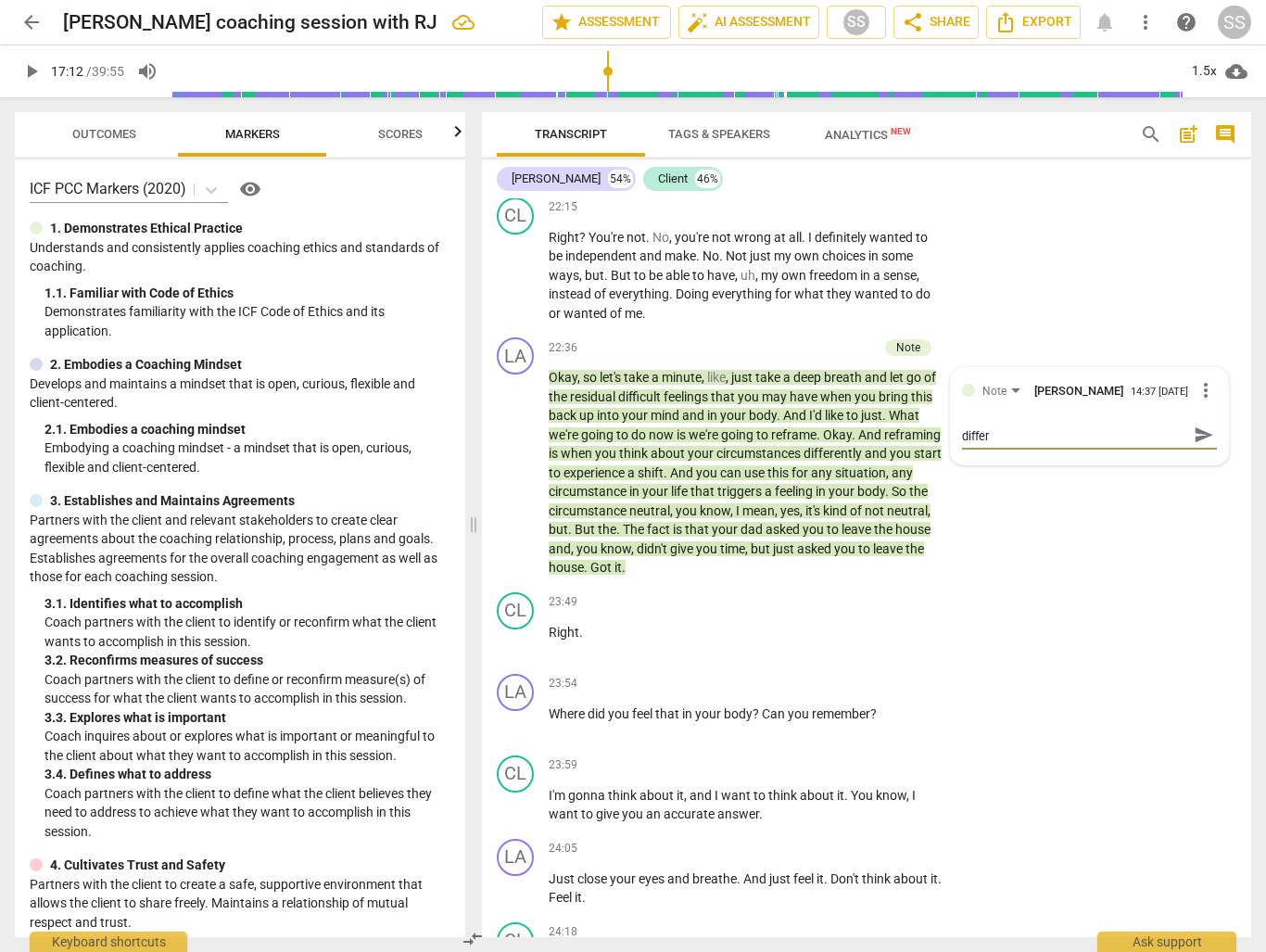 type on "Is there anything you would have done differe" 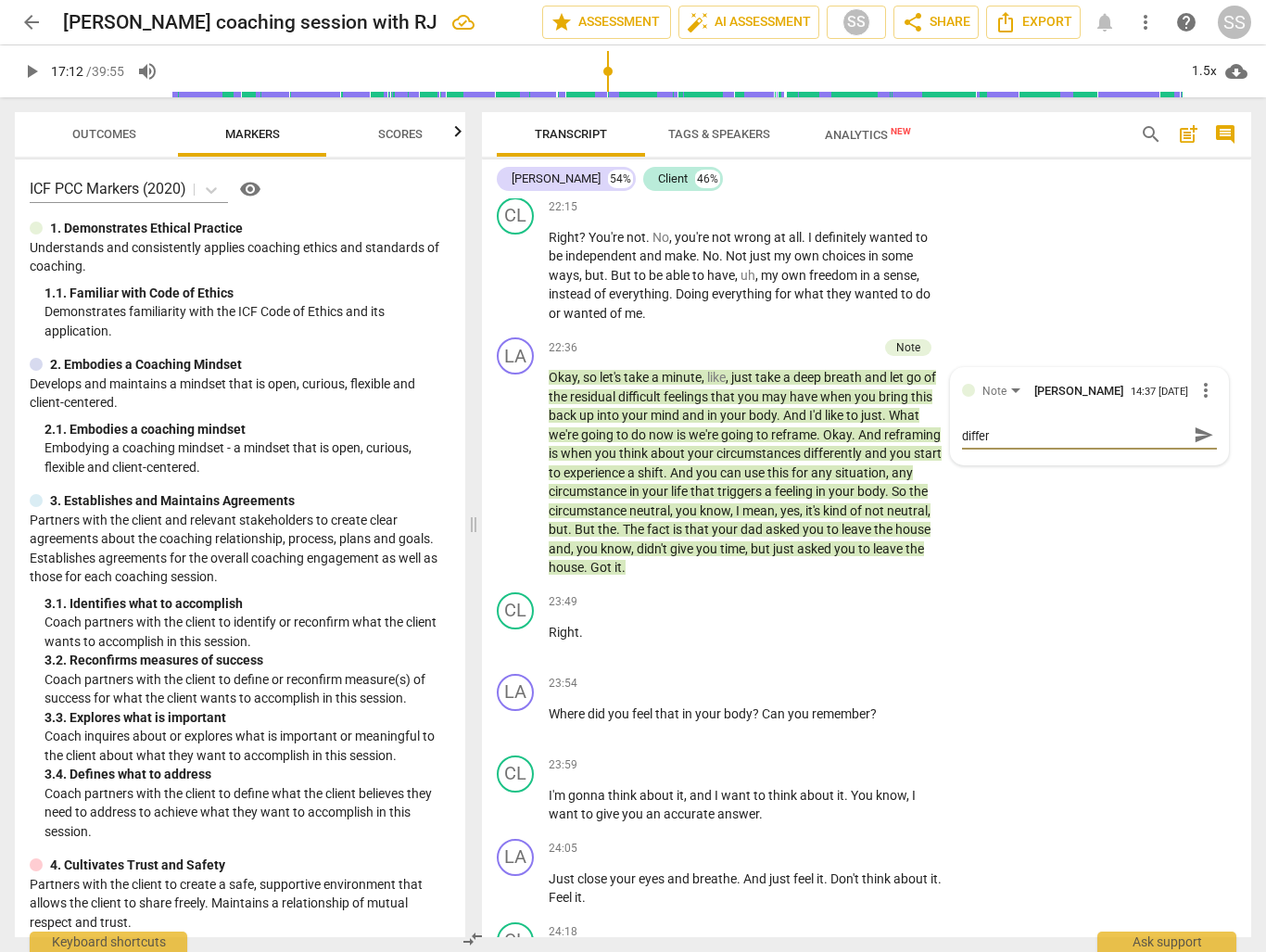 type on "Is there anything you would have done differe" 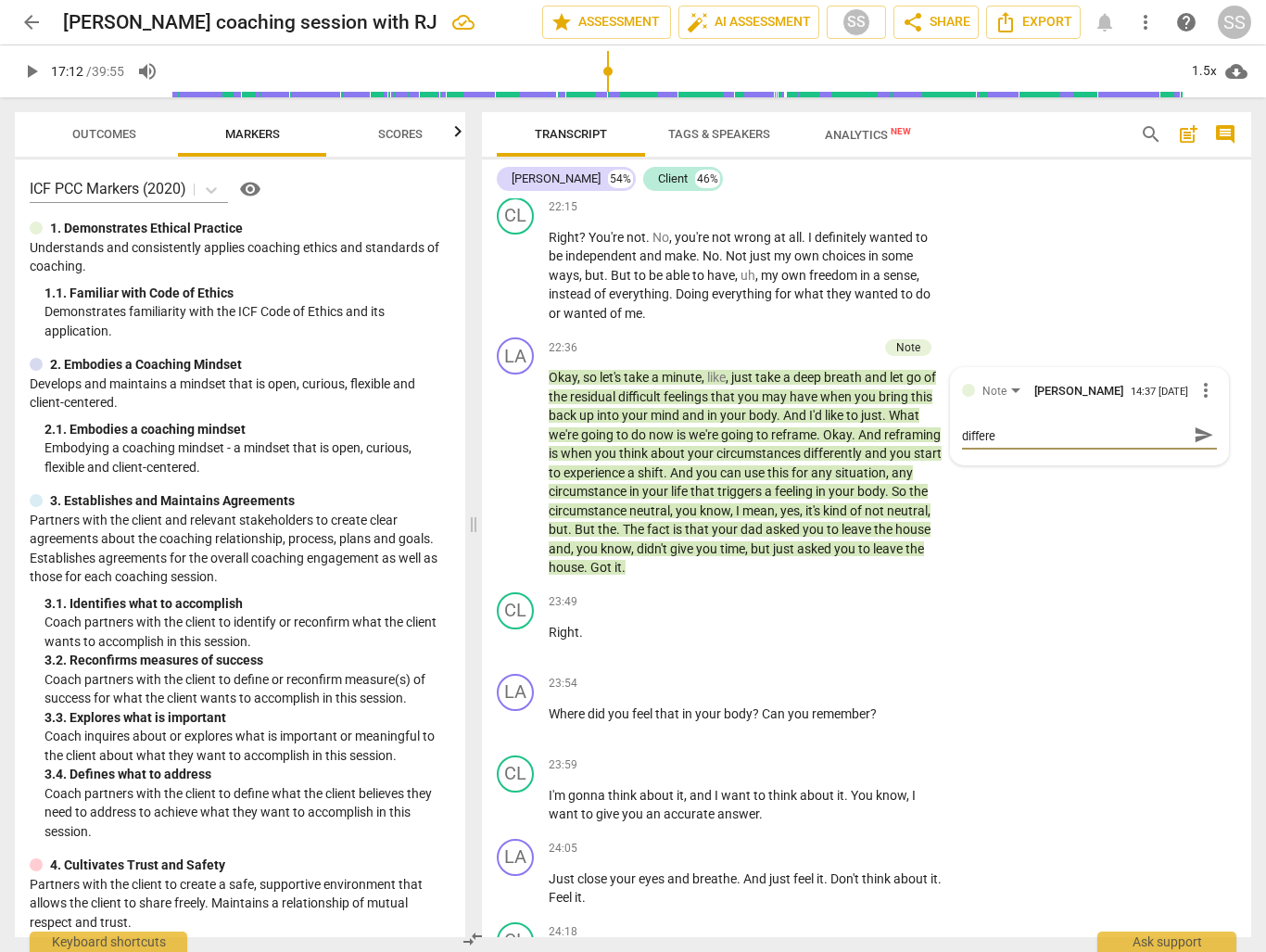 type on "Is there anything you would have done differen" 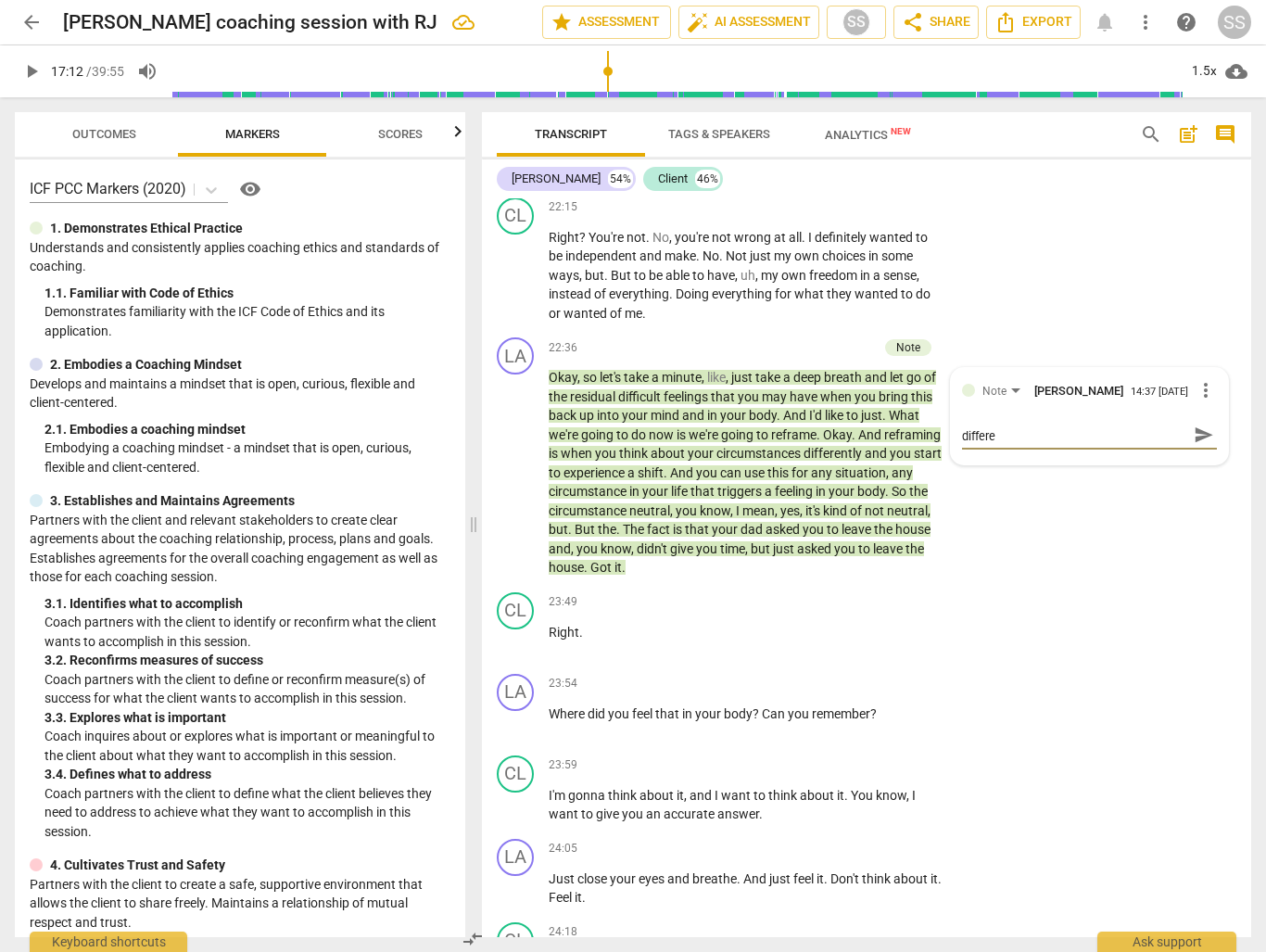 type on "Is there anything you would have done differen" 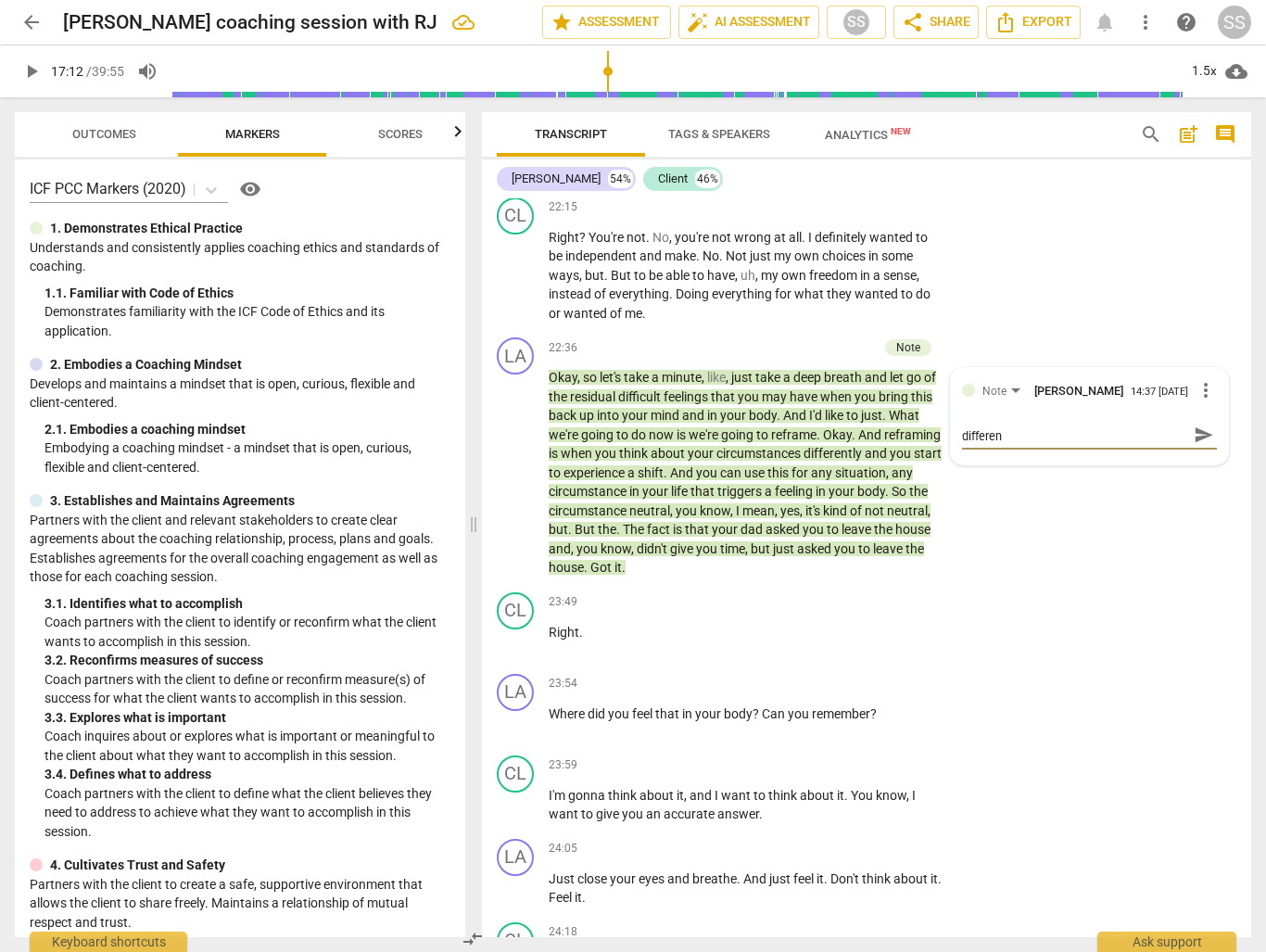 type on "Is there anything you would have done different" 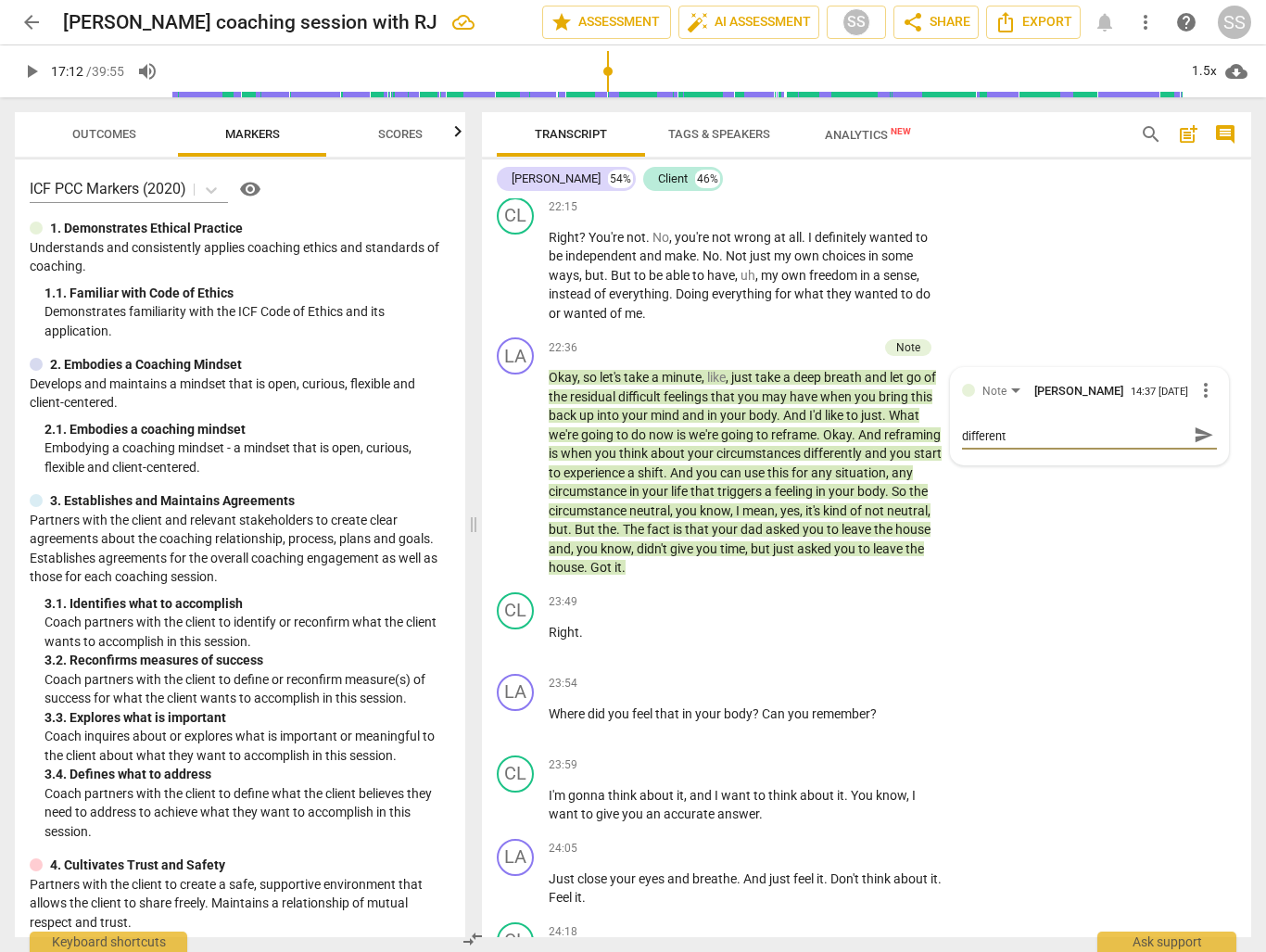 type on "Is there anything you would have done differentl" 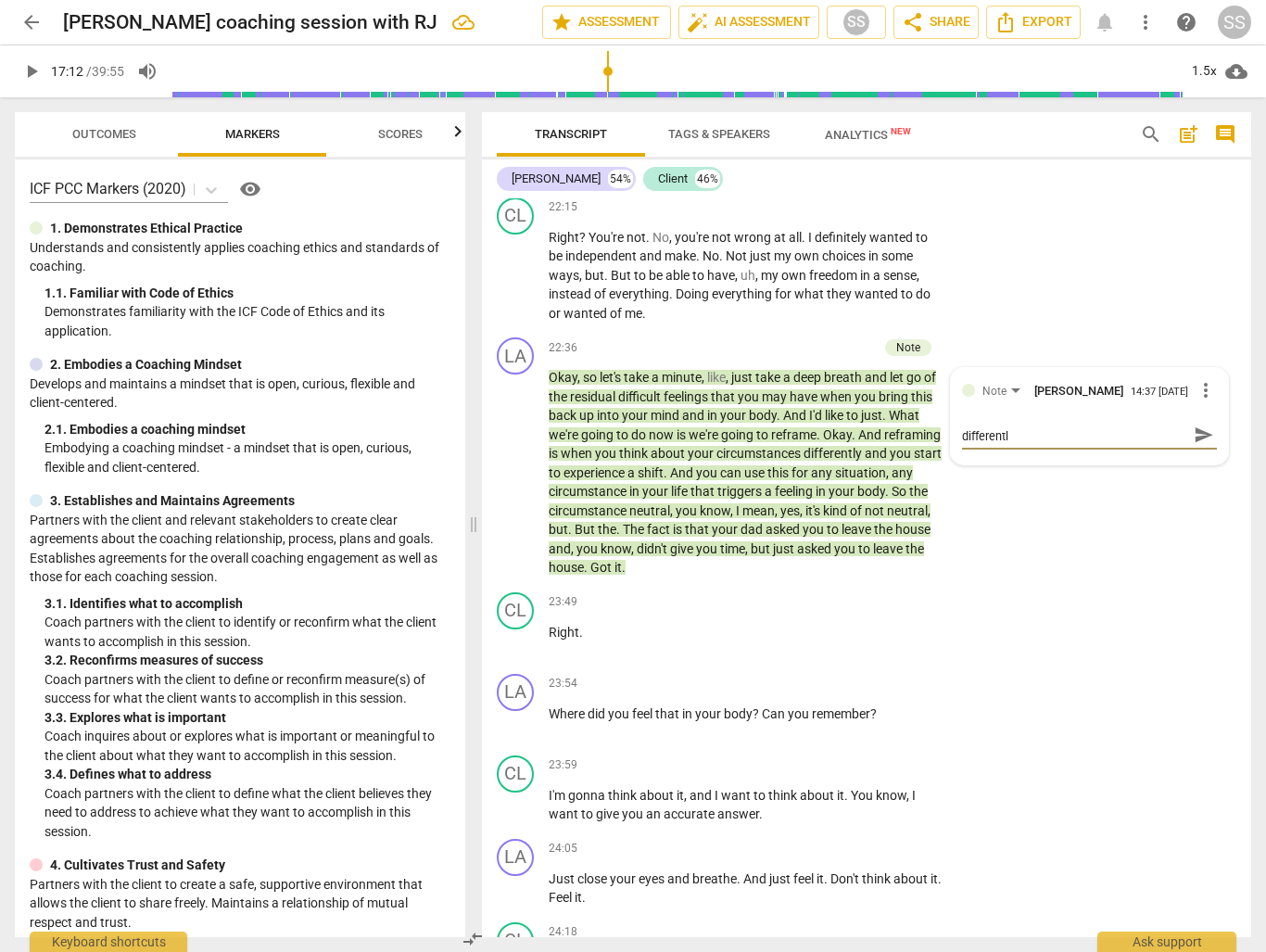 type on "Is there anything you would have done differently" 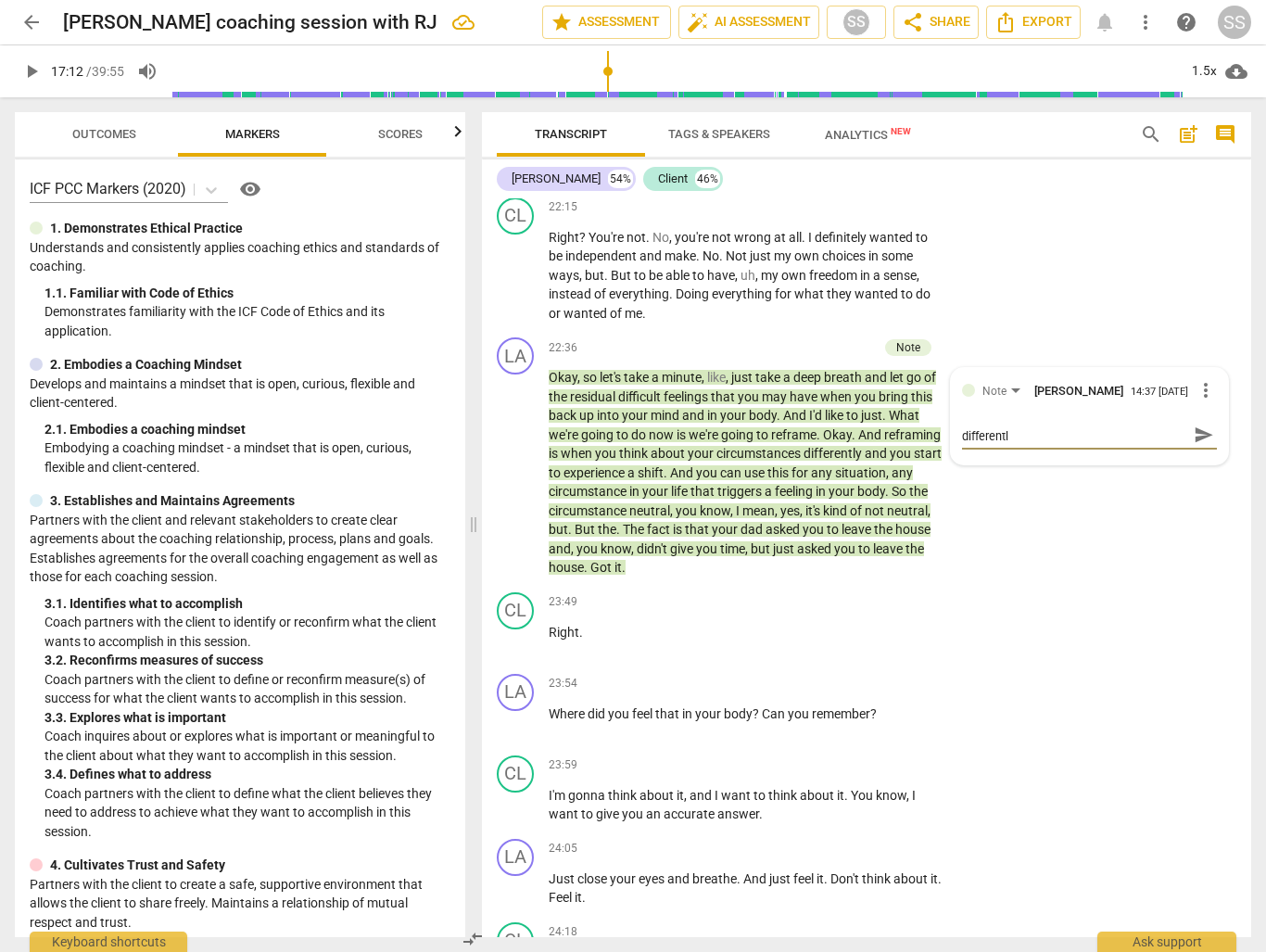 type on "Is there anything you would have done differently" 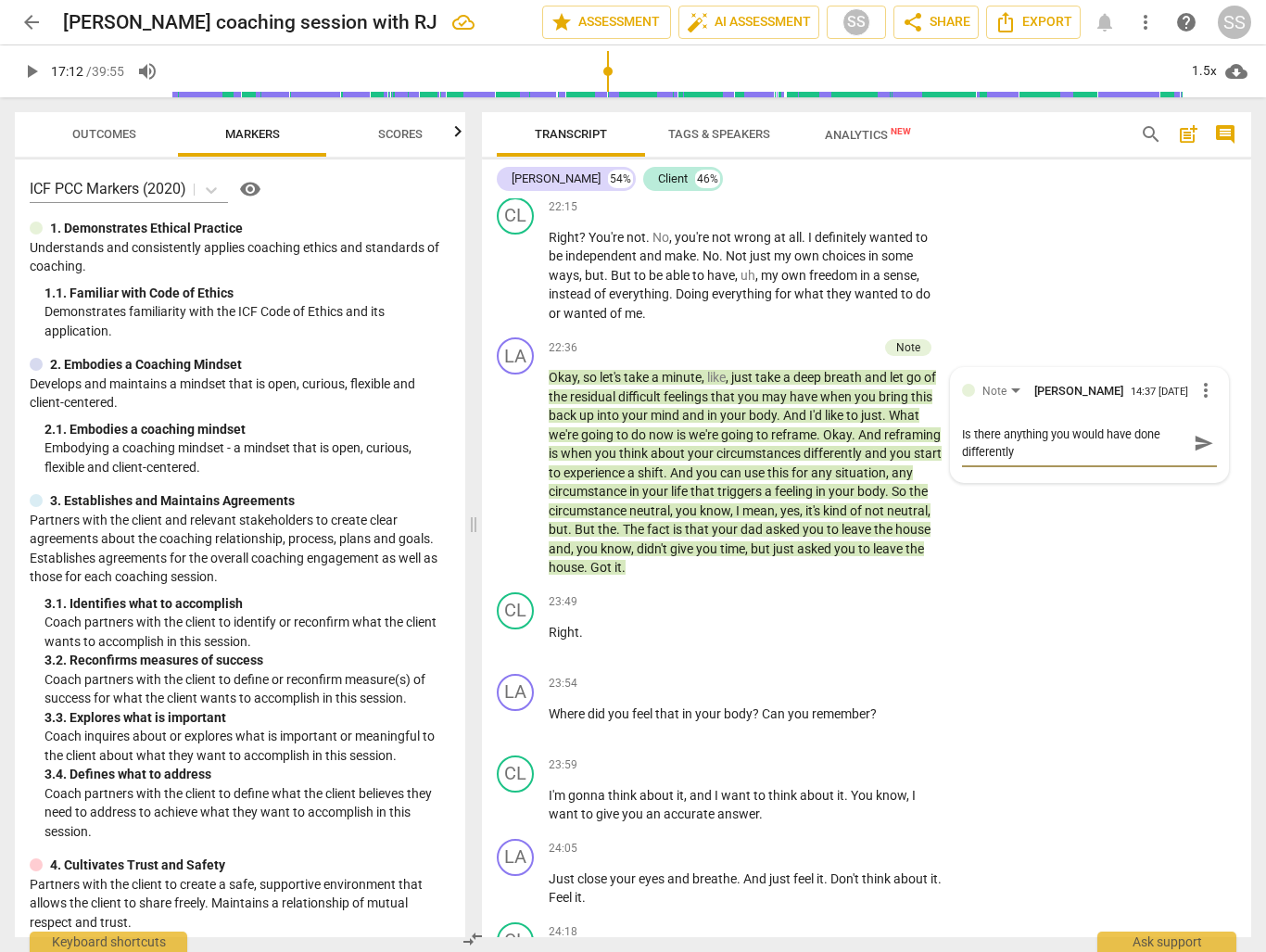 scroll, scrollTop: 0, scrollLeft: 0, axis: both 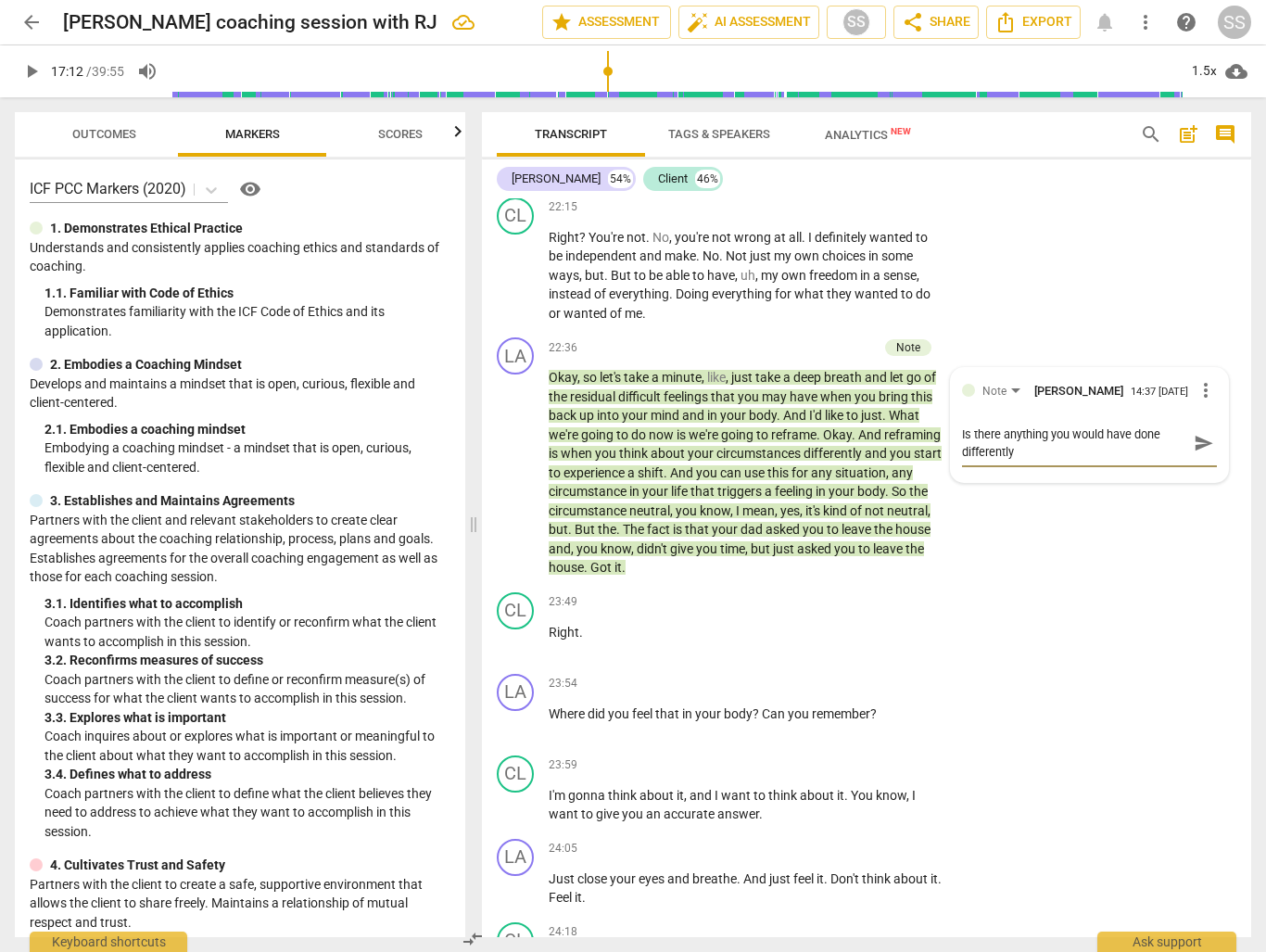 type on "Is there anything you would have done differently" 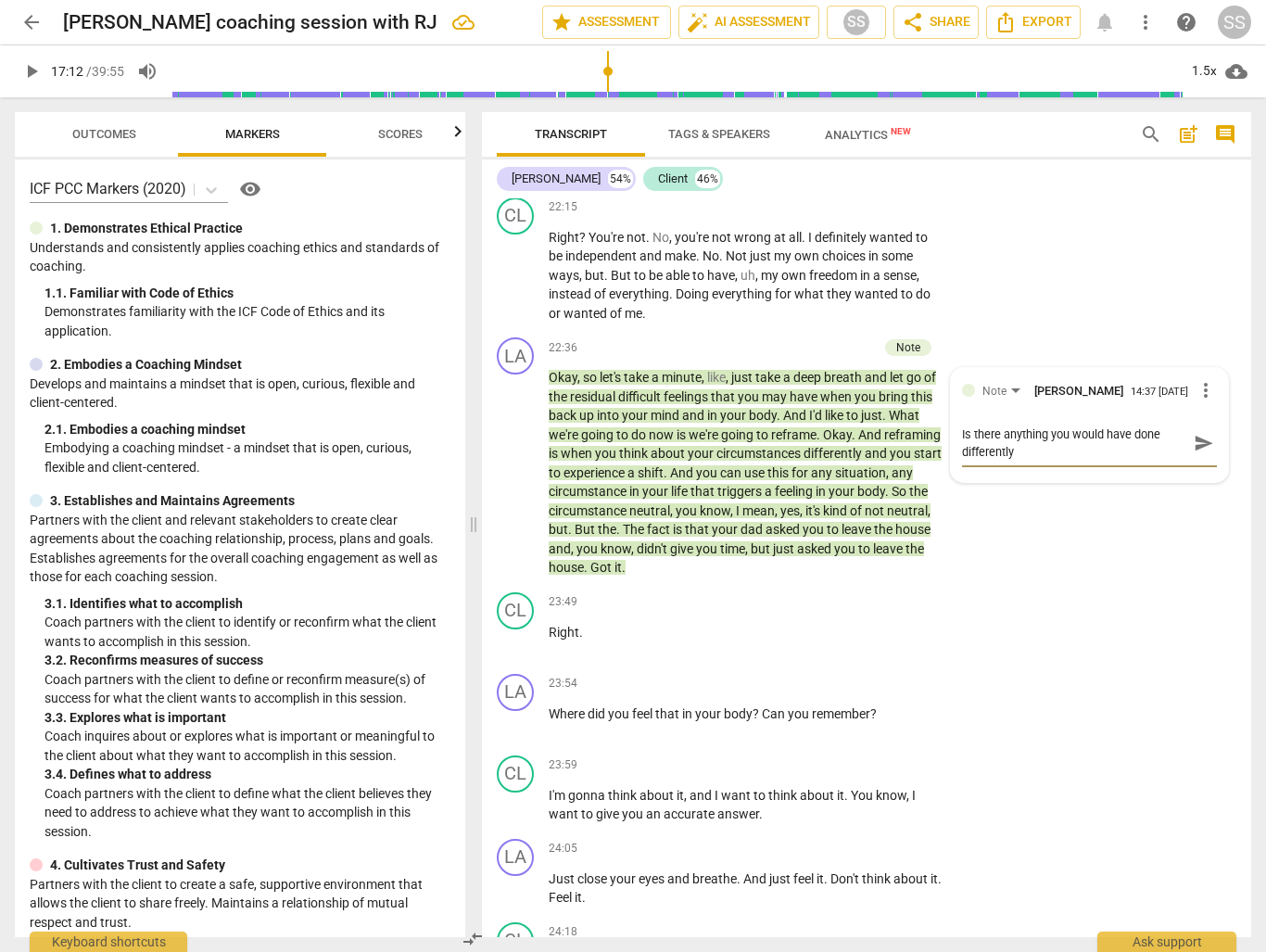 type on "Is there anything you would have done differently" 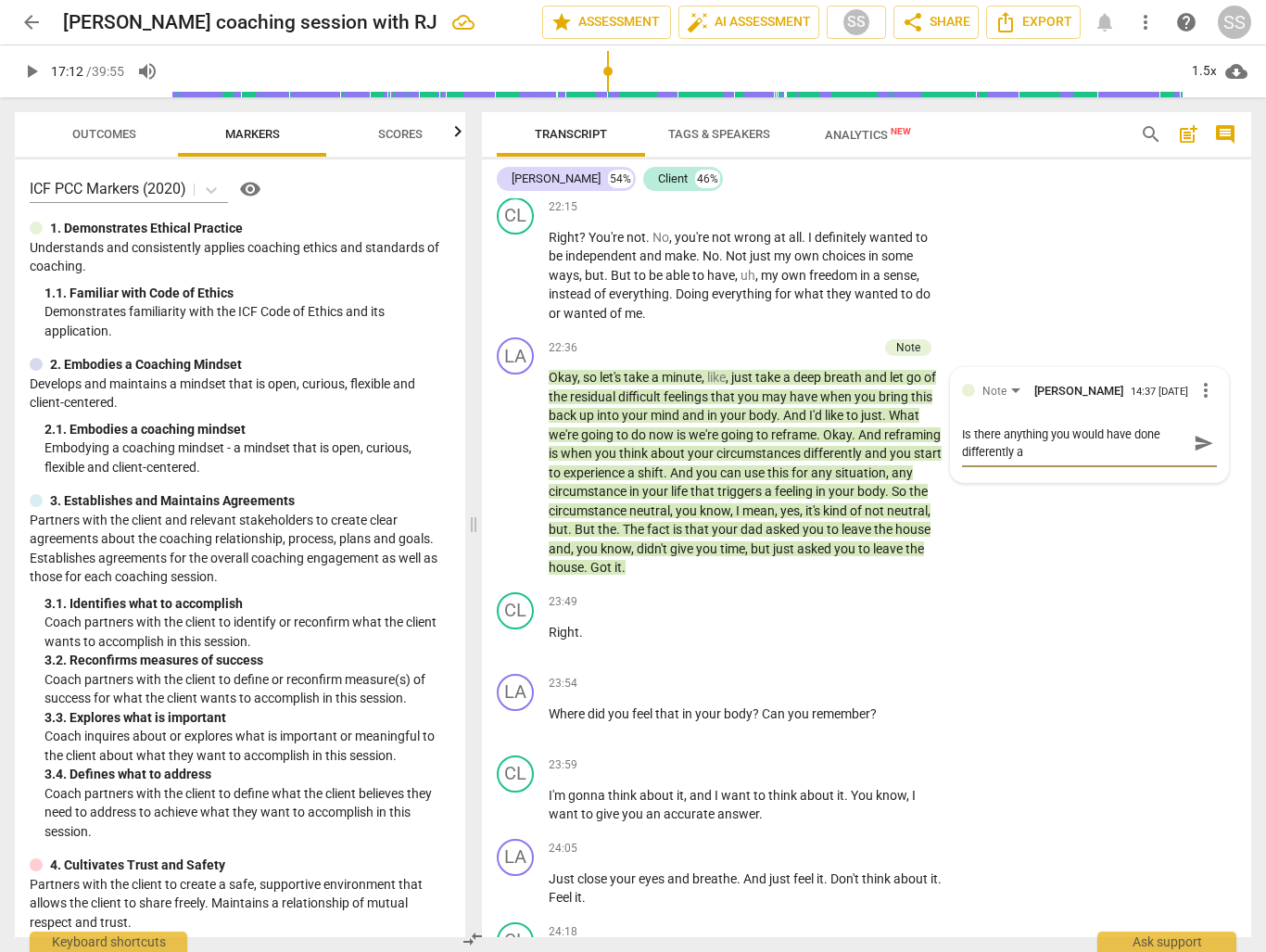 type on "Is there anything you would have done differently af" 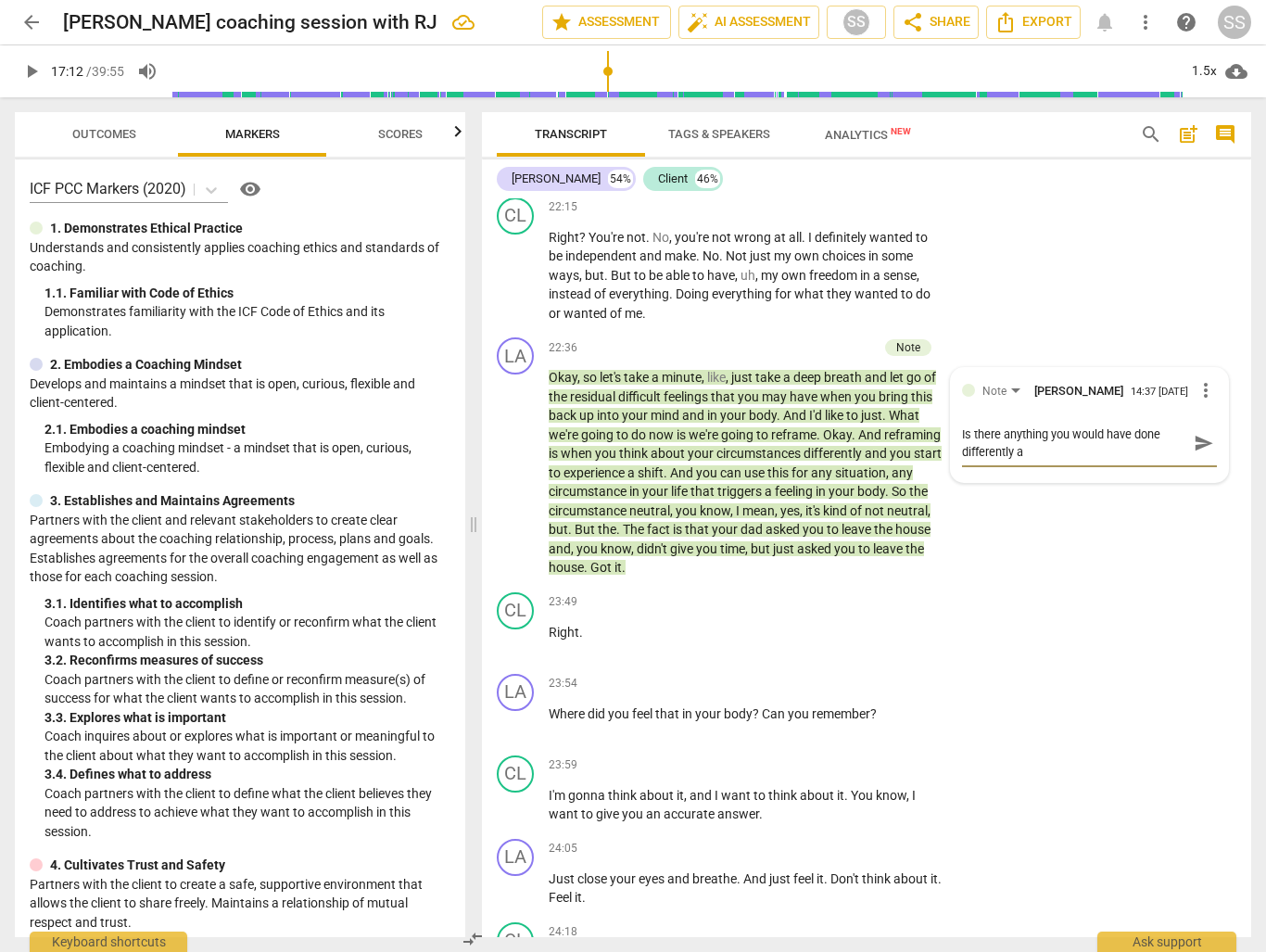 type on "Is there anything you would have done differently af" 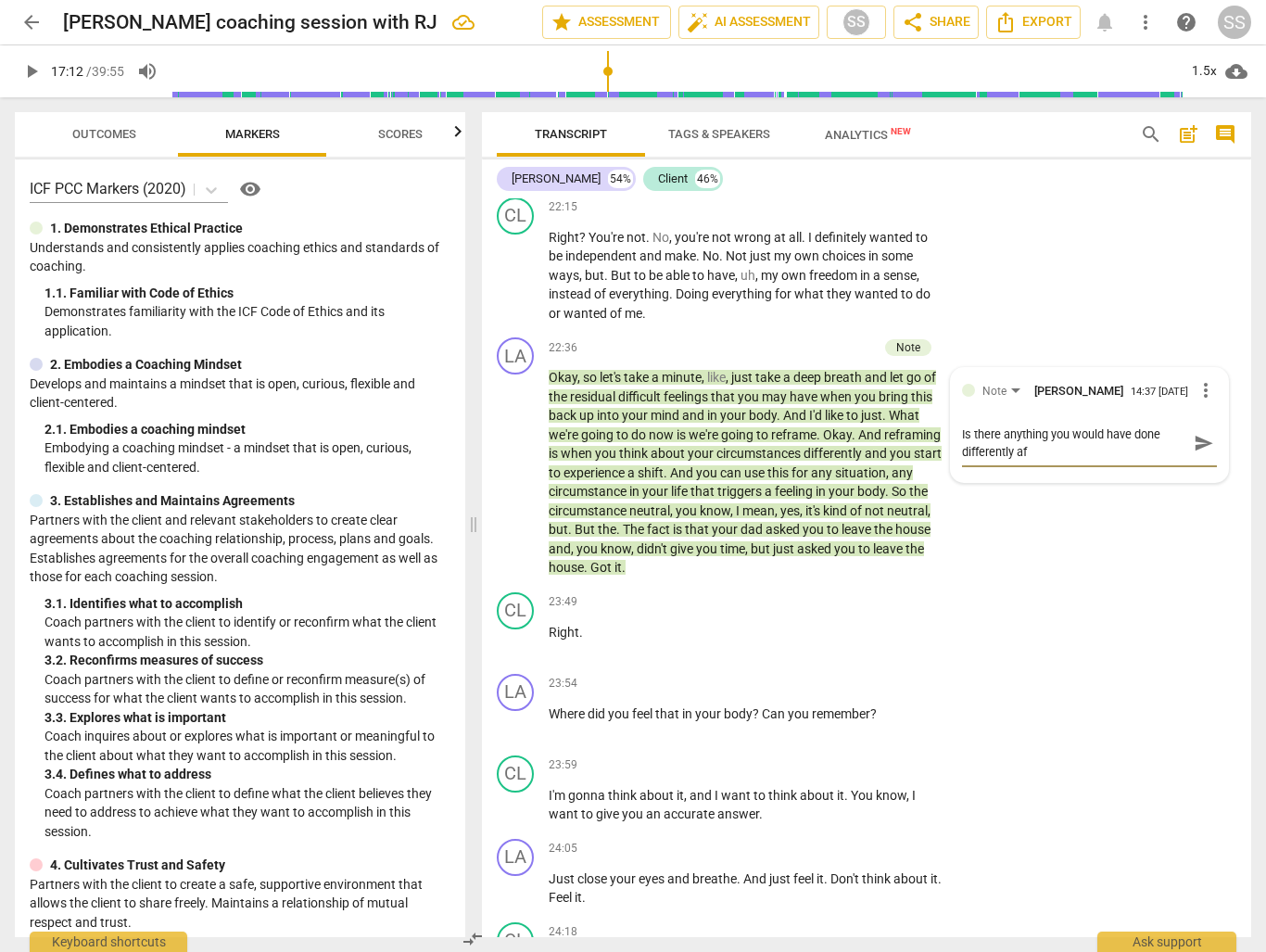 type on "Is there anything you would have done differently aft" 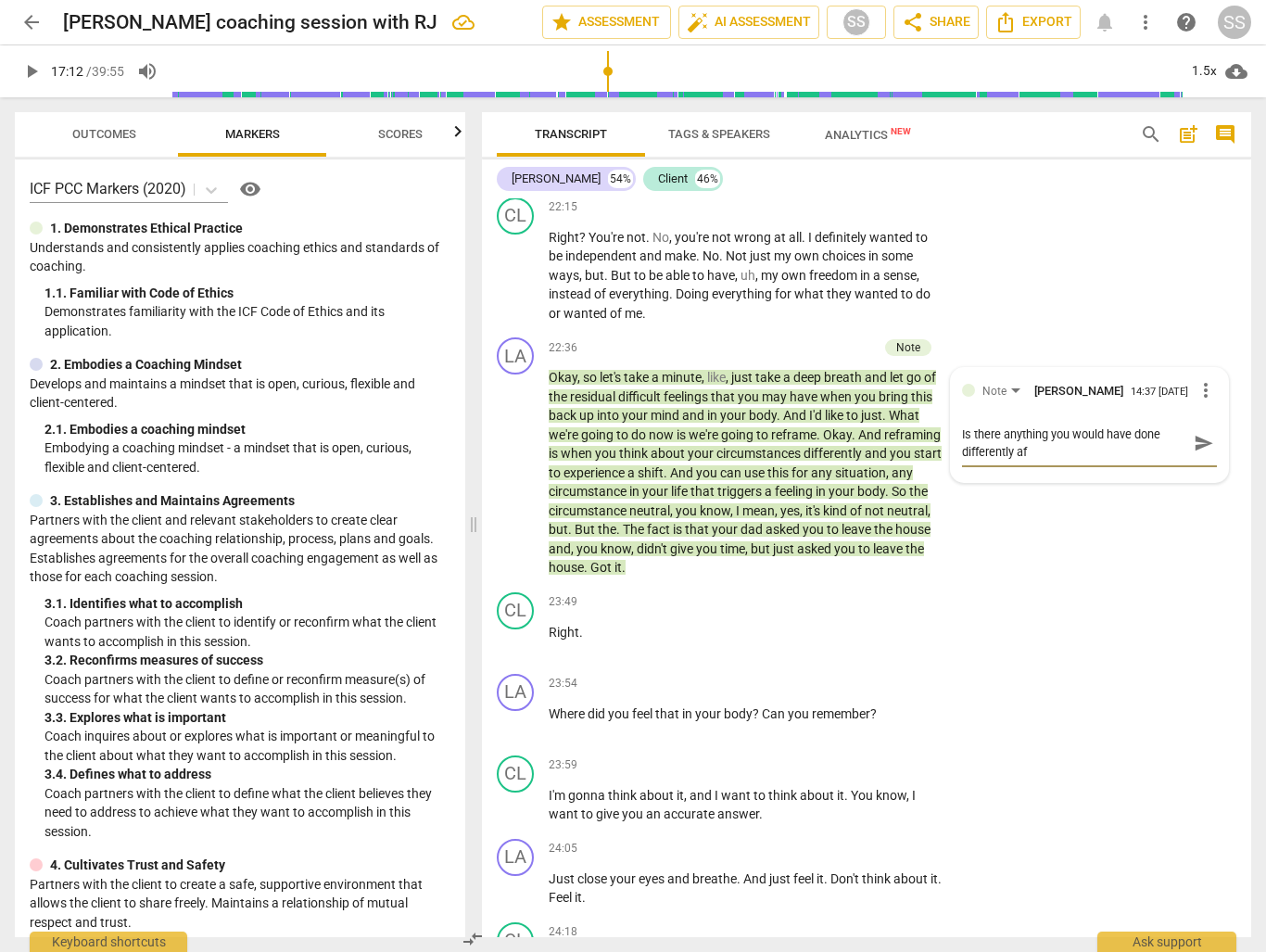 type on "Is there anything you would have done differently aft" 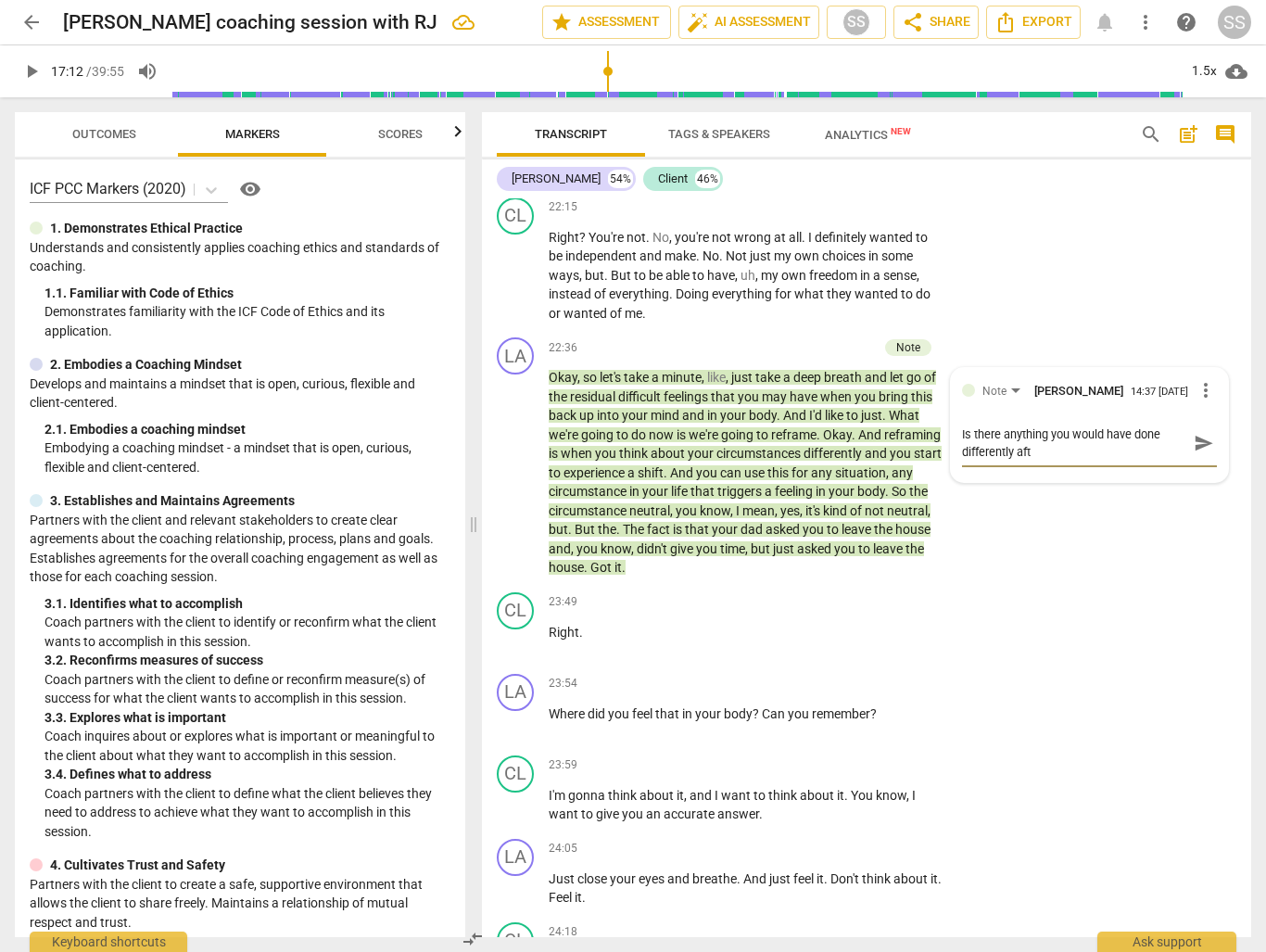 type on "Is there anything you would have done differently afte" 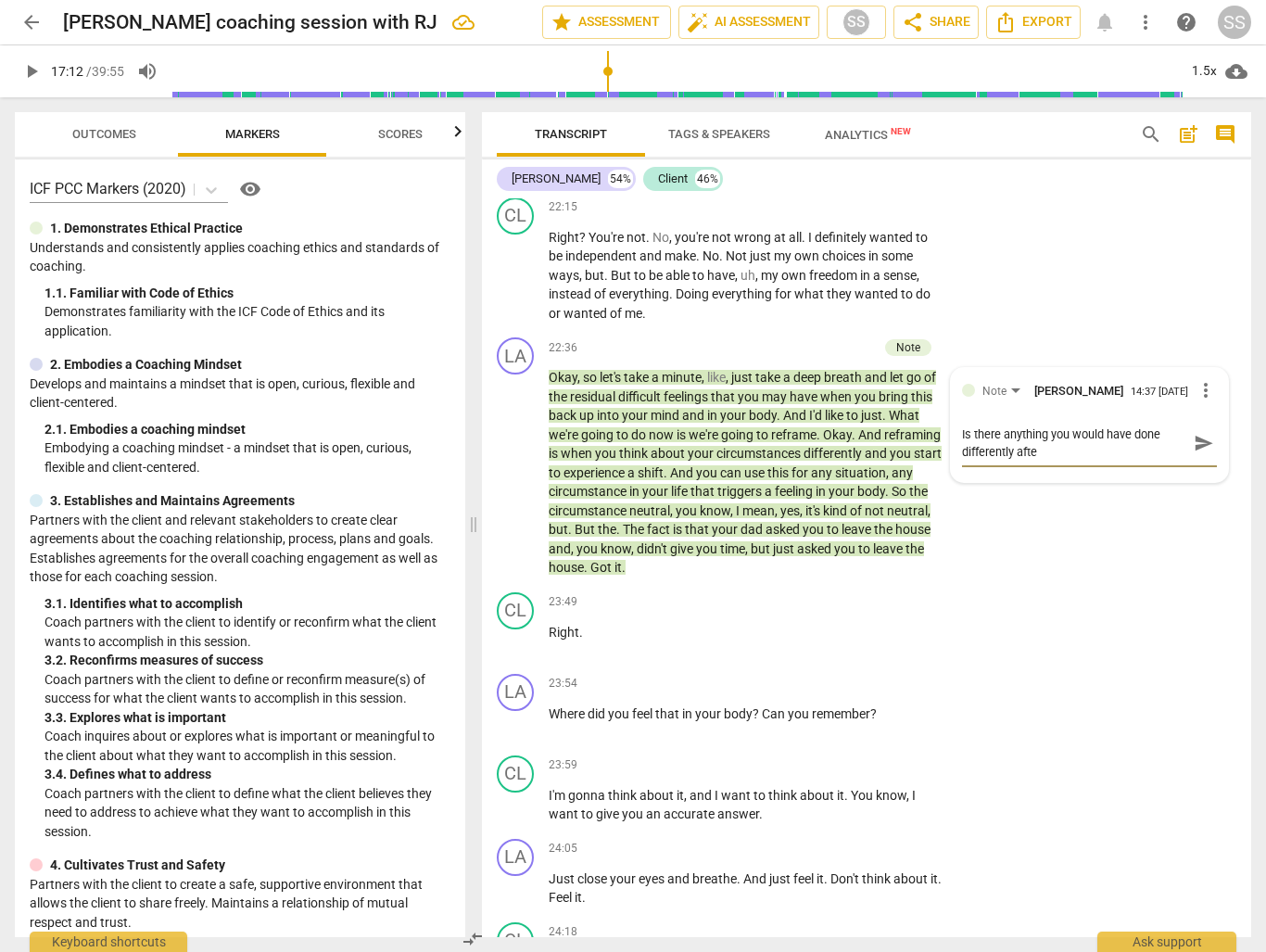 type on "Is there anything you would have done differently after" 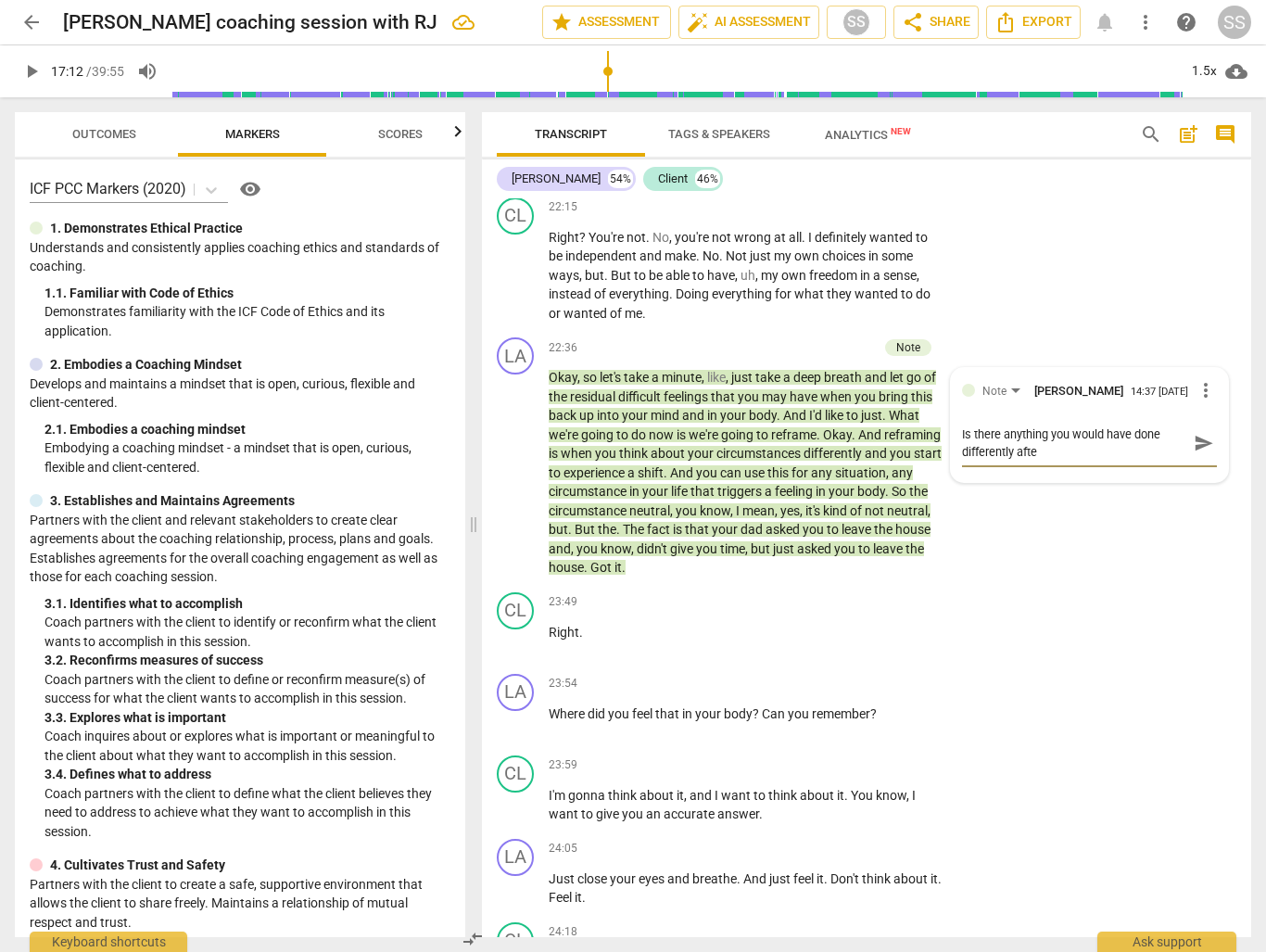 type on "Is there anything you would have done differently after" 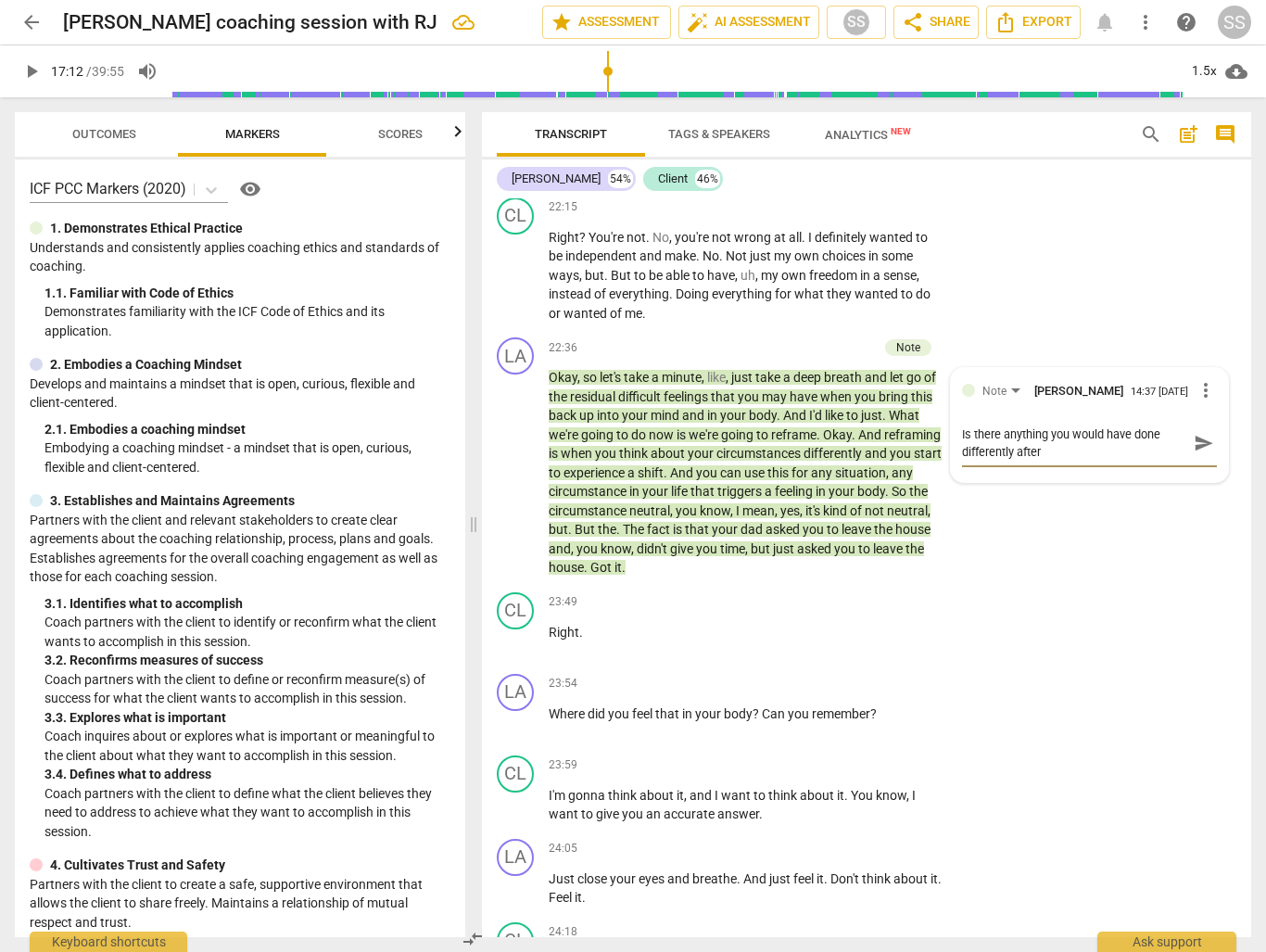 type on "Is there anything you would have done differently after" 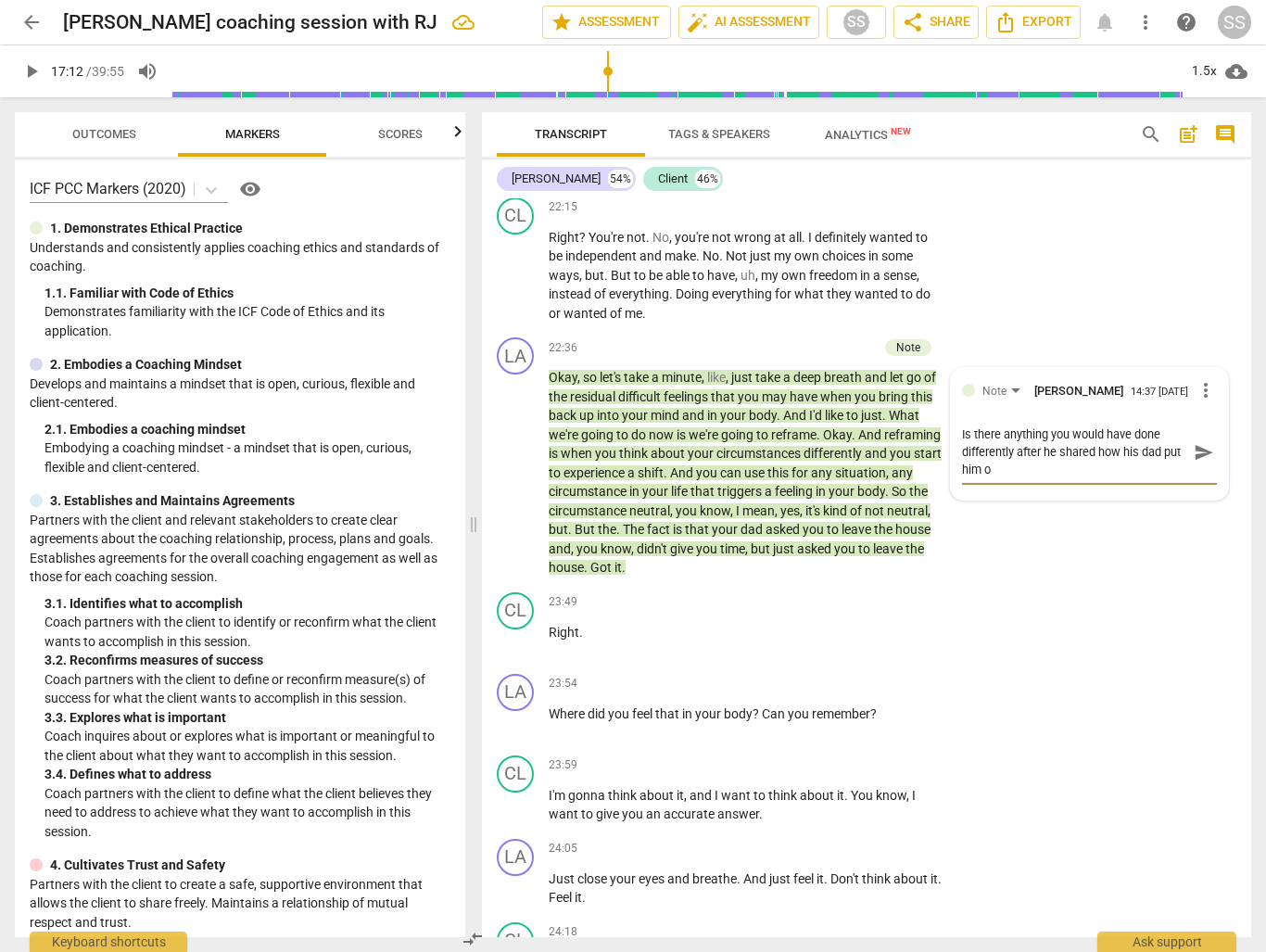scroll, scrollTop: 0, scrollLeft: 0, axis: both 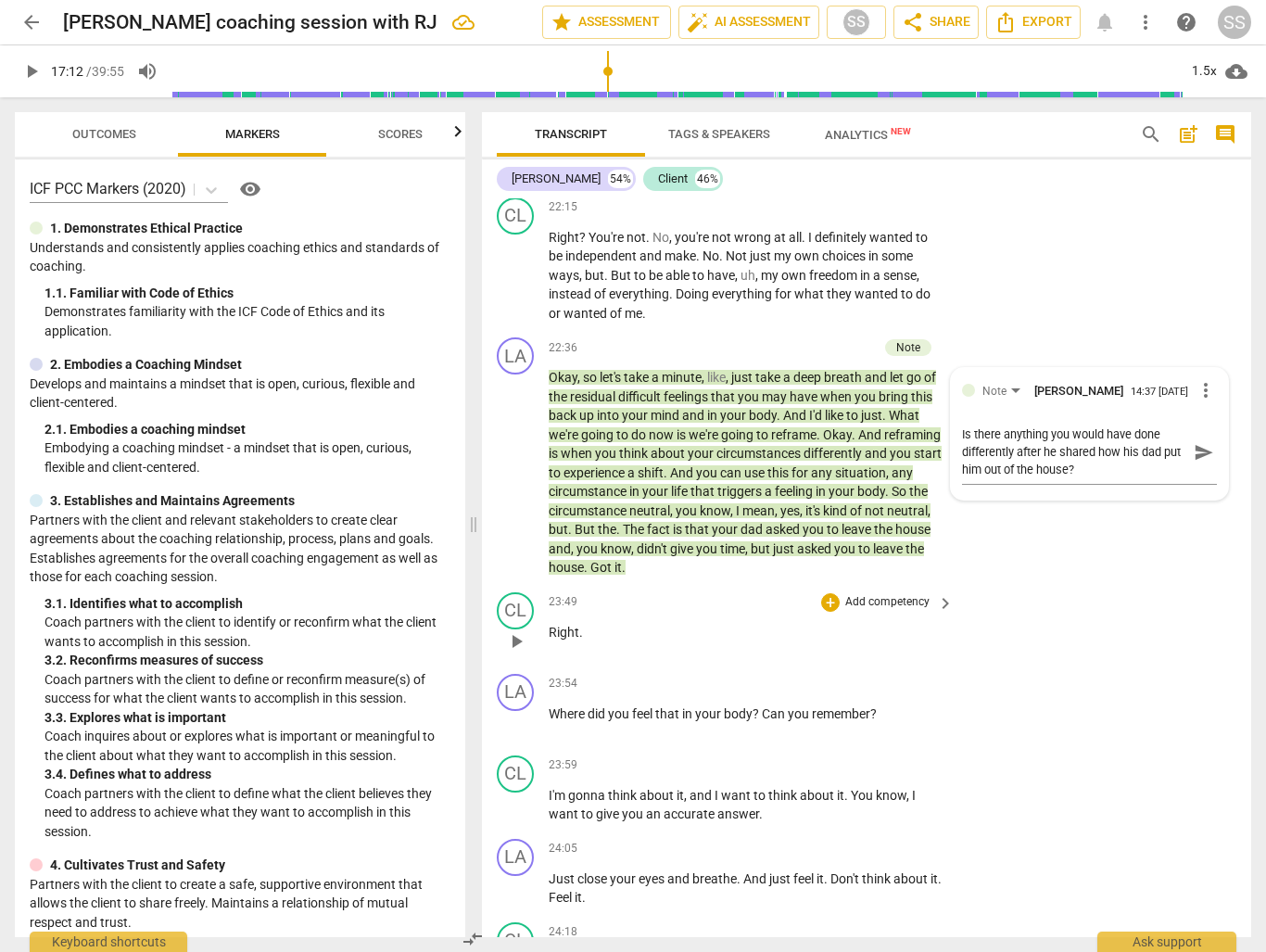 click on "CL play_arrow pause 23:49 + Add competency keyboard_arrow_right Right ." at bounding box center [867, 626] 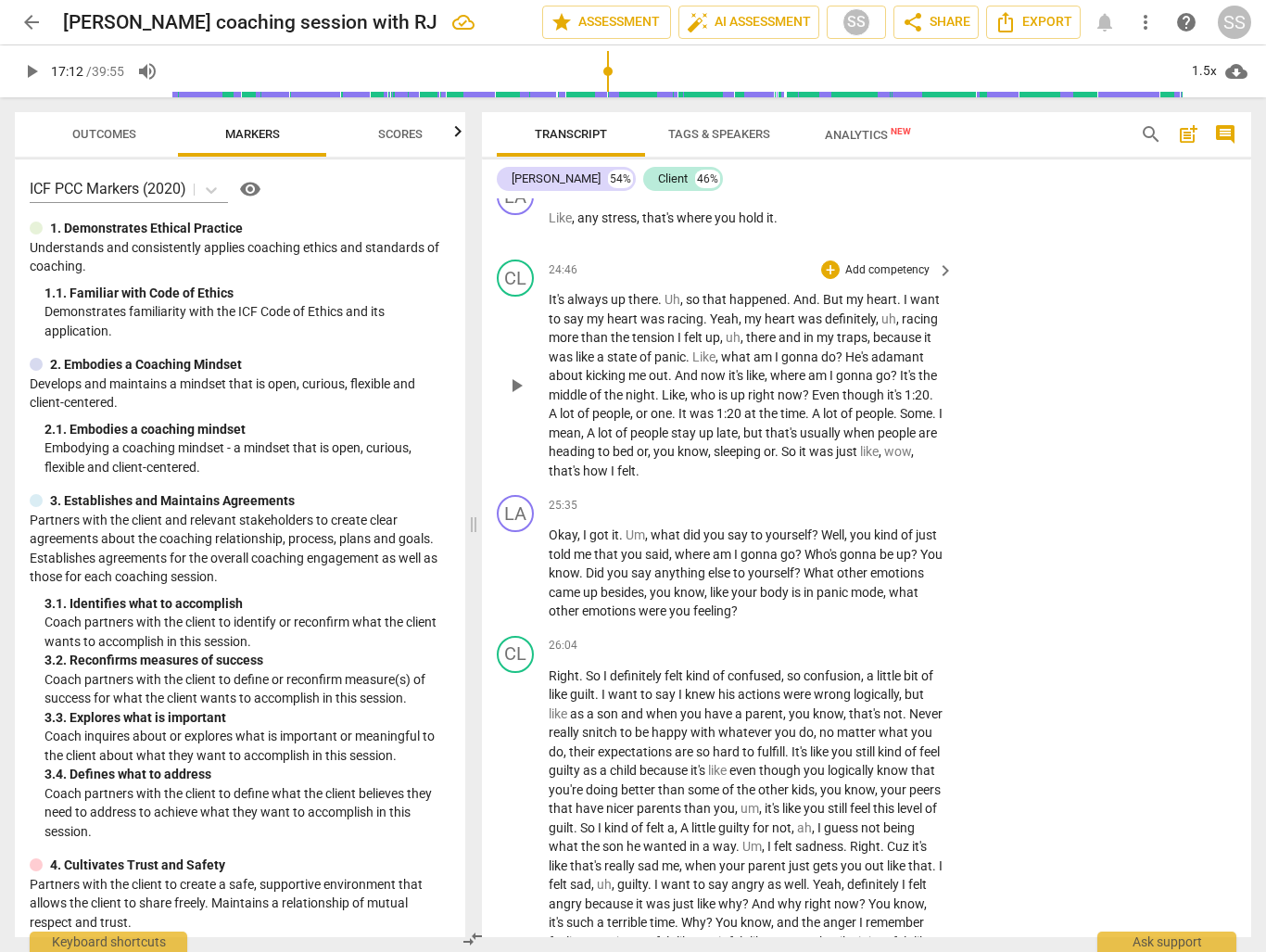 scroll, scrollTop: 9216, scrollLeft: 0, axis: vertical 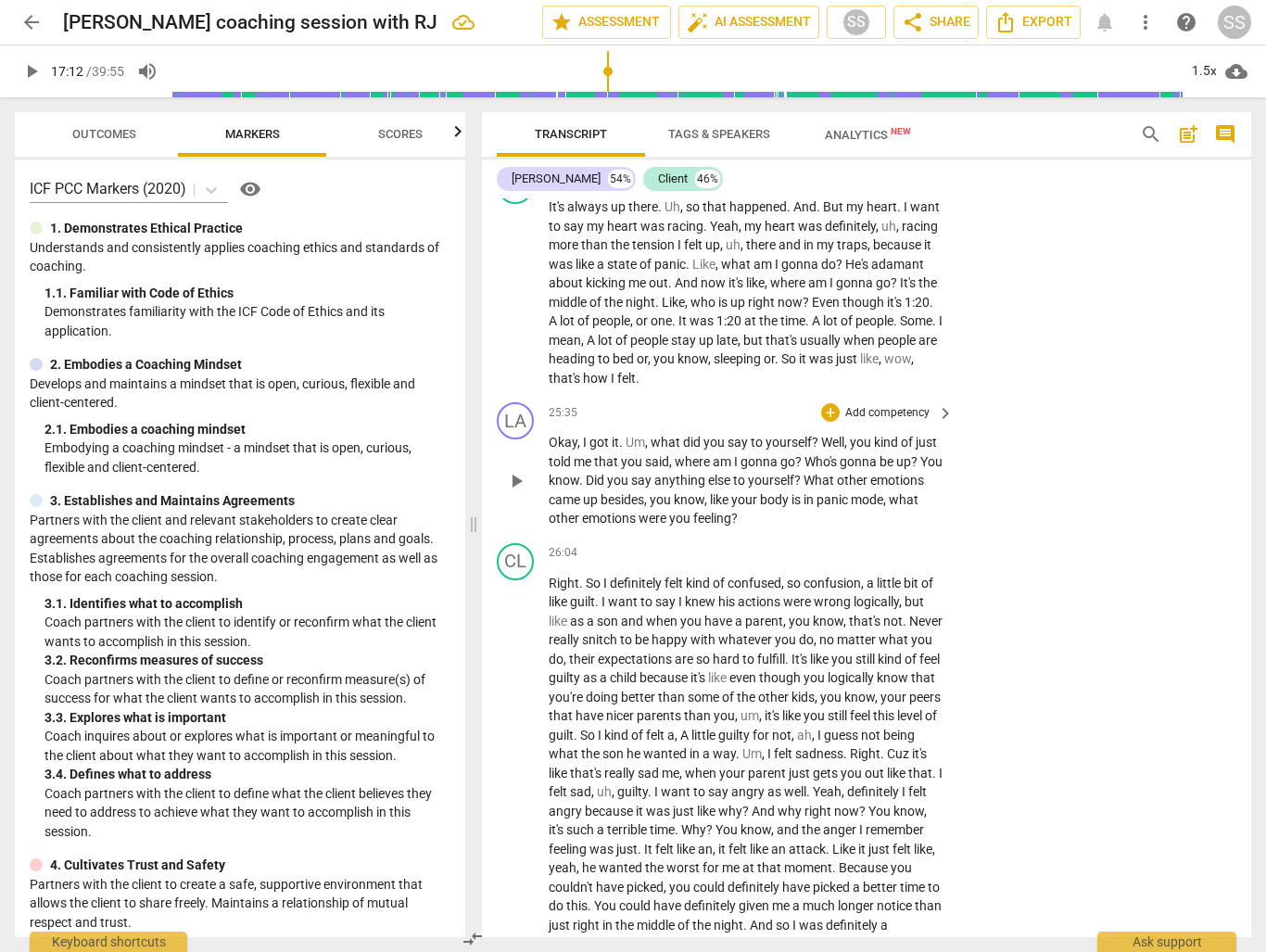 click on "+ Add competency keyboard_arrow_right" at bounding box center [886, 413] 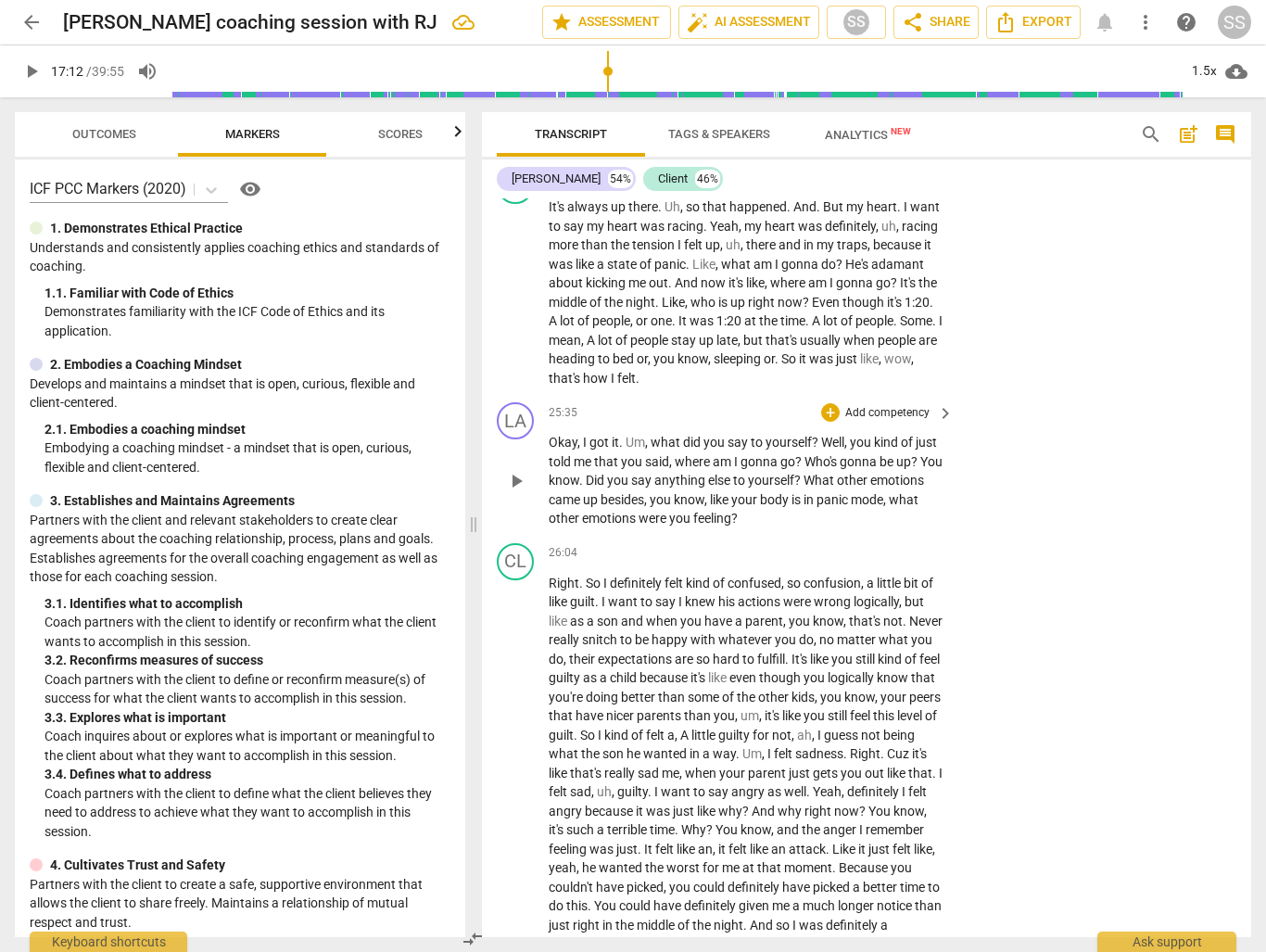 click on "Add competency" at bounding box center [887, 413] 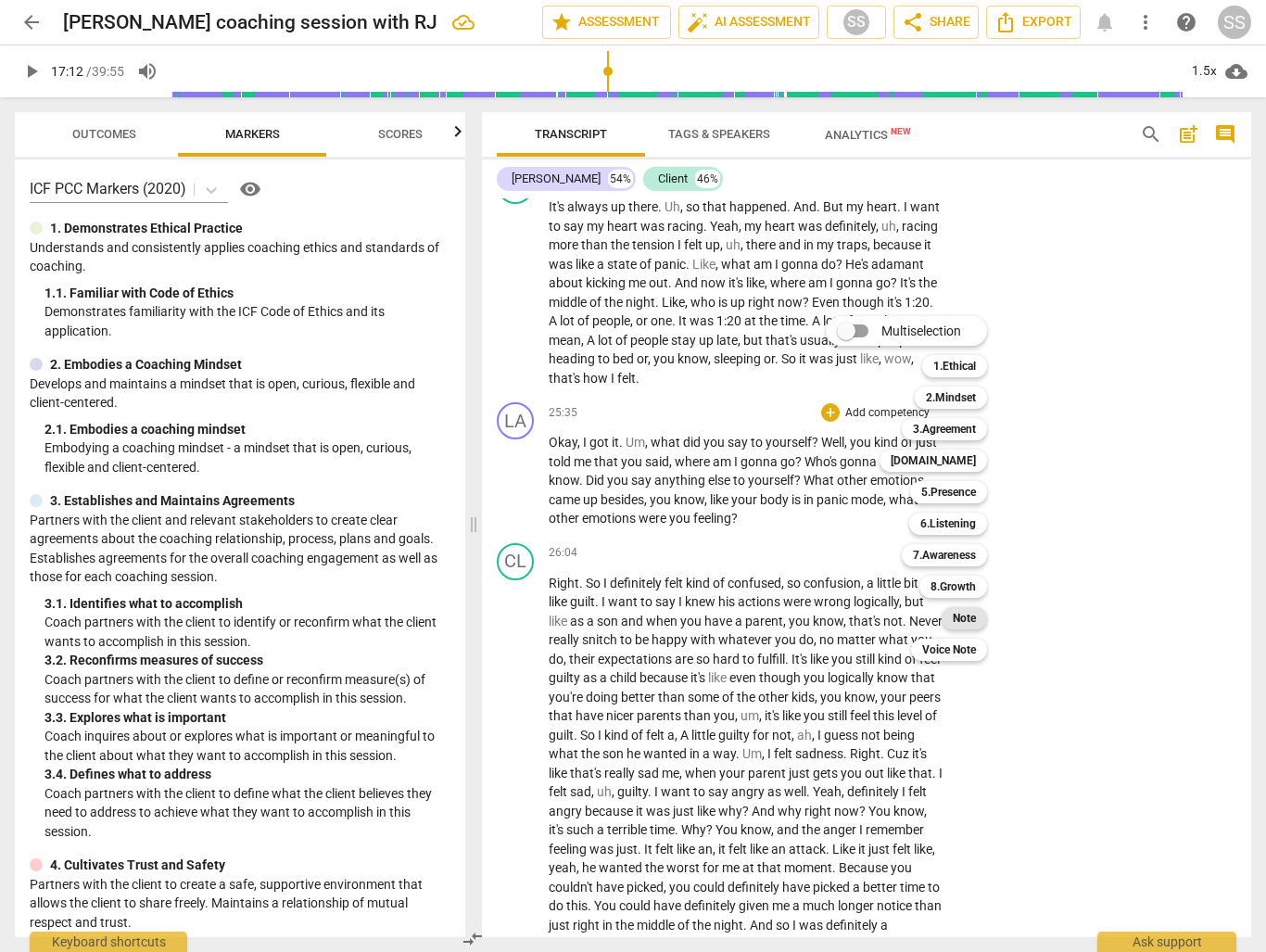 click on "Note" at bounding box center [964, 618] 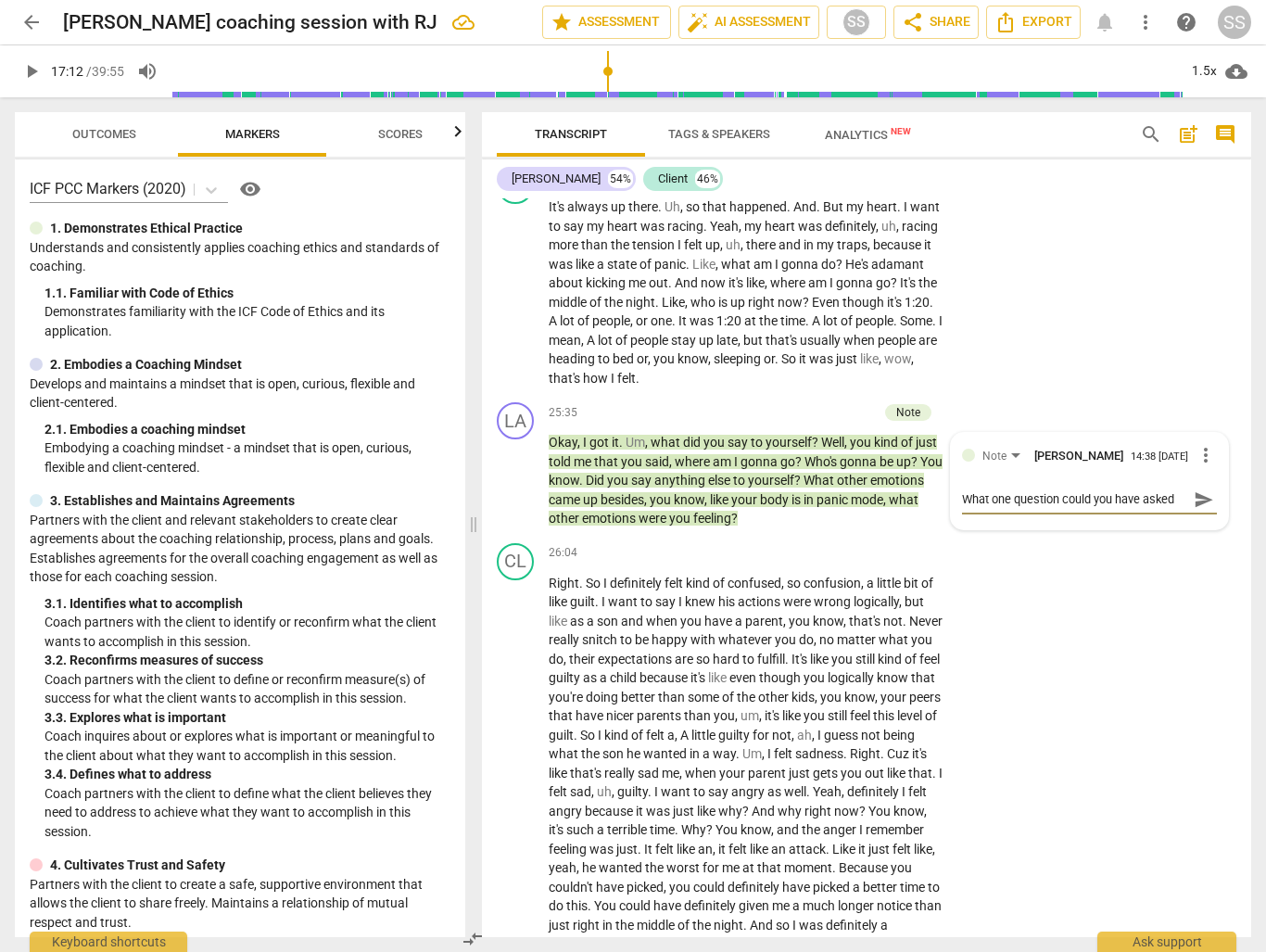 scroll, scrollTop: 16, scrollLeft: 0, axis: vertical 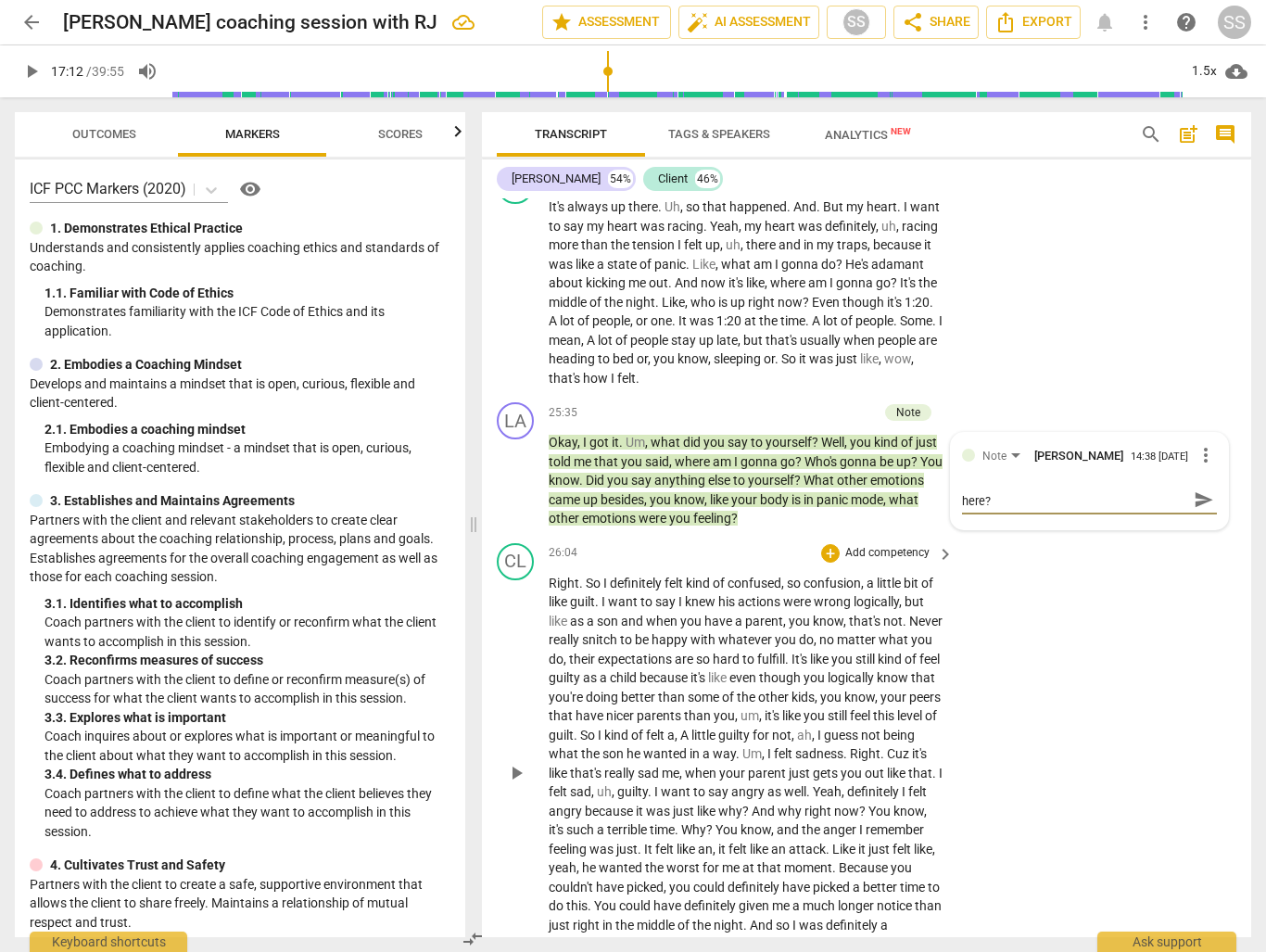 click on "CL play_arrow pause 26:04 + Add competency keyboard_arrow_right Right .   So   I   definitely   felt   kind   of   confused ,   so   confusion ,   a   little   bit   of   like   guilt .   I   want   to   say   I   knew   his   actions   were   wrong   logically ,   but   like   as   a   son   and   when   you   have   a   parent ,   you   know ,   that's   not .   Never   really   snitch   to   be   happy   with   whatever   you   do ,   no   matter   what   you   do ,   their   expectations   are   so   hard   to   fulfill .   It's   like   you   still   kind   of   feel   guilty   as   a   child   because   it's   like   even   though   you   logically   know   that   you're   doing   better   than   some   of   the   other   kids ,   you   know ,   your   peers   that   have   nicer   parents   than   you ,   um ,   it's   like   you   still   feel   this   level   of   guilt .   So   I   kind   of   felt   a ,   A   little   guilty   for   not ,   ah ,   I   guess   not   being   what   the   son   he" at bounding box center (867, 758) 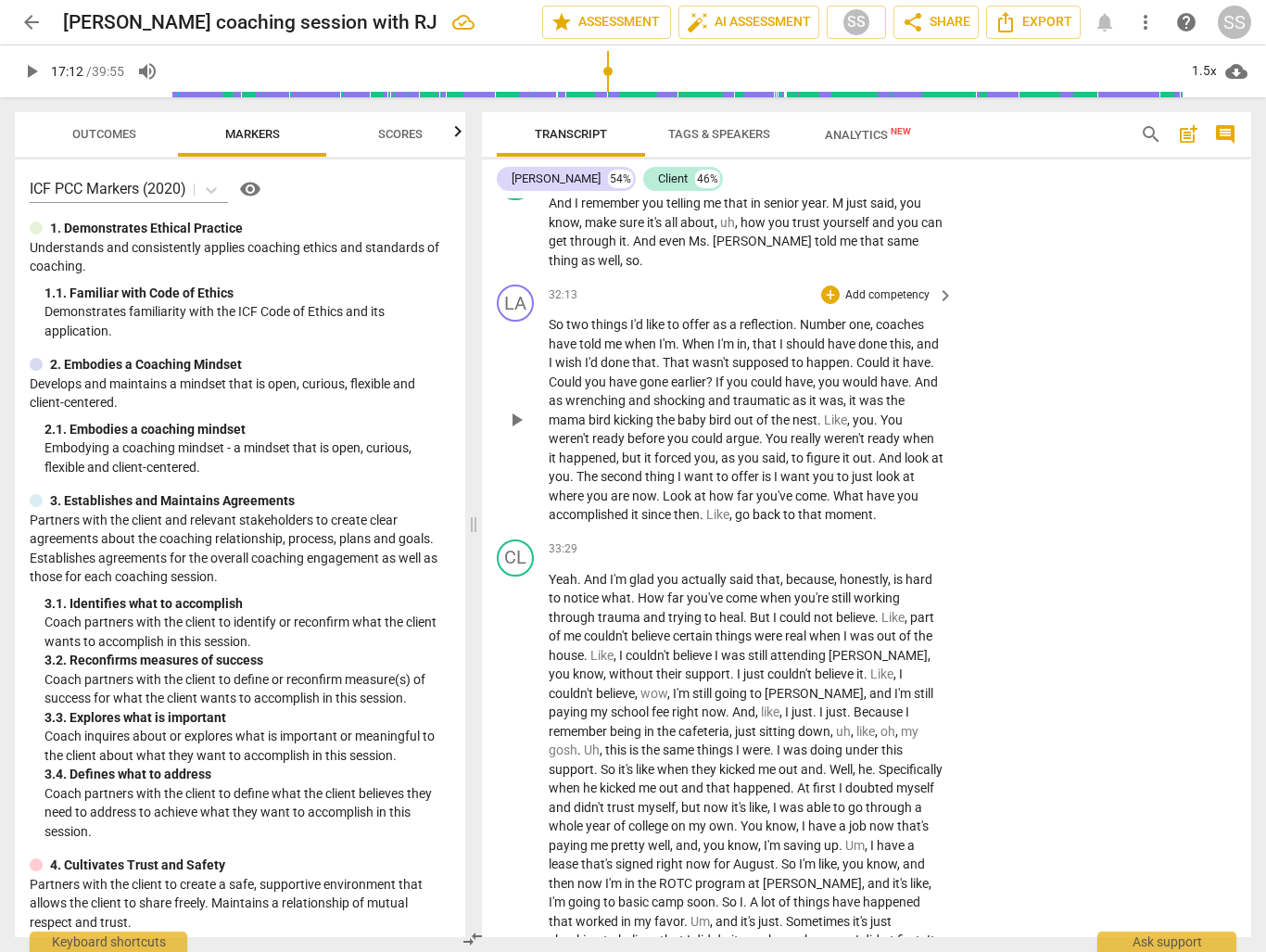 scroll, scrollTop: 11268, scrollLeft: 0, axis: vertical 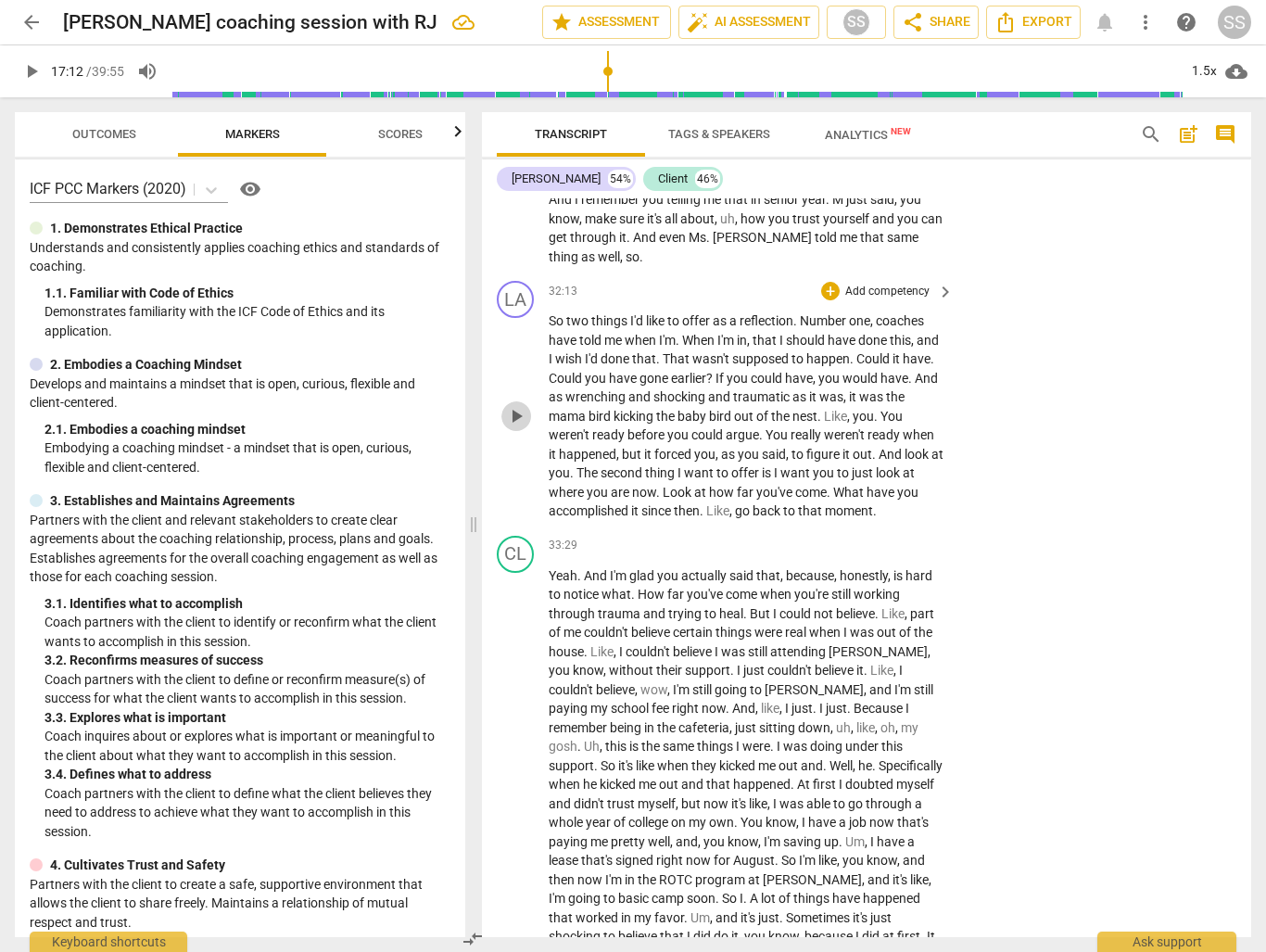 click on "play_arrow" at bounding box center [516, 416] 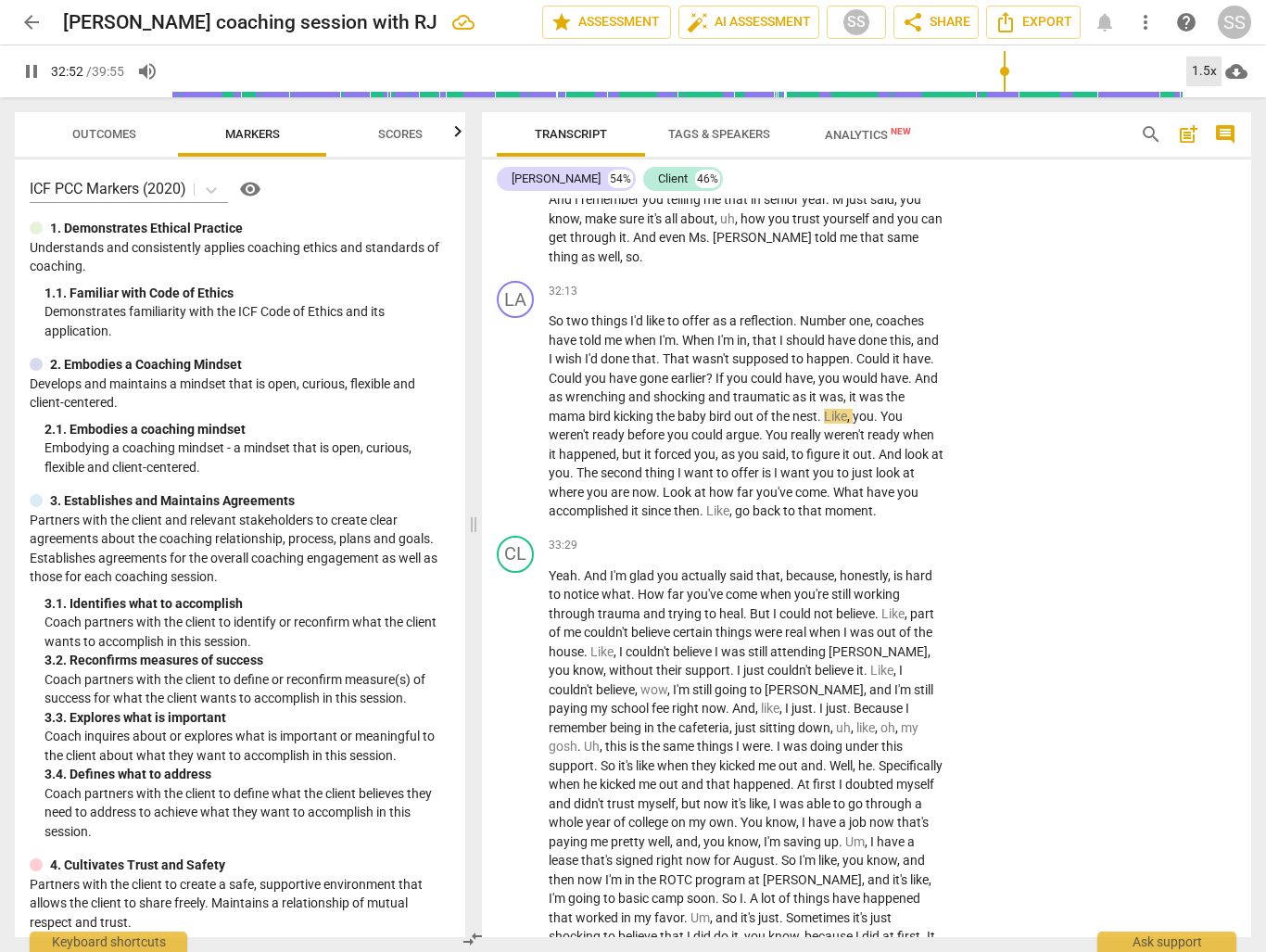 click on "1.5x" at bounding box center [1204, 71] 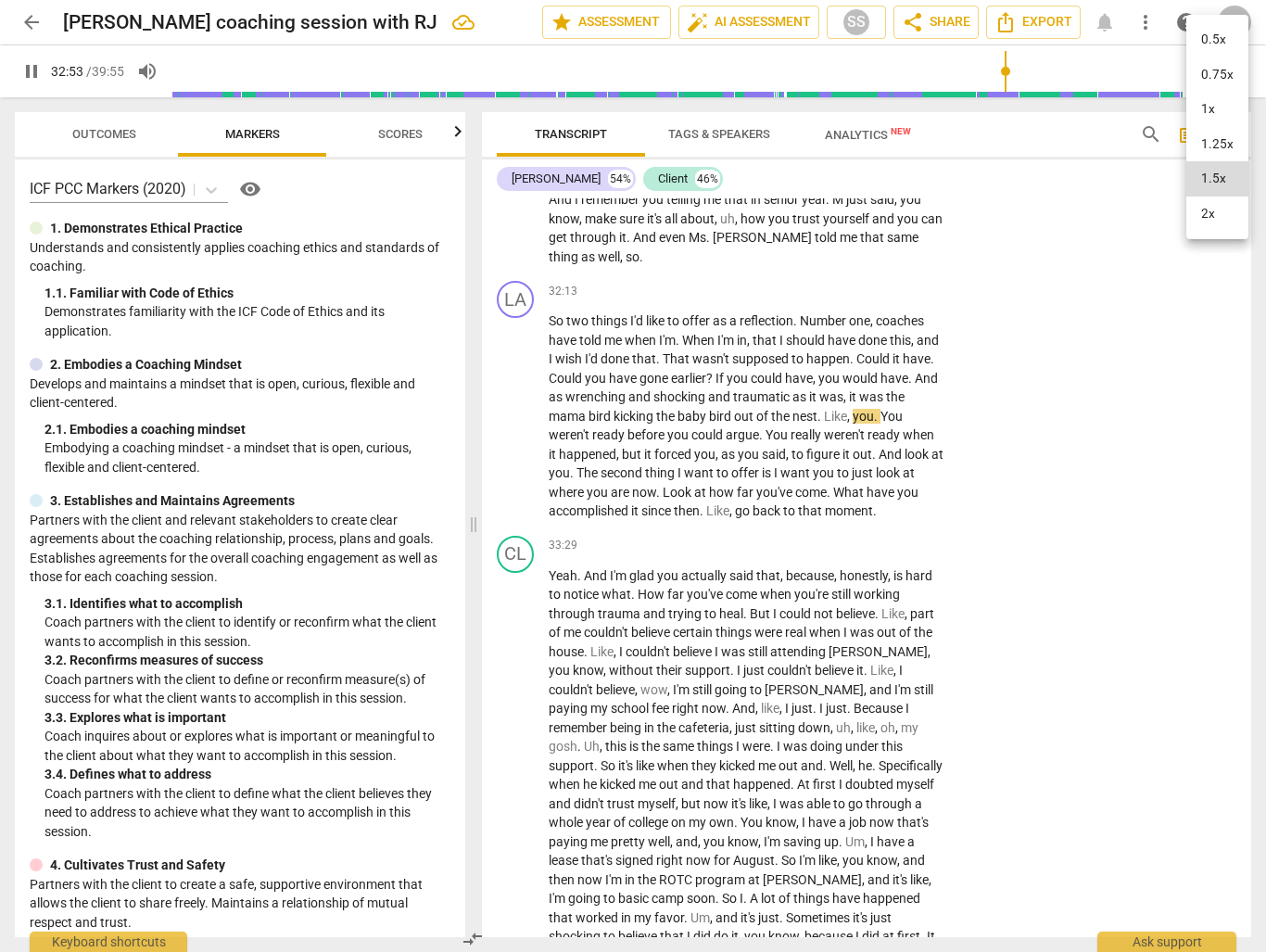 click on "2x" at bounding box center (1217, 214) 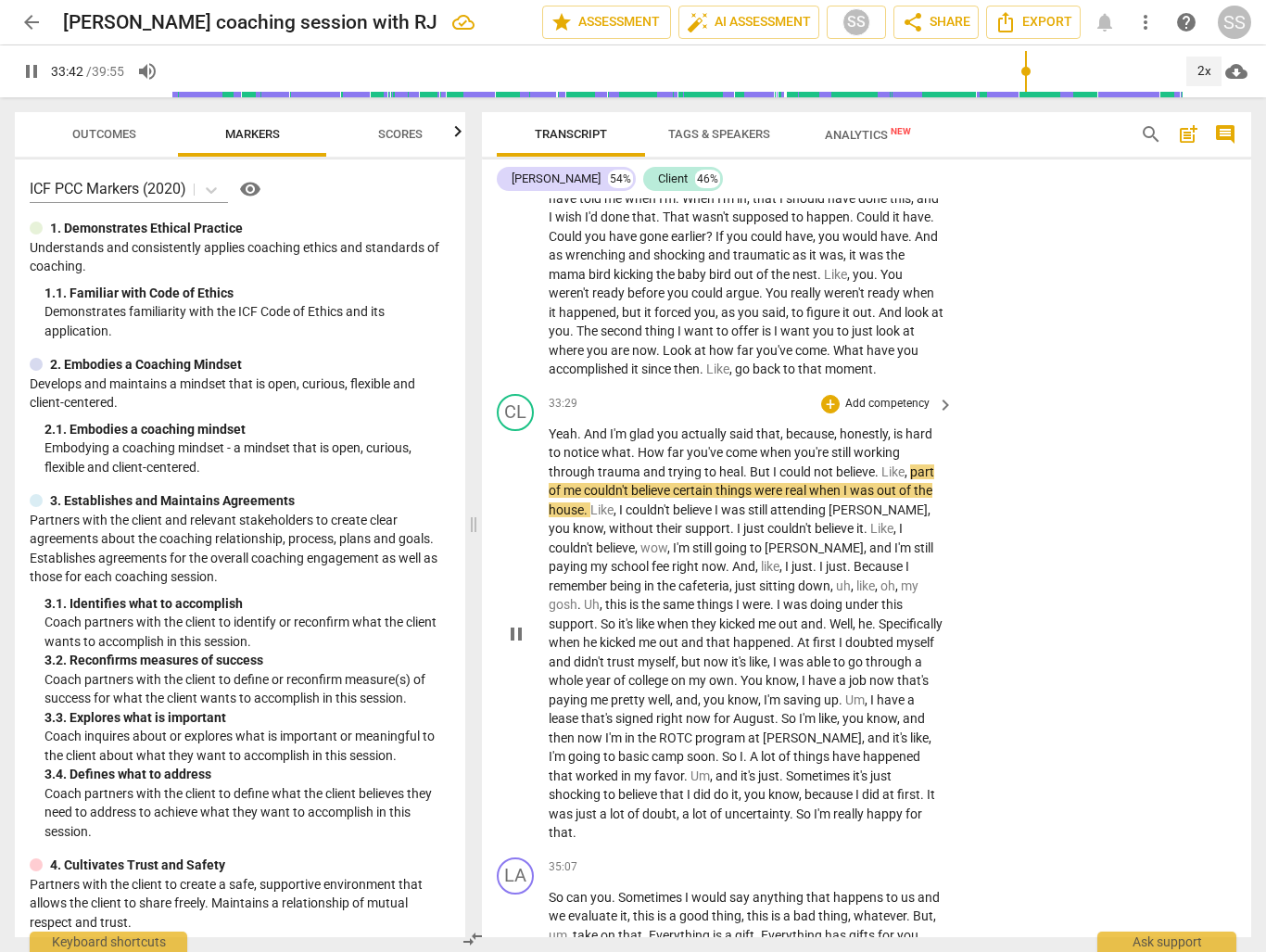 scroll, scrollTop: 11418, scrollLeft: 0, axis: vertical 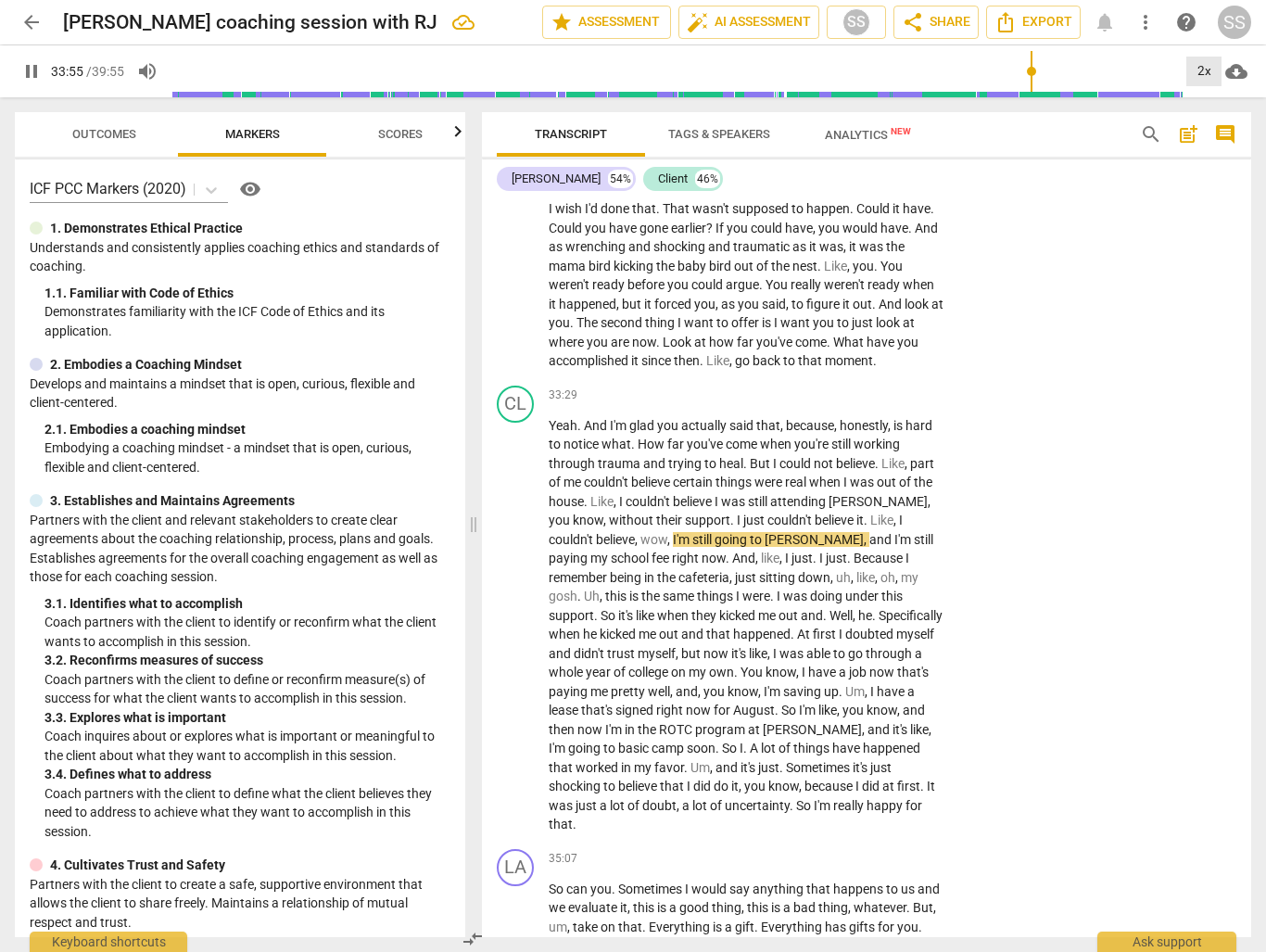 click on "2x" at bounding box center (1204, 71) 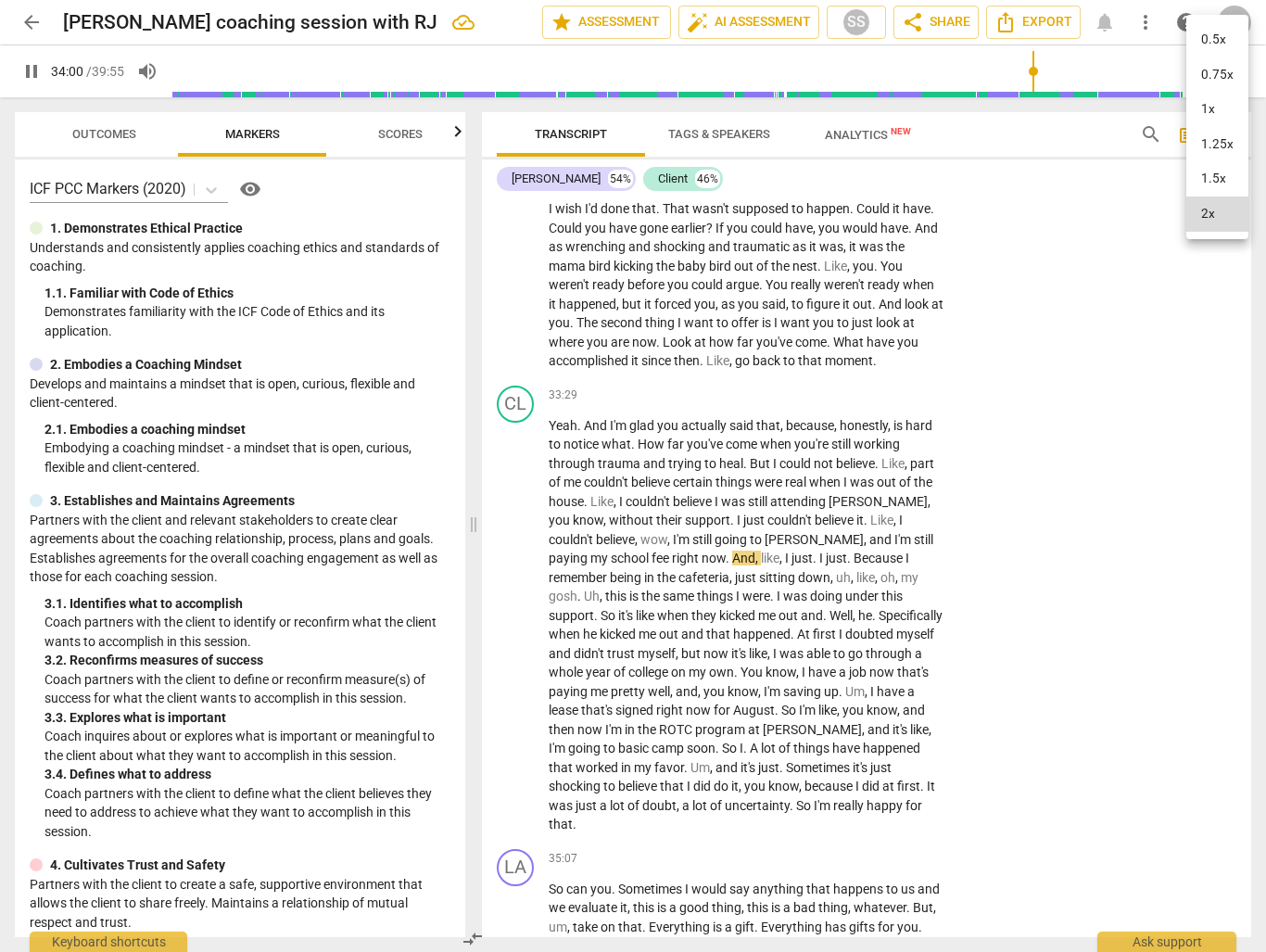click on "1.5x" at bounding box center [1217, 179] 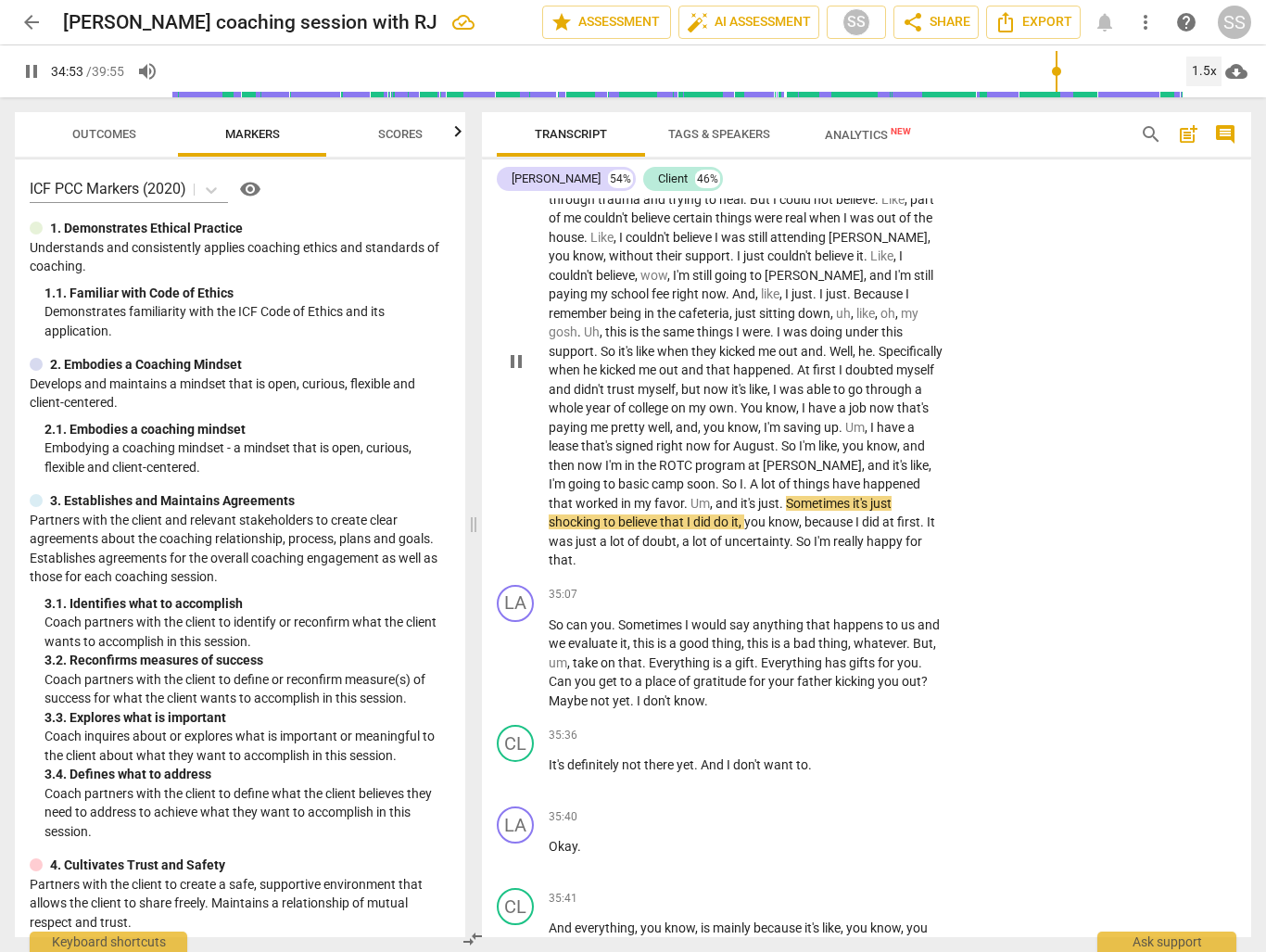 scroll, scrollTop: 11690, scrollLeft: 0, axis: vertical 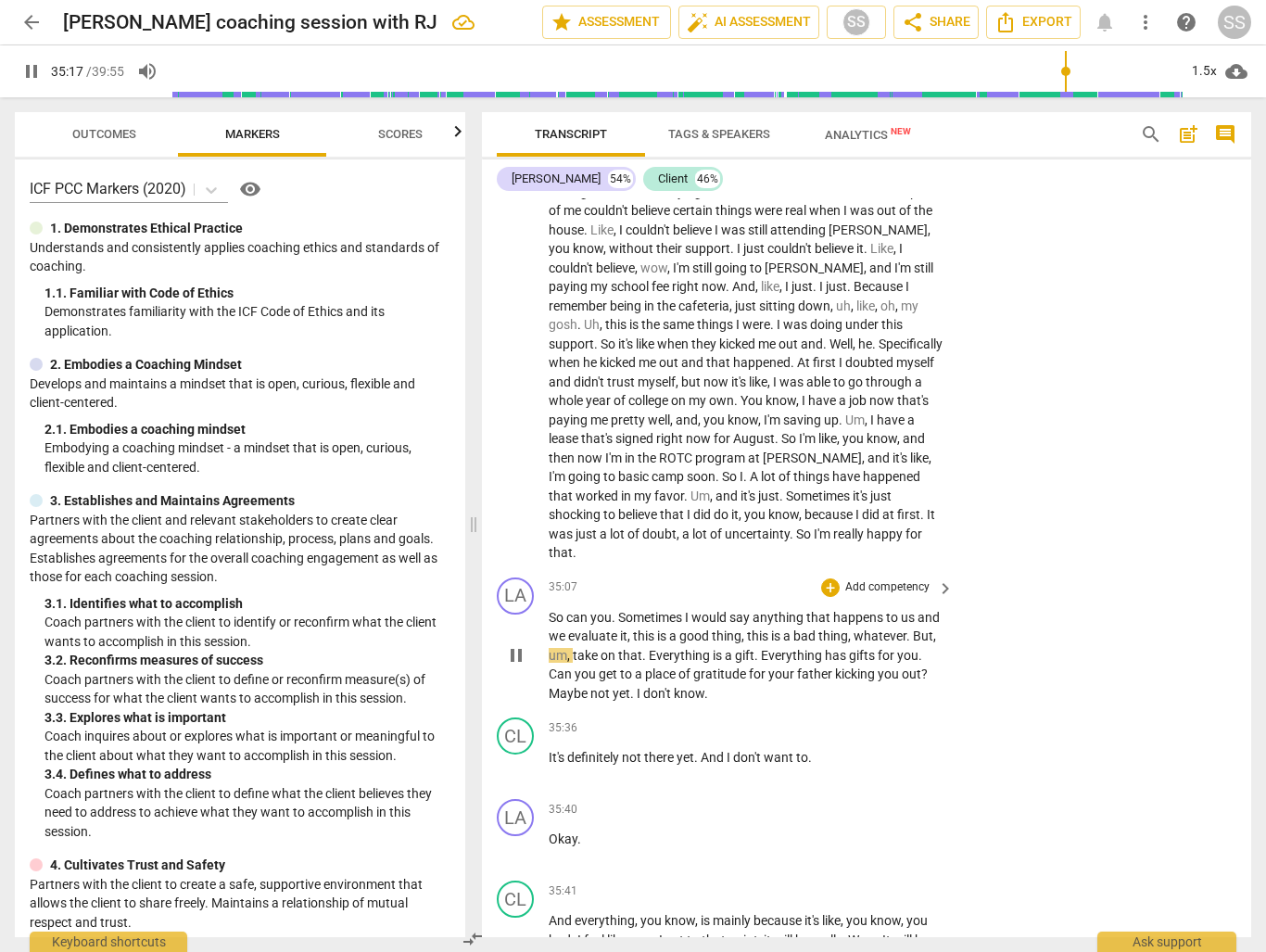 click on "Add competency" at bounding box center [887, 588] 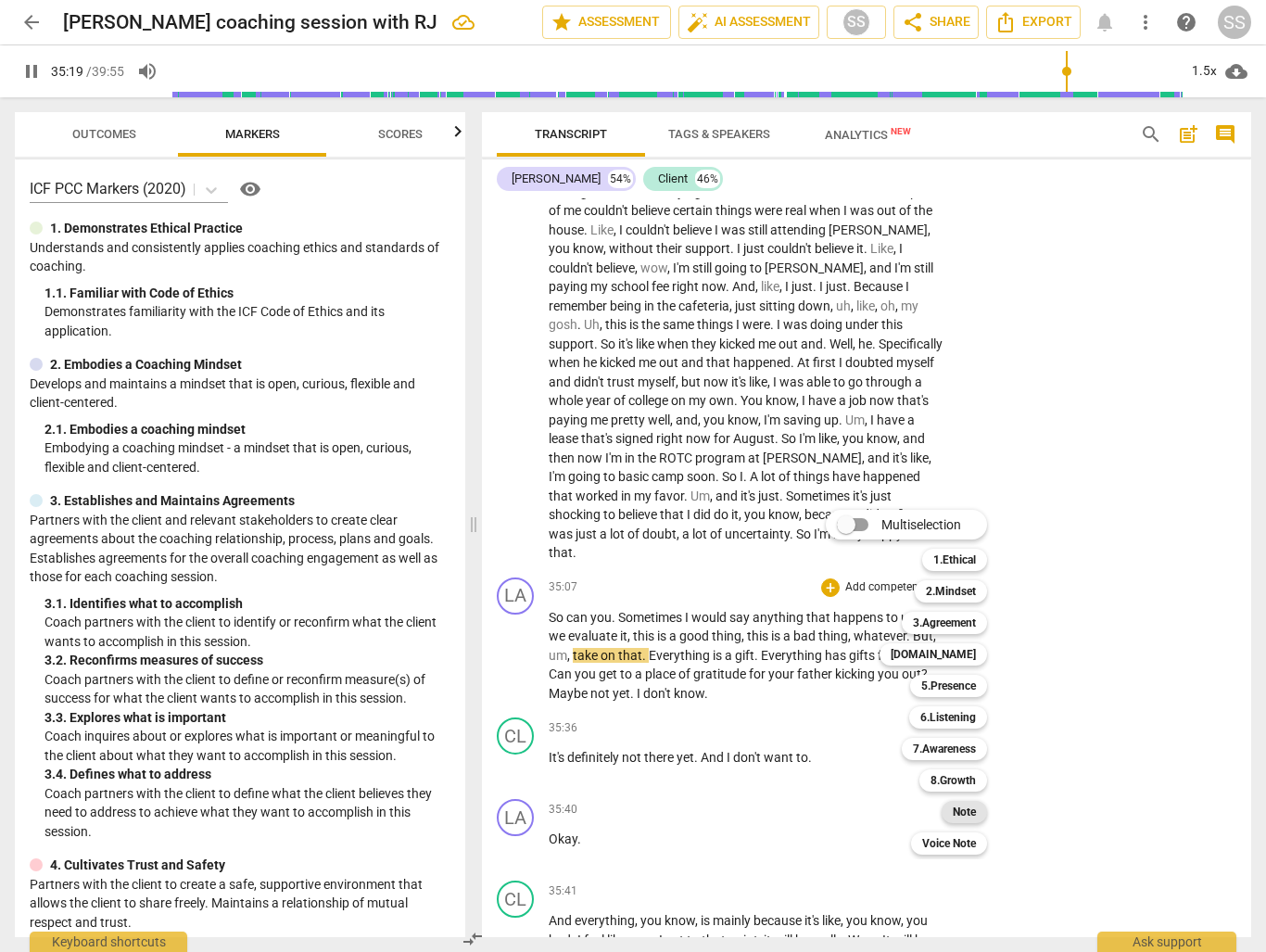 click on "Note" at bounding box center [964, 812] 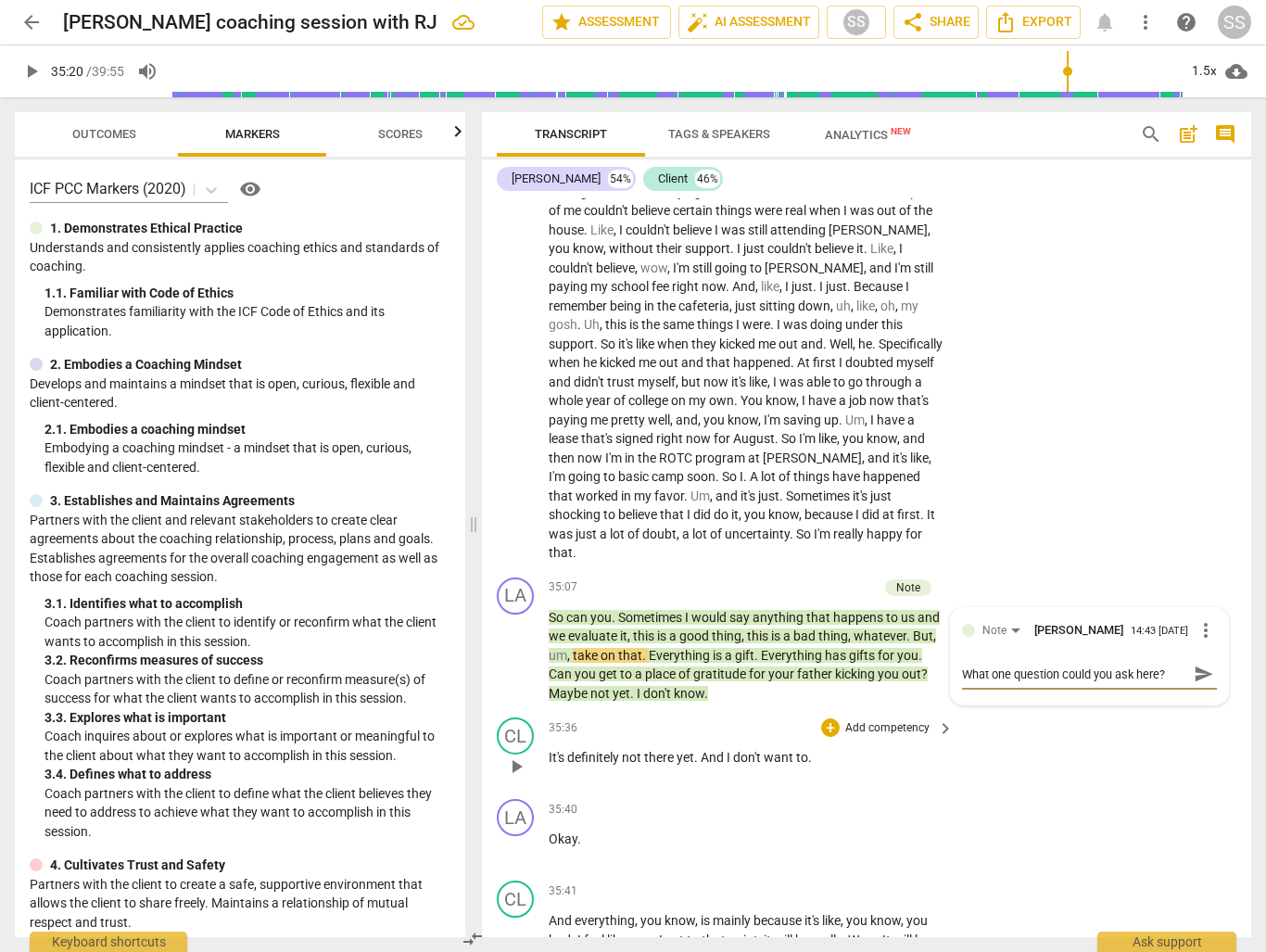 click on "CL play_arrow pause 35:36 + Add competency keyboard_arrow_right It's   definitely   not   there   yet .   And   I   don't   want   to ." at bounding box center (867, 751) 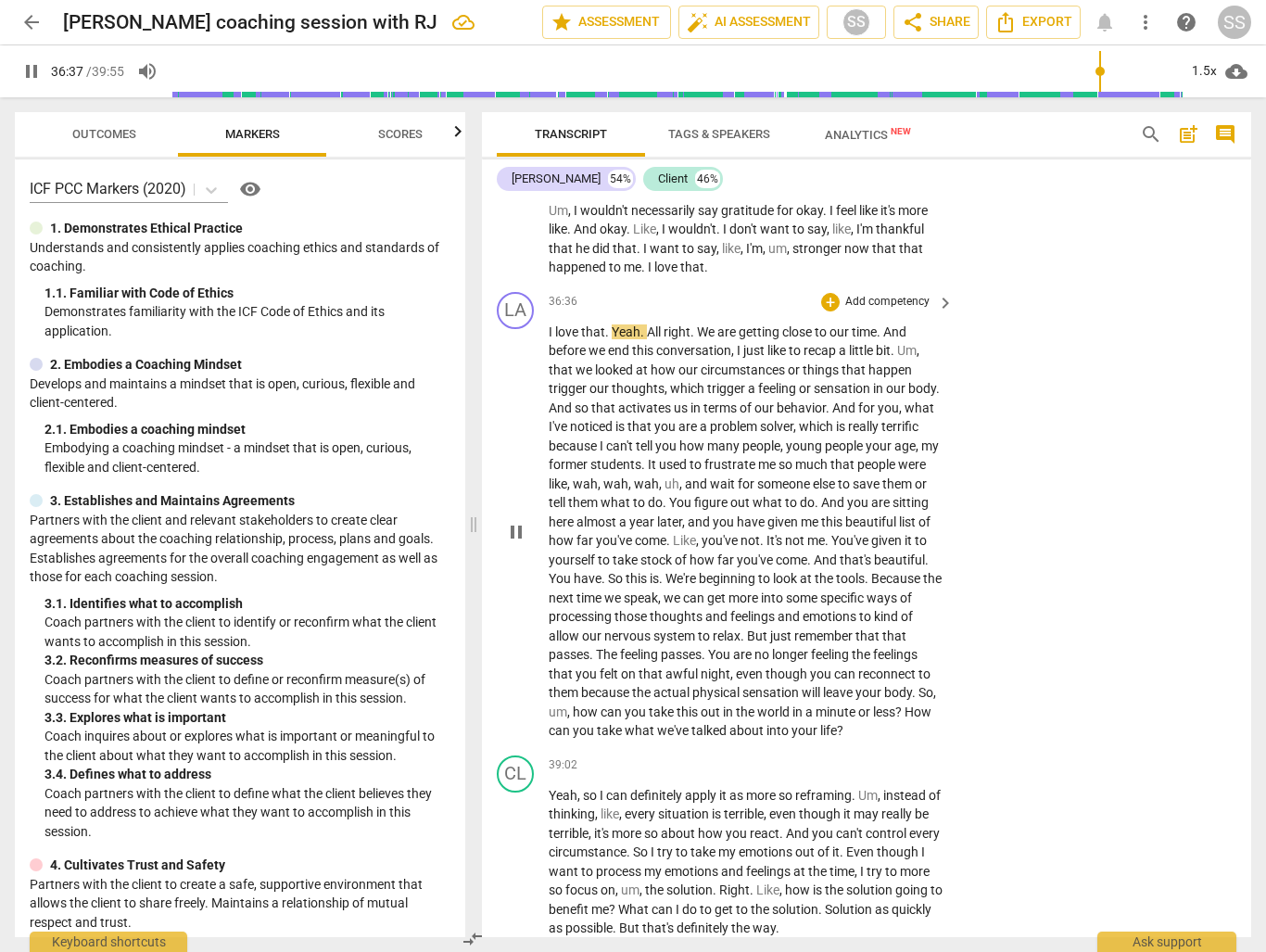 scroll, scrollTop: 12598, scrollLeft: 0, axis: vertical 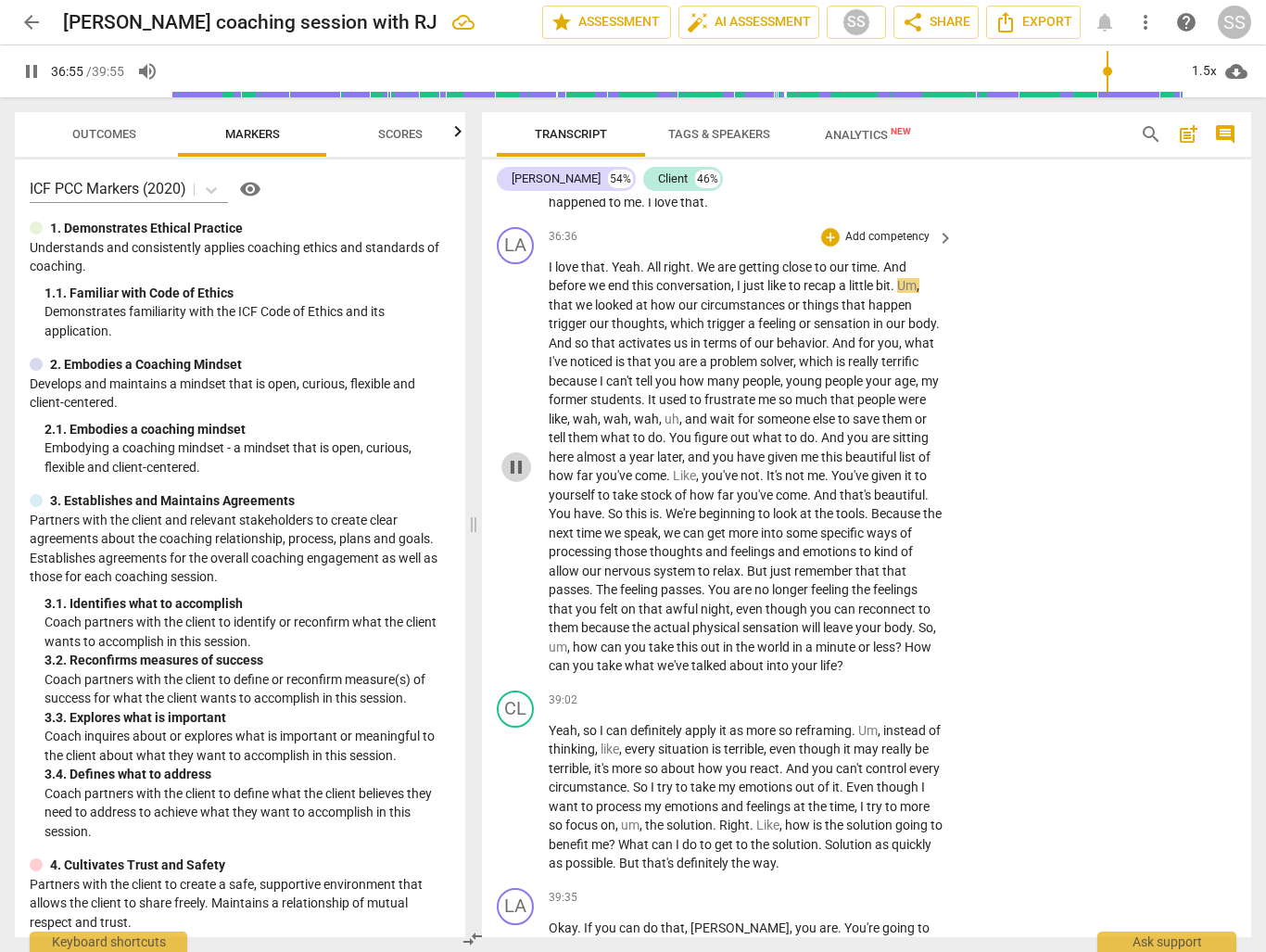 click on "pause" at bounding box center (516, 467) 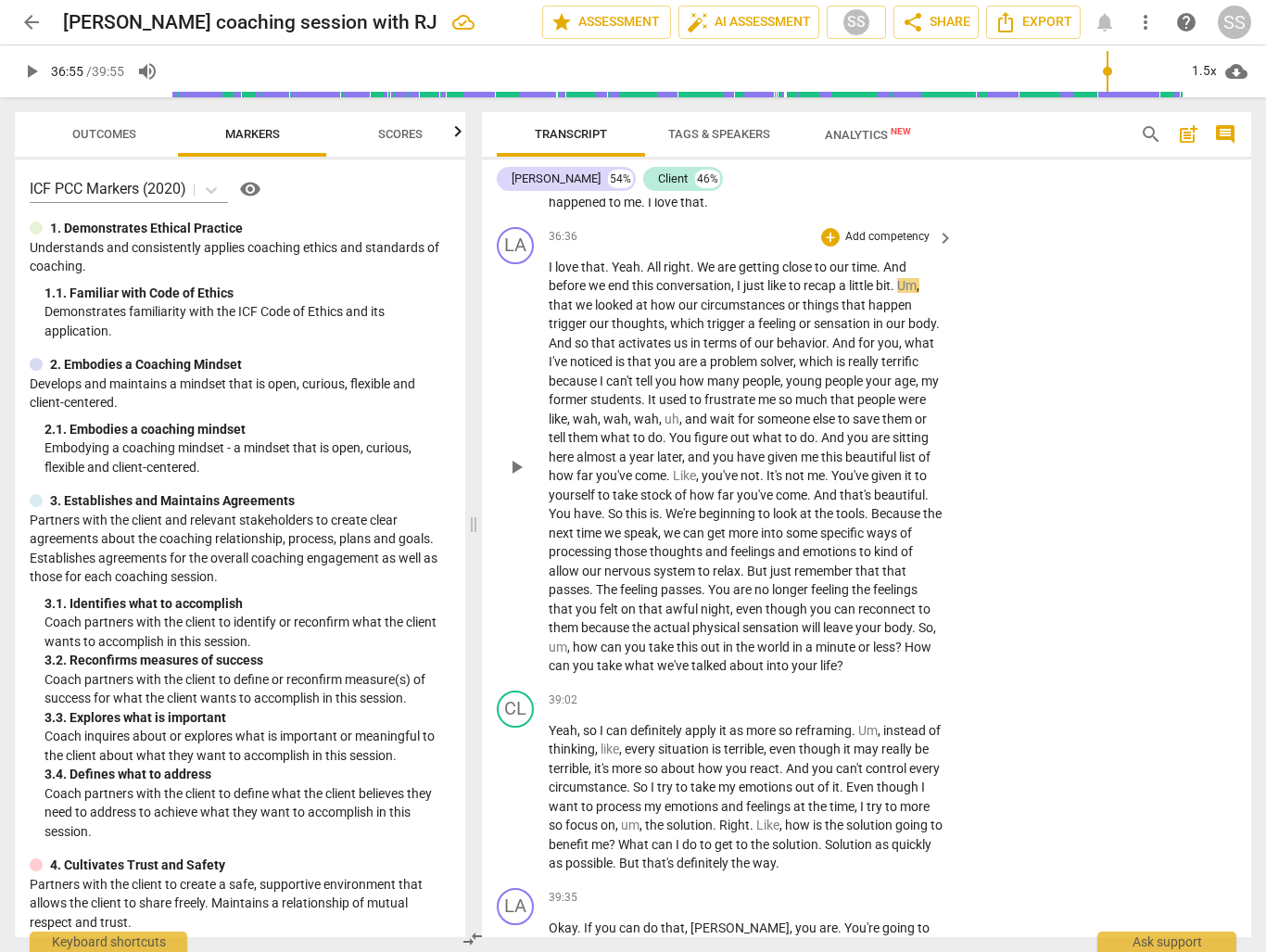 click on "Add competency" at bounding box center (887, 237) 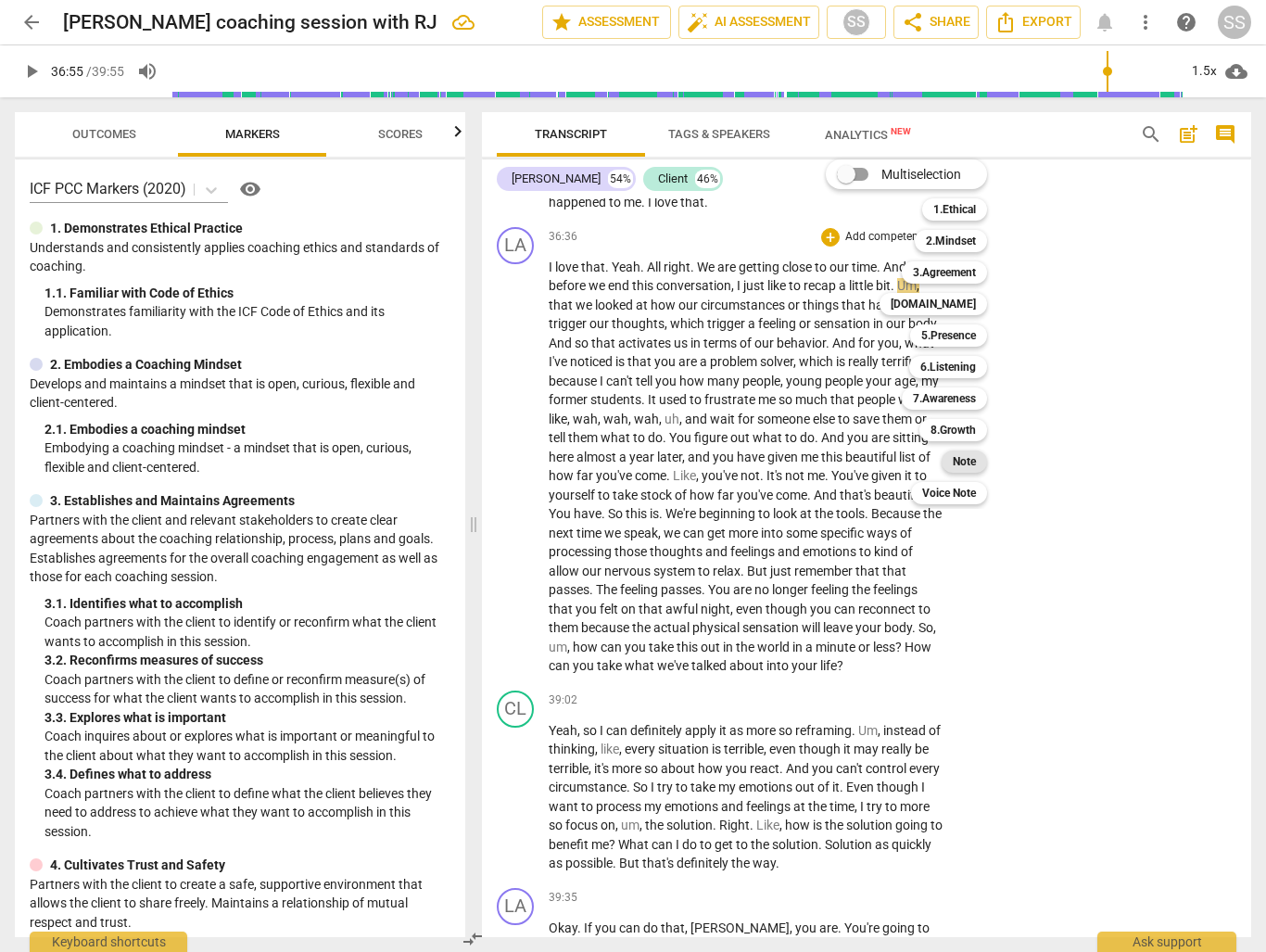 click on "Note" at bounding box center (964, 462) 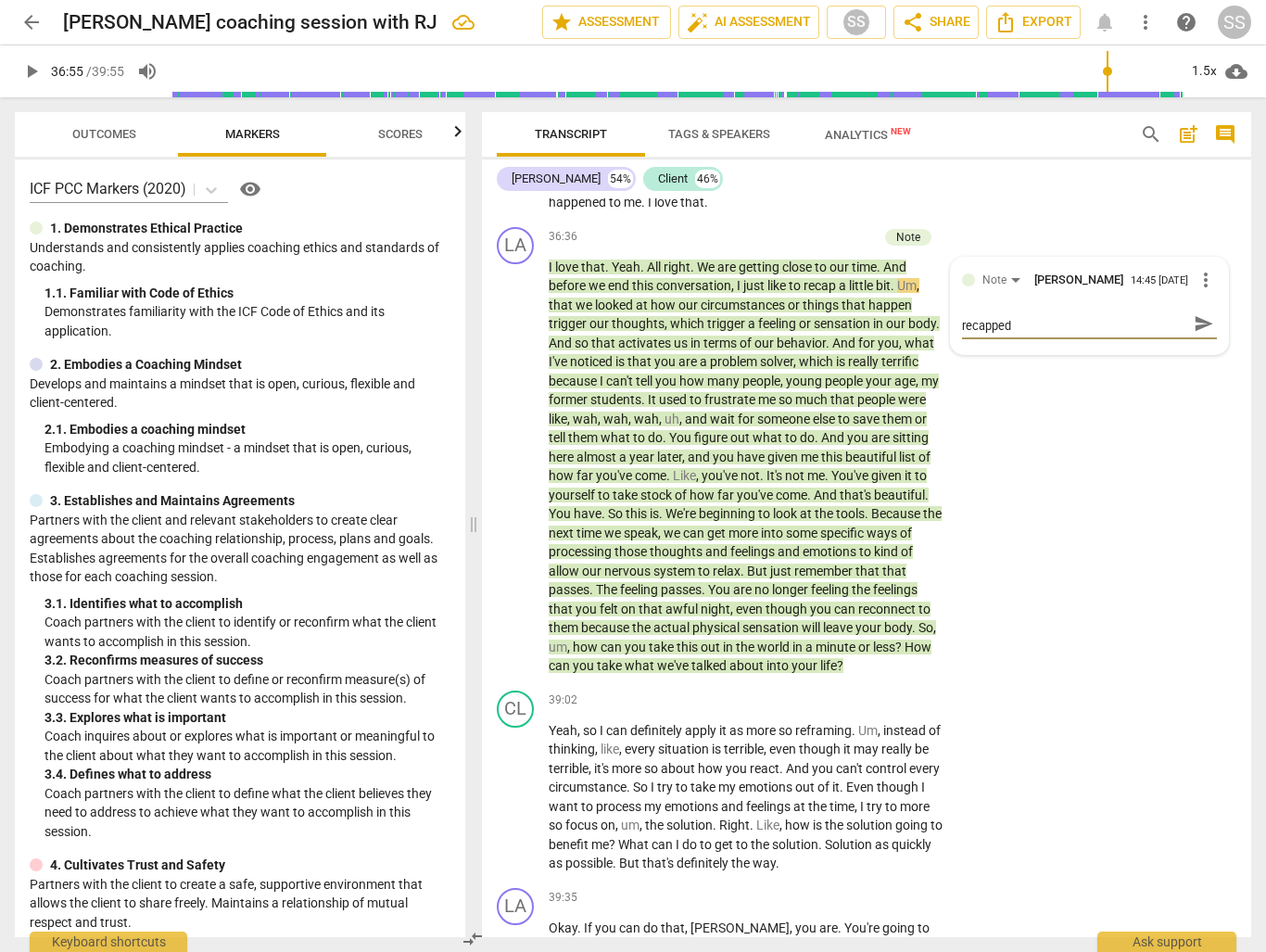 scroll, scrollTop: 0, scrollLeft: 0, axis: both 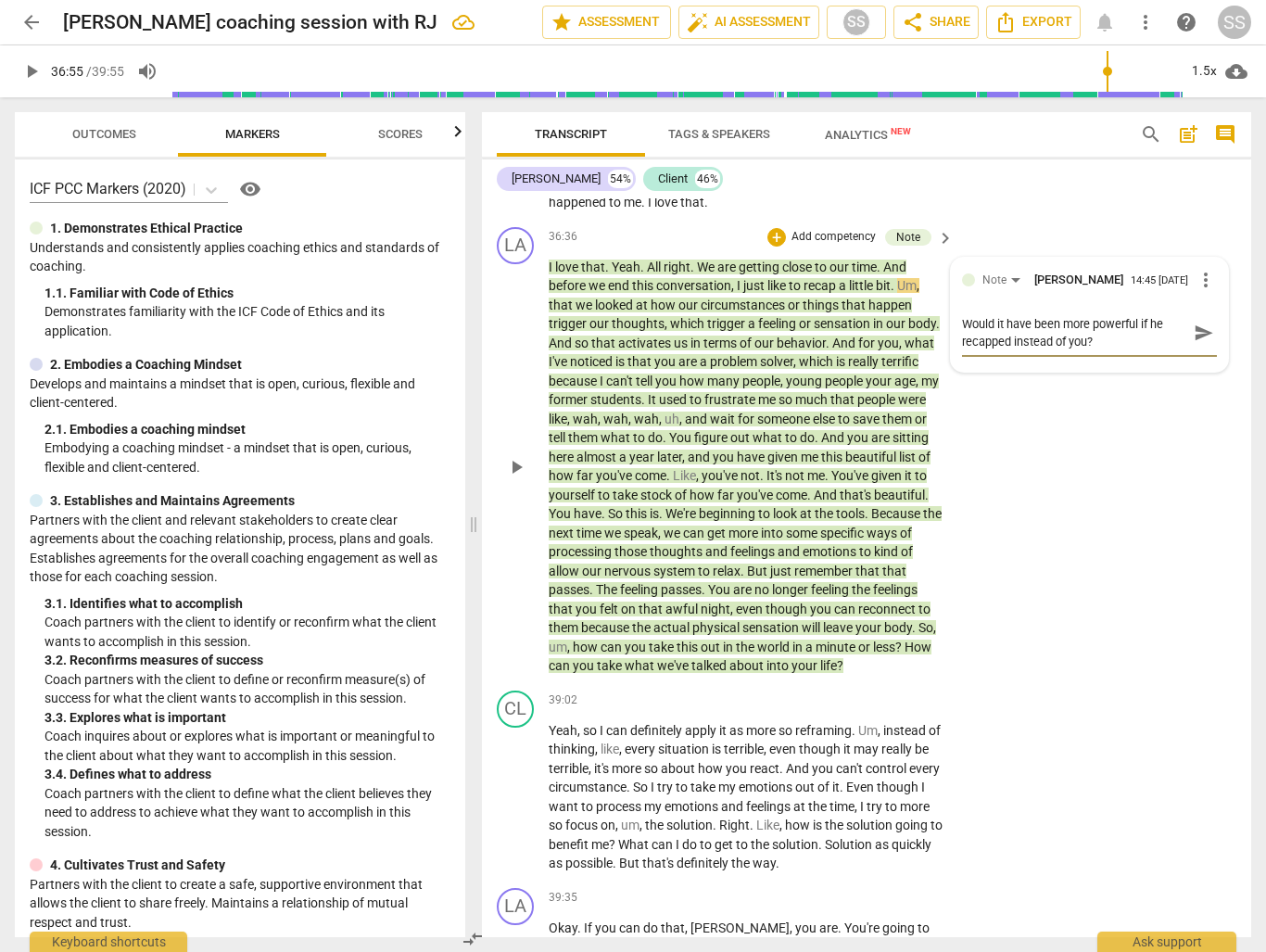 click on "LA play_arrow pause 36:36 + Add competency Note keyboard_arrow_right I   love   that .   Yeah .   All   right .   We   are   getting   close   to   our   time .   And   before   we   end   this   conversation ,   I   just   like   to   recap   a   little   bit .   Um ,   that   we   looked   at   how   our   circumstances   or   things   that   happen   trigger   our   thoughts ,   which   trigger   a   feeling   or   sensation   in   our   body .   And   so   that   activates   us   in   terms   of   our   behavior .   And   for   you ,   what   I've   noticed   is   that   you   are   a   problem   solver ,   which   is   really   terrific   because   I   can't   tell   you   how   many   people ,   young   people   your   age ,   my   former   students .   It   used   to   frustrate   me   so   much   that   people   were   like ,   wah ,   wah ,   wah ,   uh ,   and   wait   for   someone   else   to   save   them   or   tell   them   what   to   do .   You   figure   out   what   to   do .   And   you" at bounding box center [867, 451] 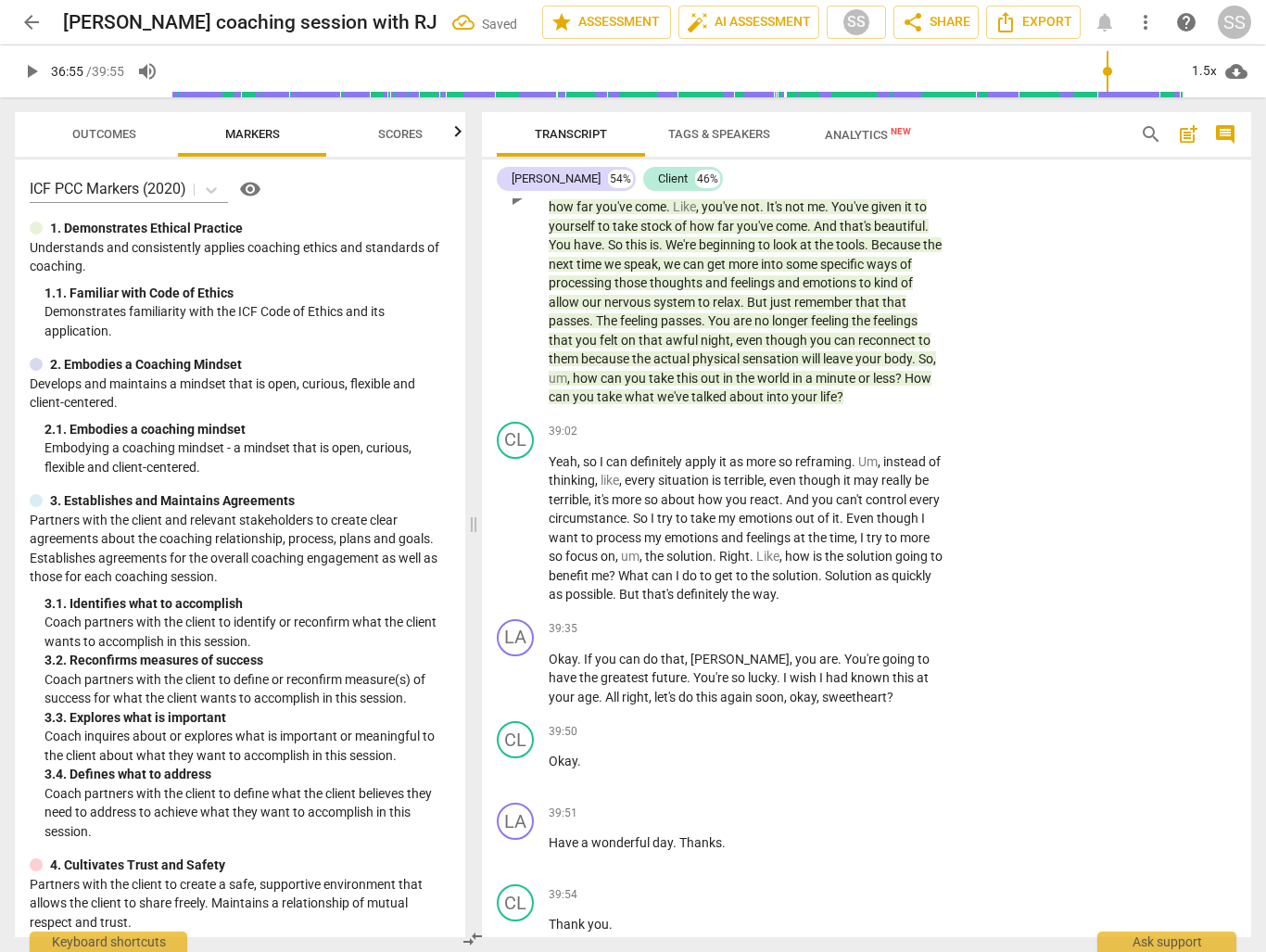 scroll, scrollTop: 12871, scrollLeft: 0, axis: vertical 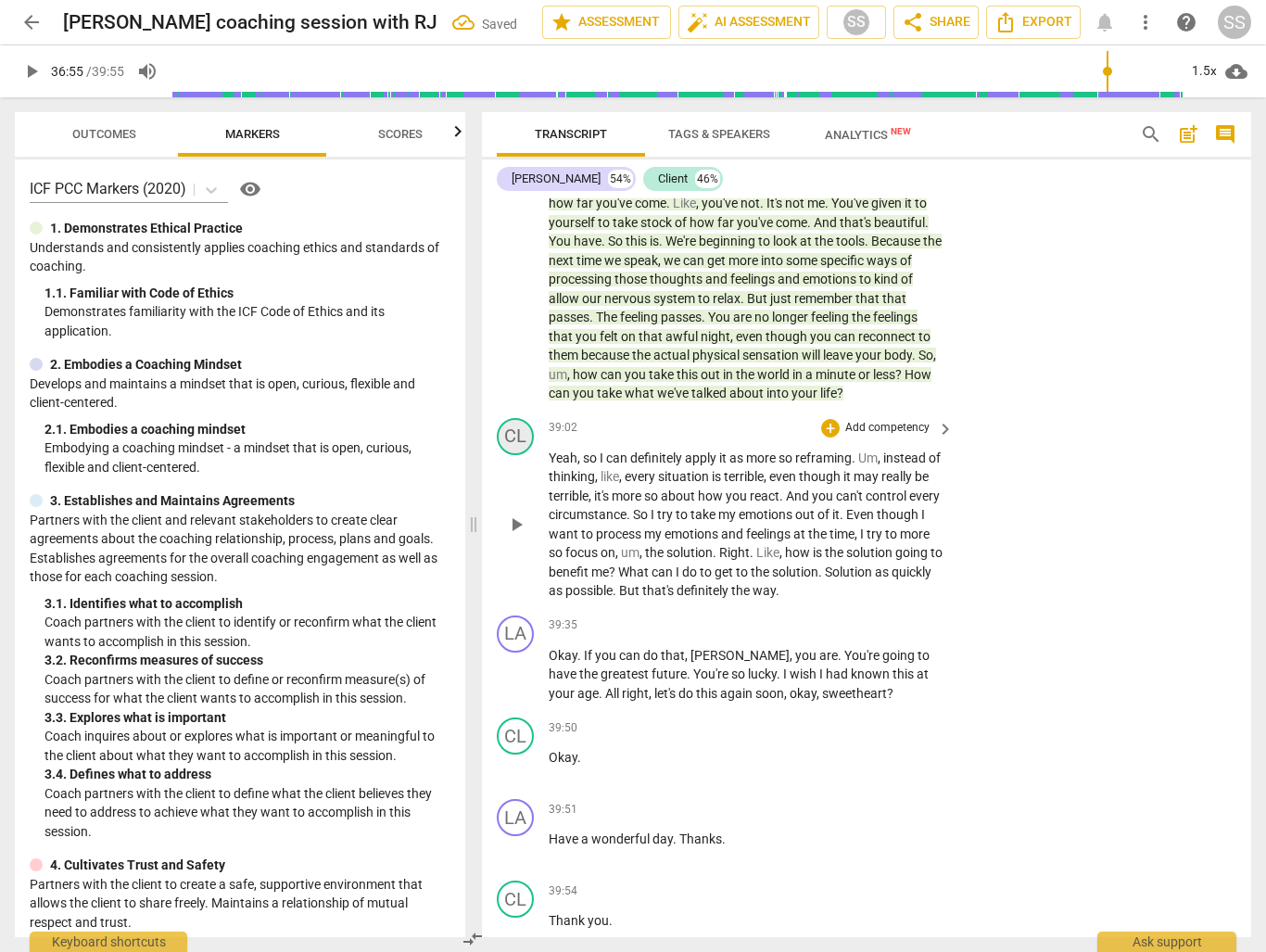click on "CL" at bounding box center (515, 437) 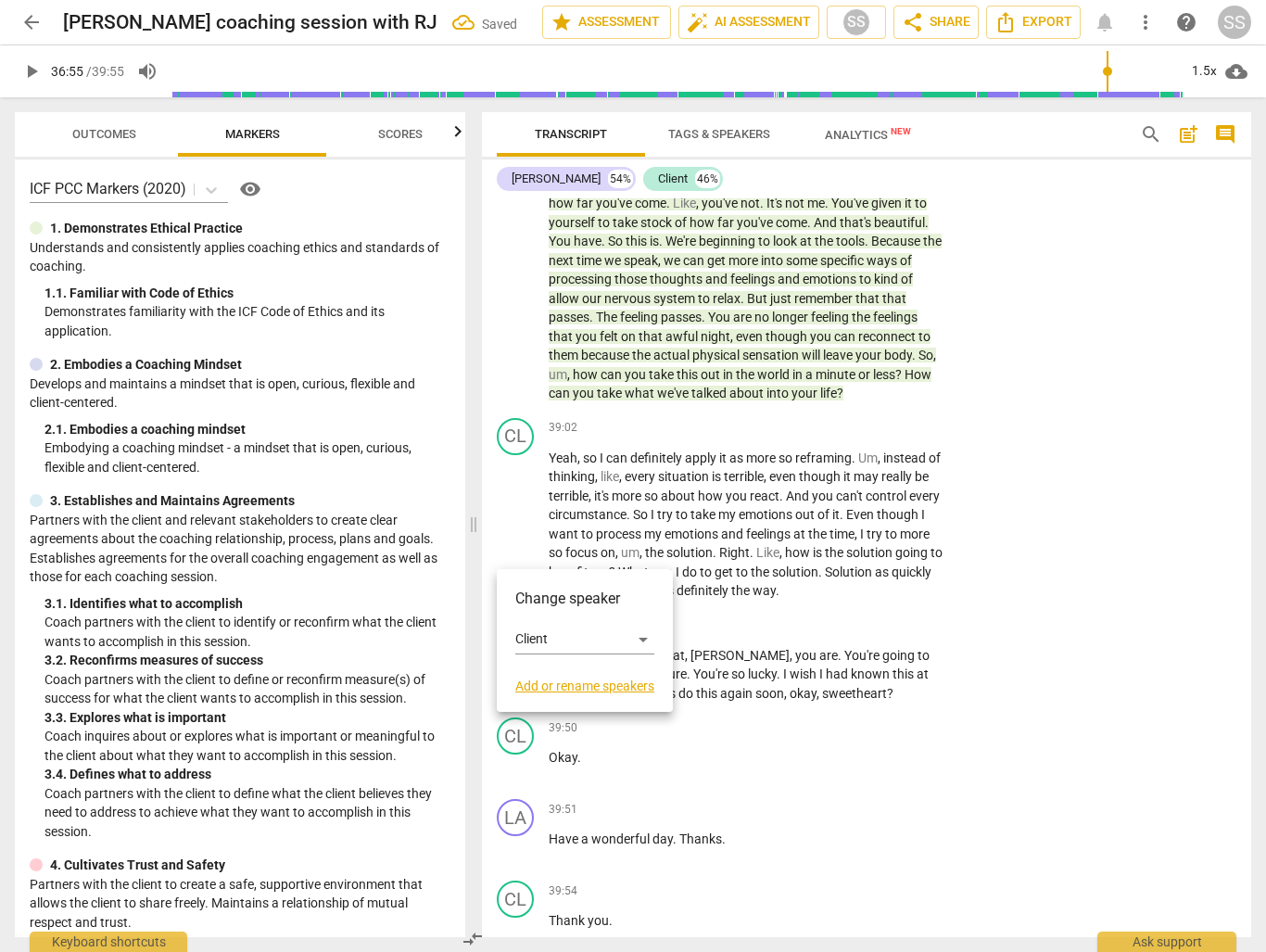 click at bounding box center [633, 476] 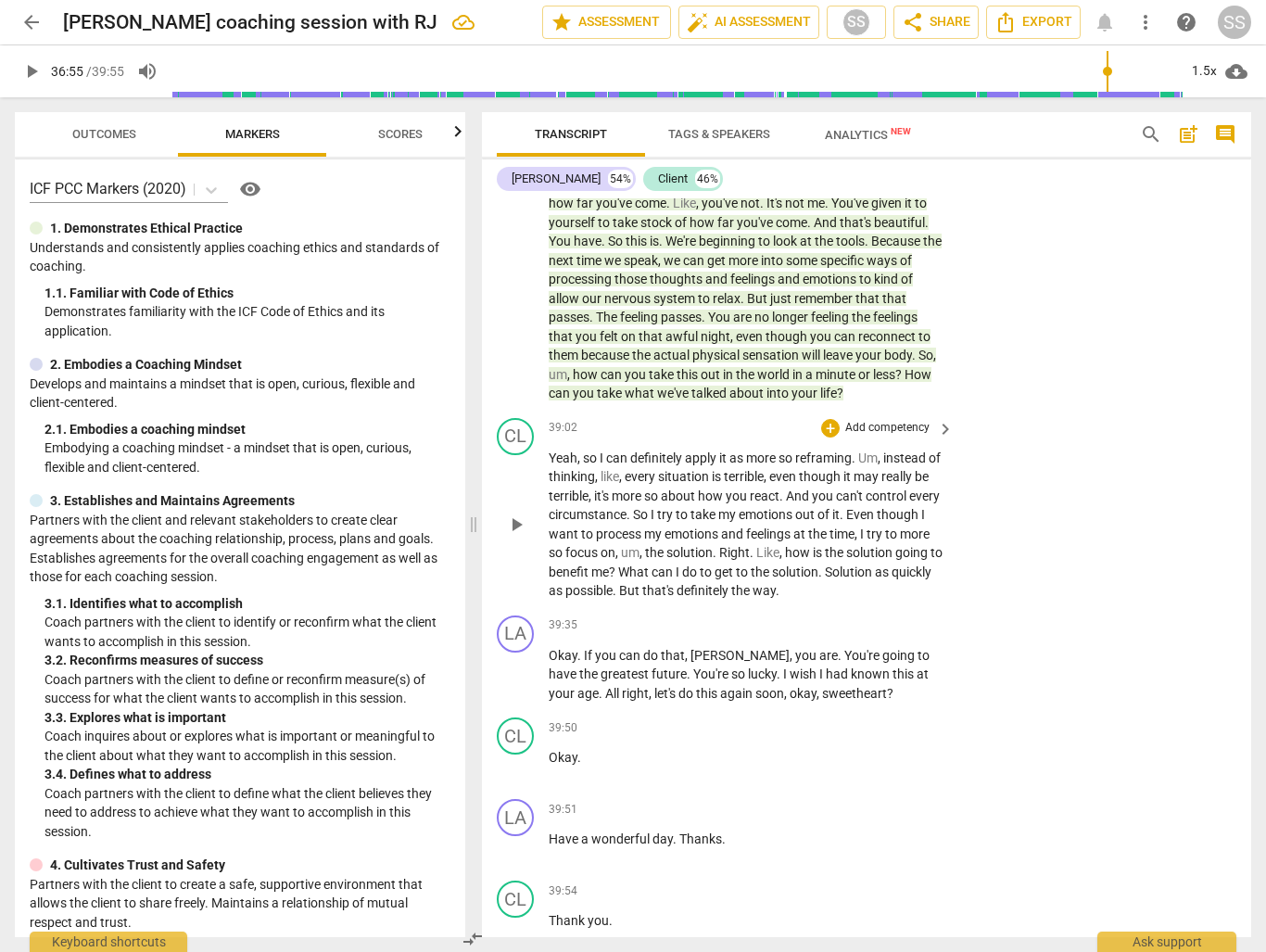 click on "play_arrow" at bounding box center [516, 525] 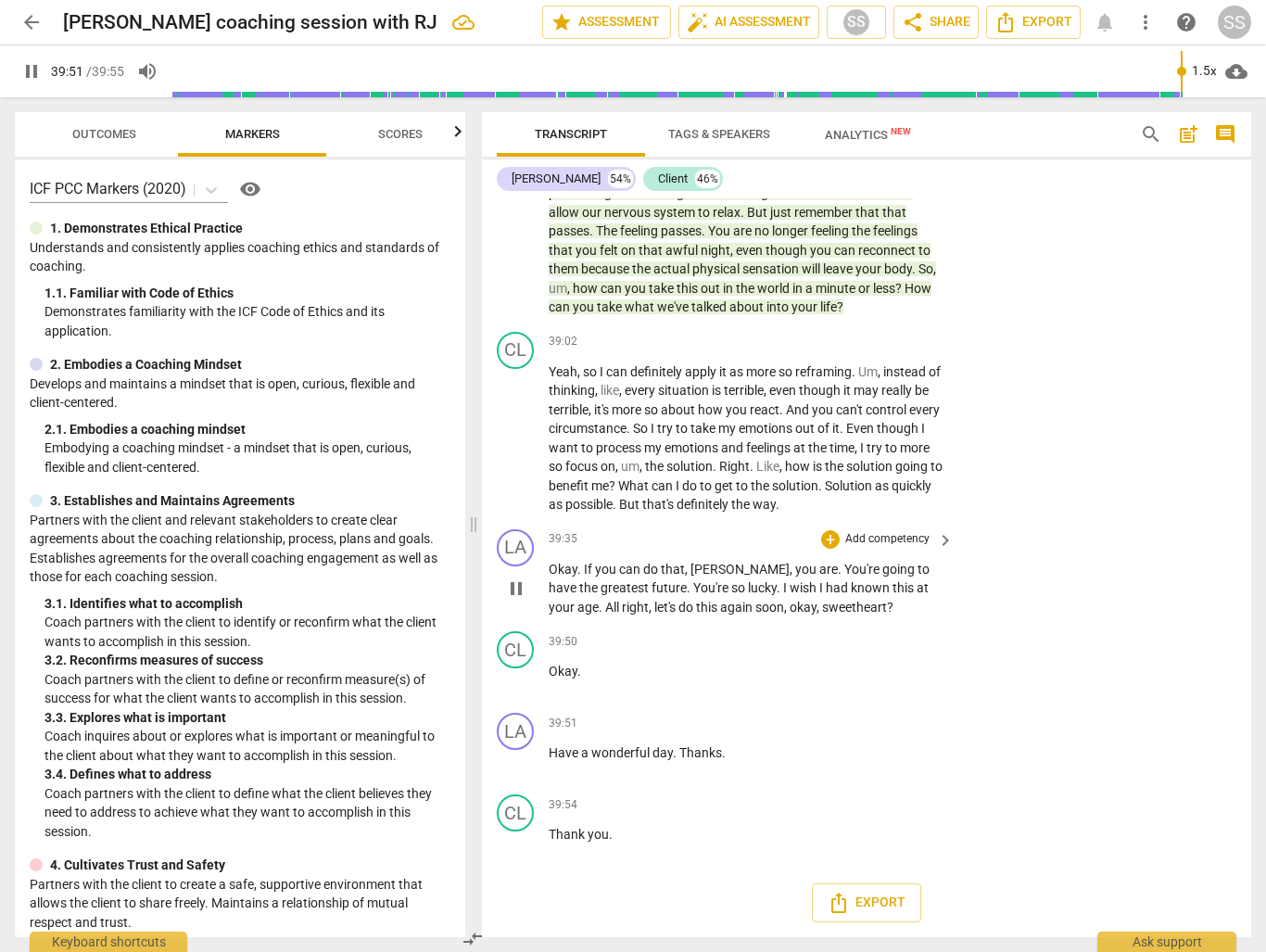scroll, scrollTop: 13071, scrollLeft: 0, axis: vertical 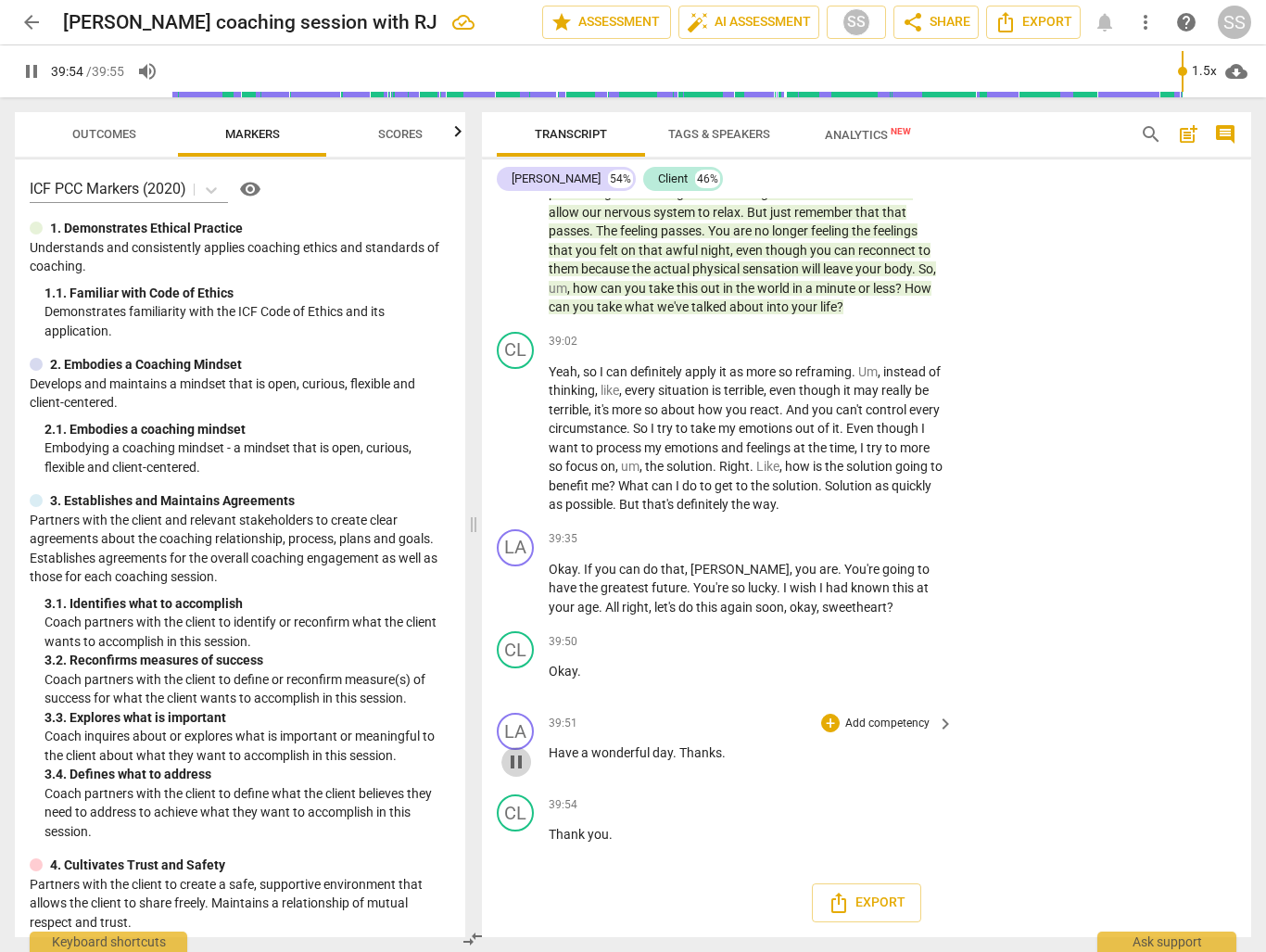 click on "pause" at bounding box center (516, 762) 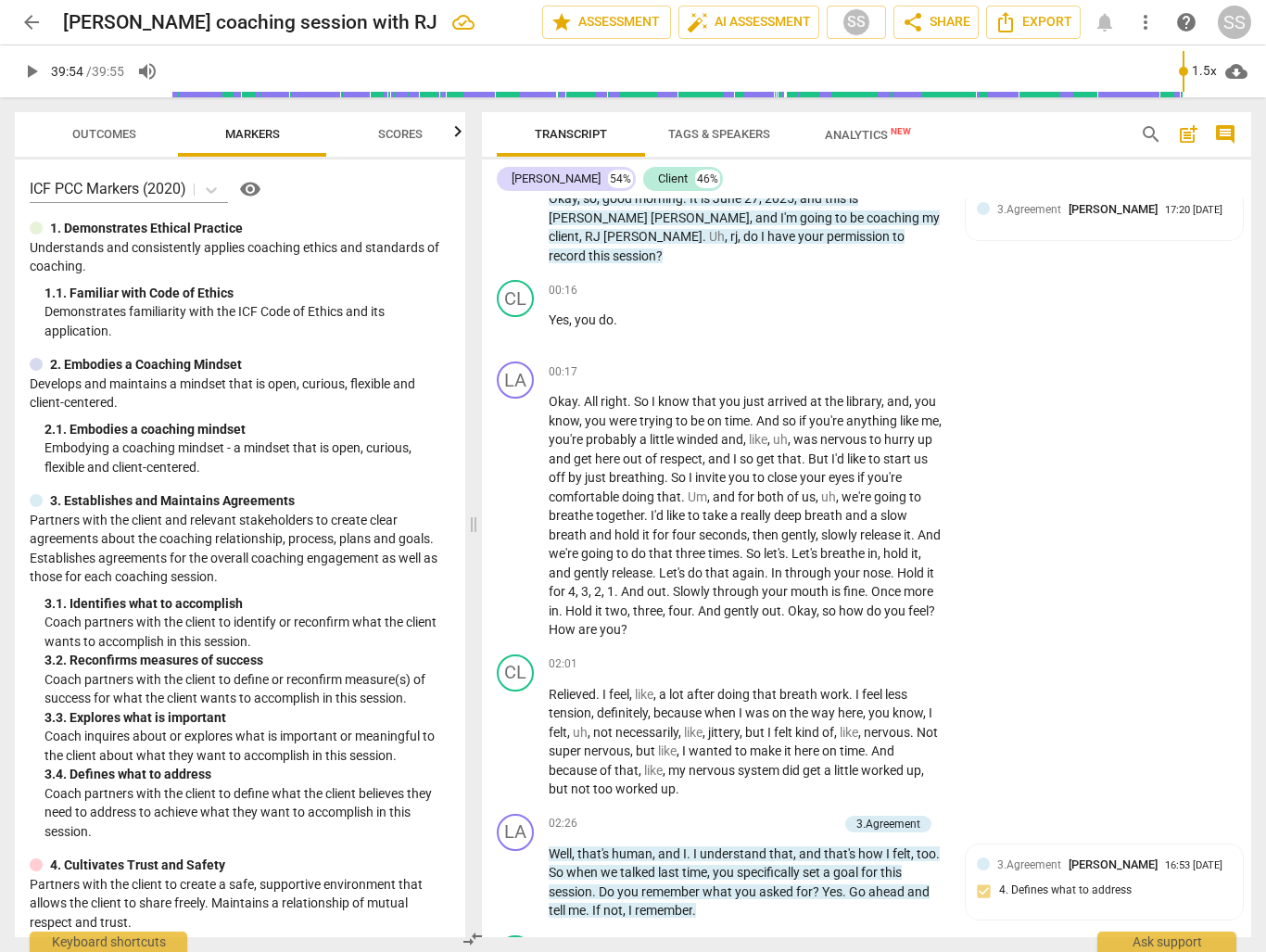 scroll, scrollTop: 0, scrollLeft: 0, axis: both 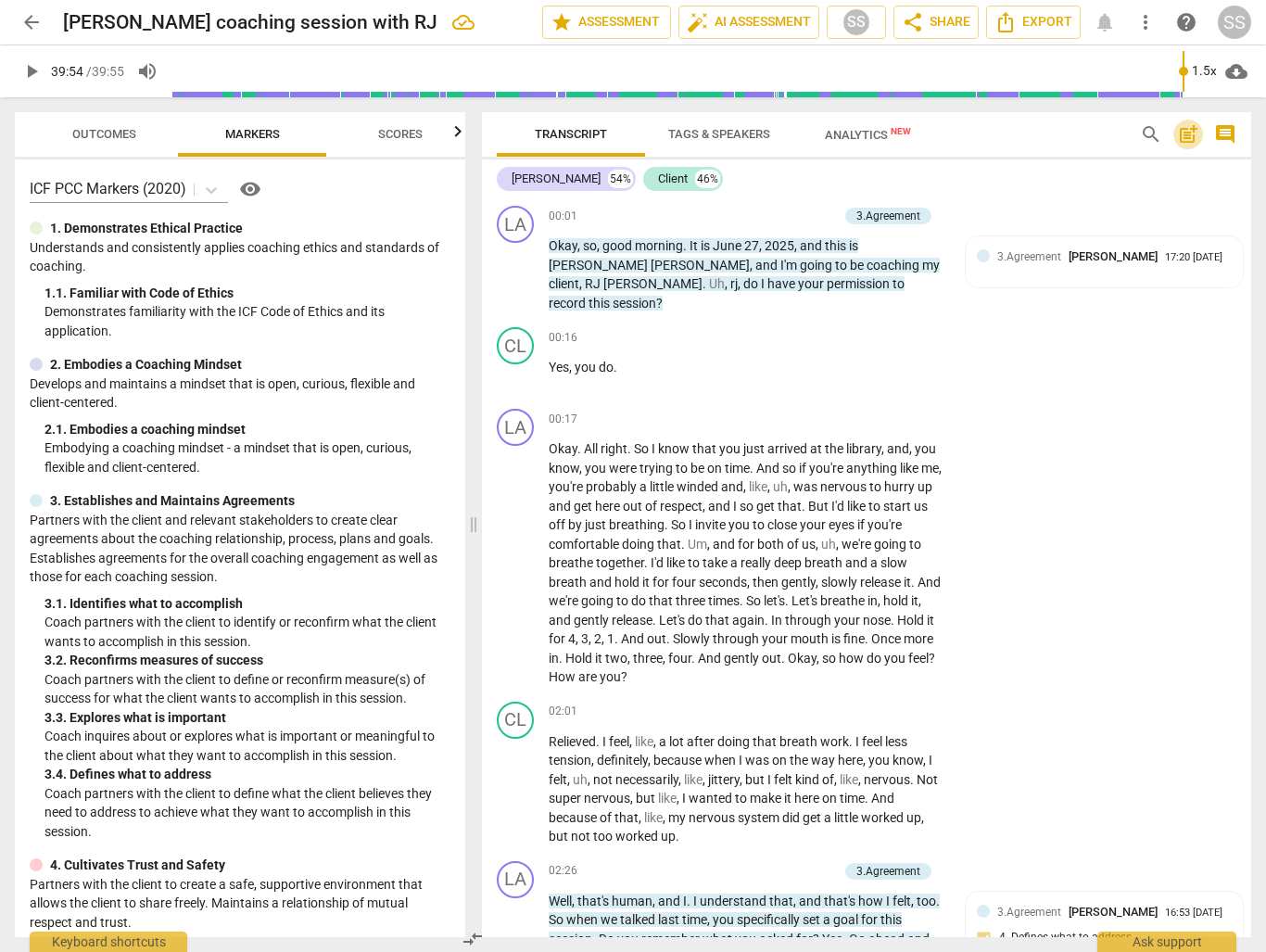 click on "post_add" at bounding box center (1188, 134) 